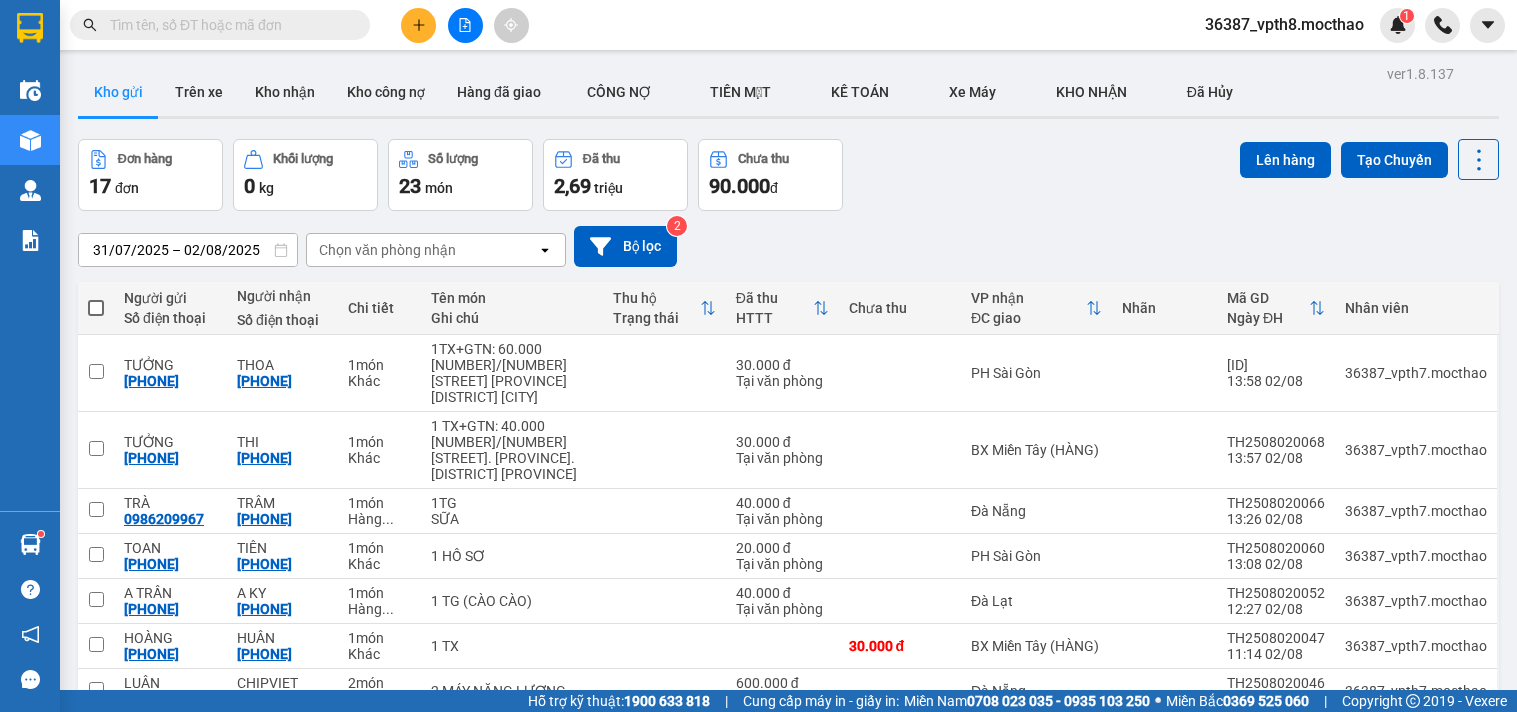 scroll, scrollTop: 0, scrollLeft: 0, axis: both 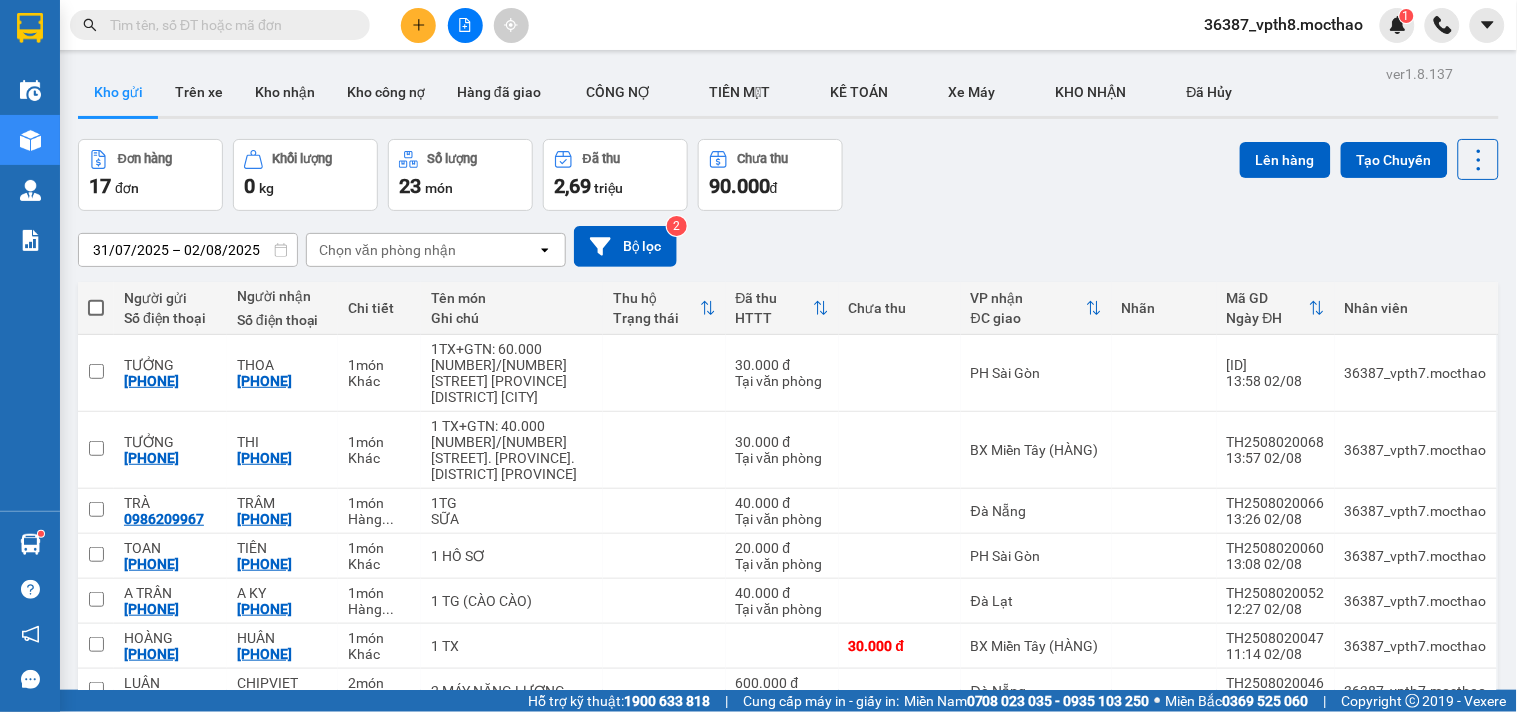 click on "36387_vpth8.mocthao" at bounding box center [1284, 24] 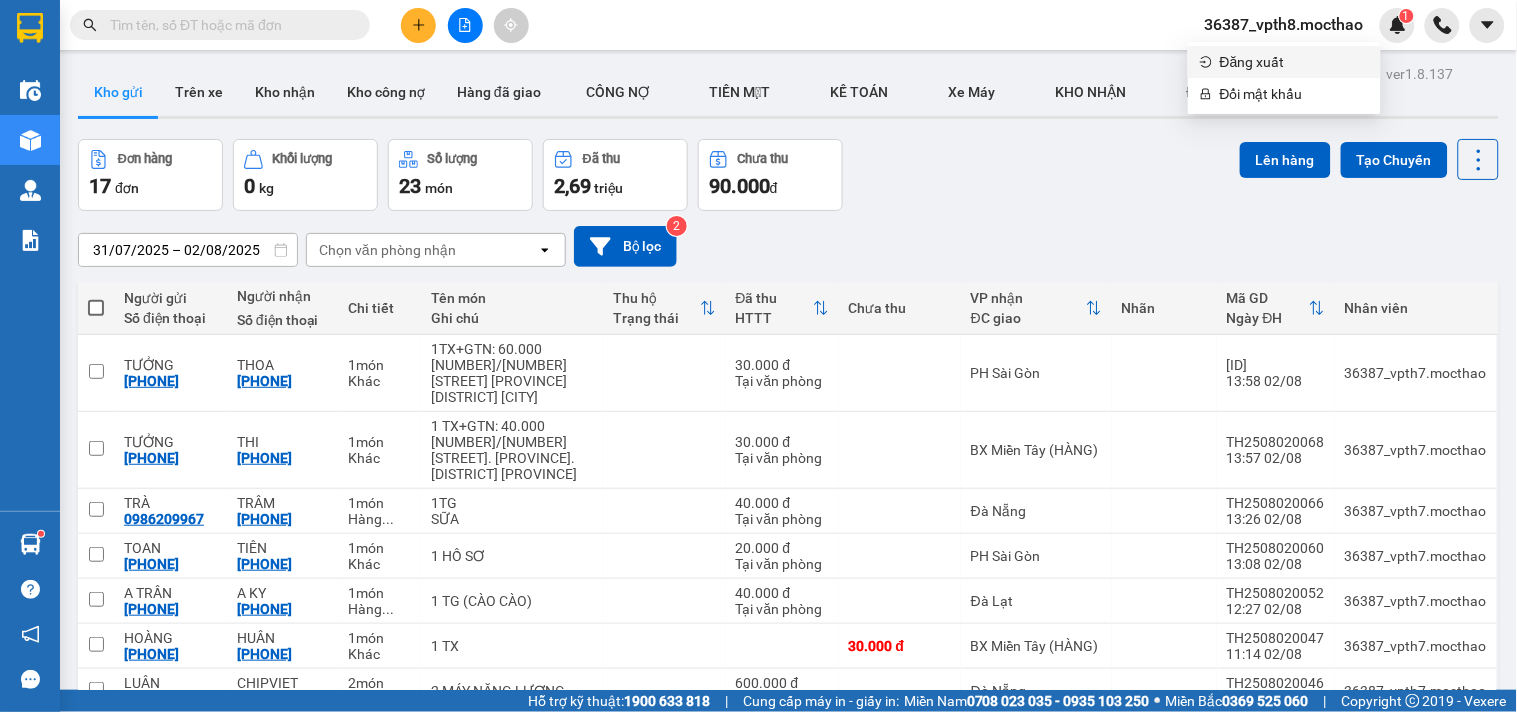 click on "Đăng xuất" at bounding box center (1294, 62) 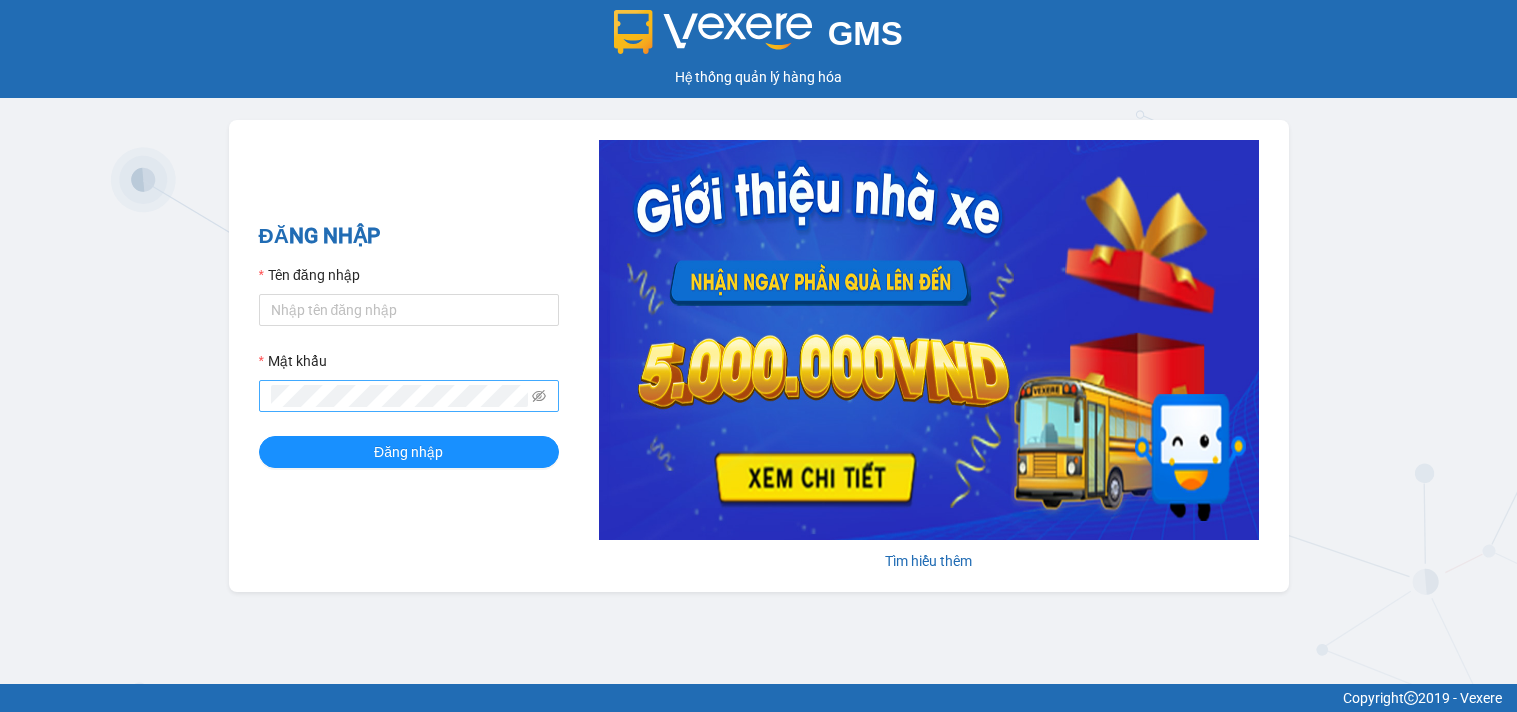 scroll, scrollTop: 0, scrollLeft: 0, axis: both 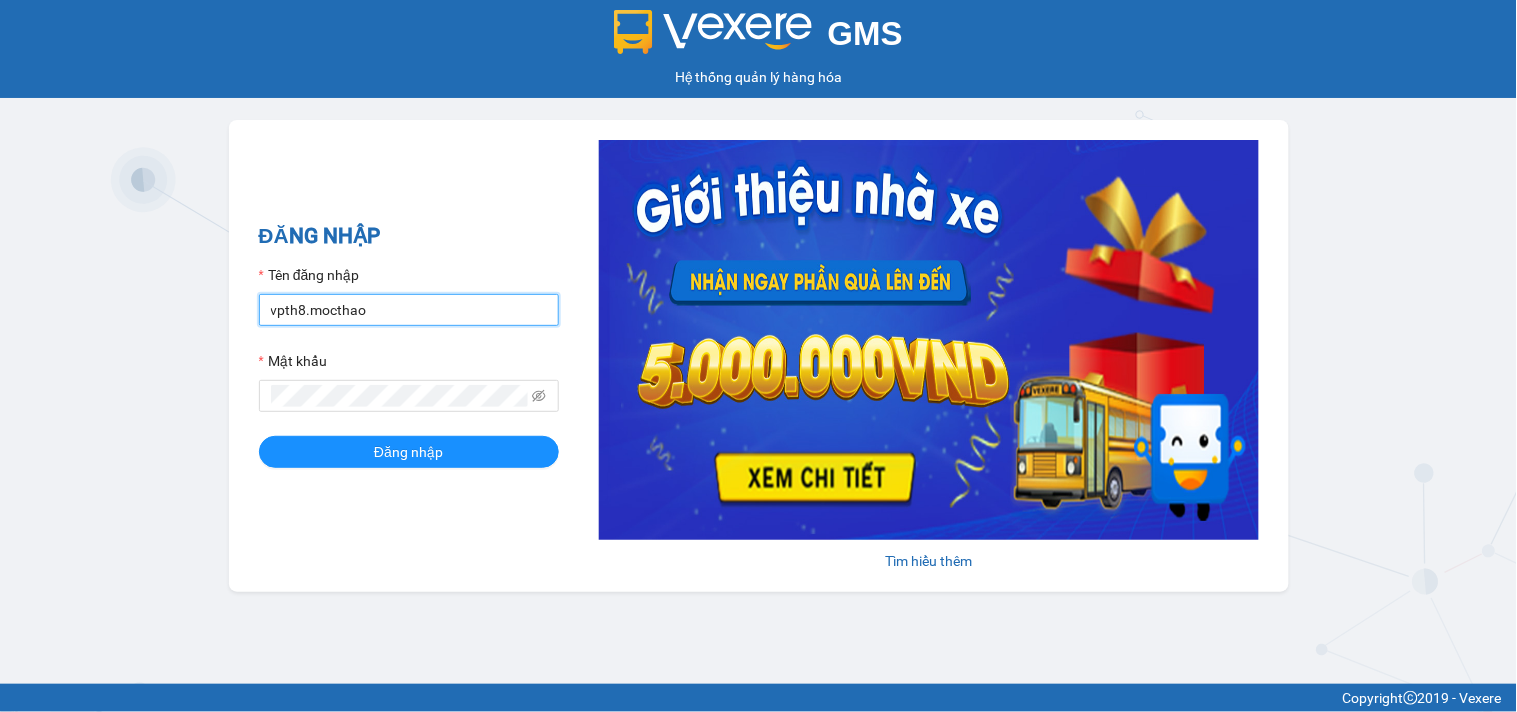 click on "vpth8.mocthao" at bounding box center [409, 310] 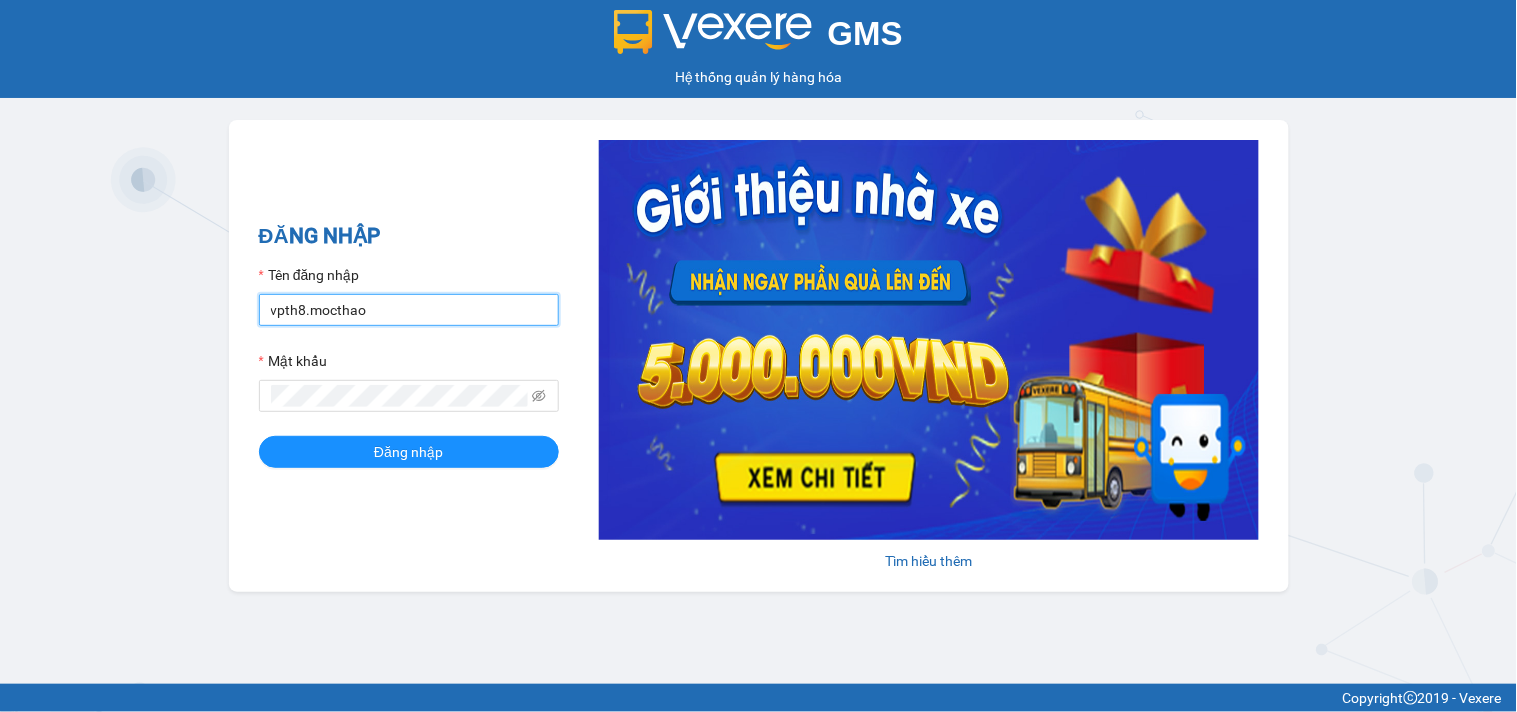 type on "bxmt1.mocthao" 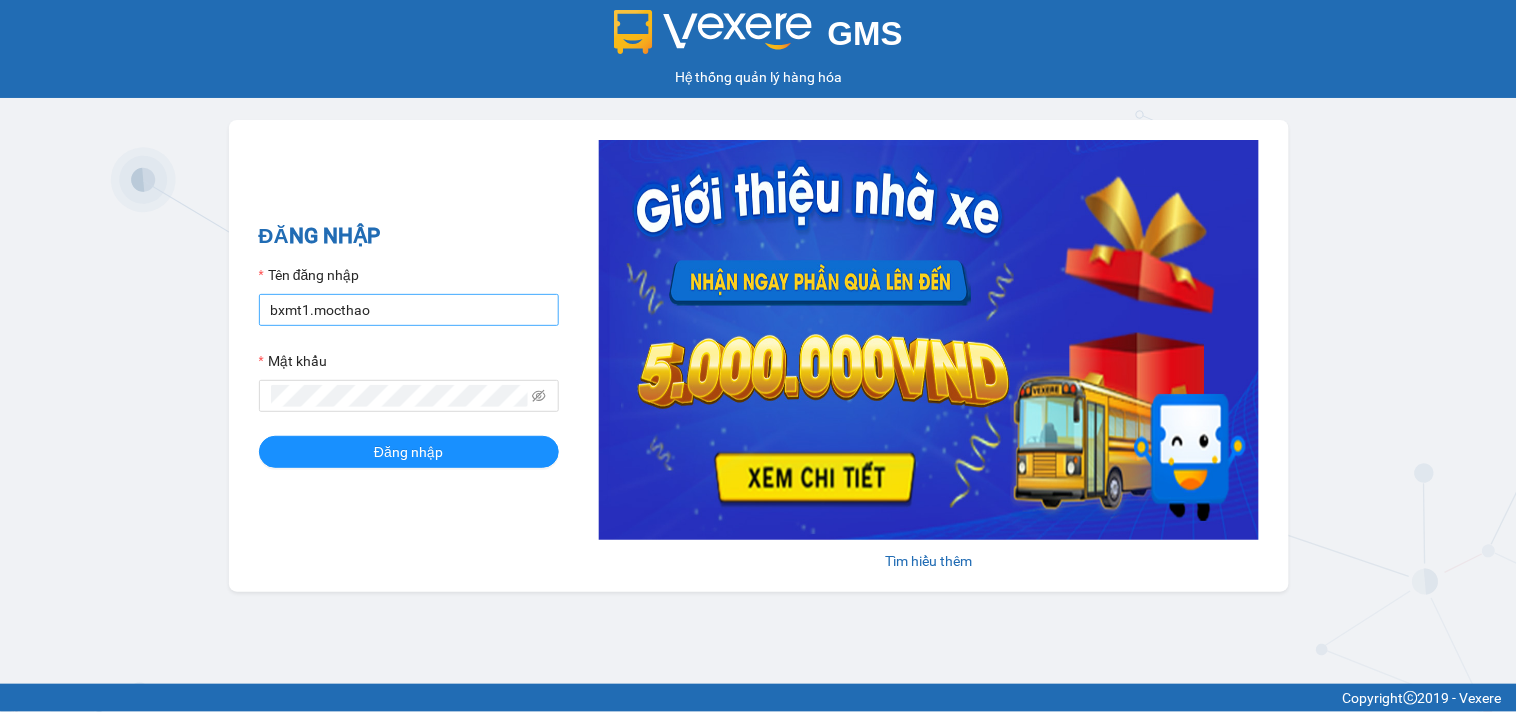 click on "bxmt1.mocthao" at bounding box center (409, 310) 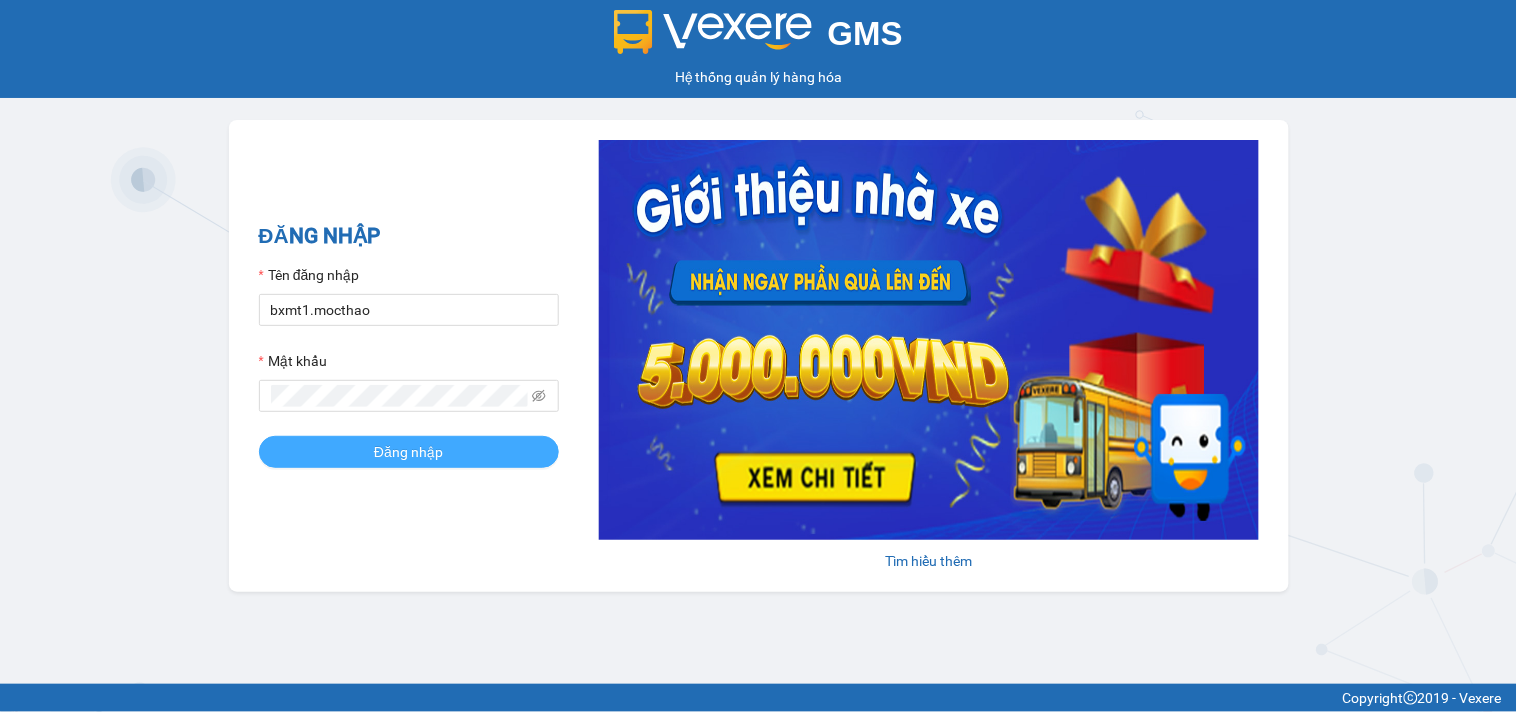 click on "Đăng nhập" at bounding box center (408, 452) 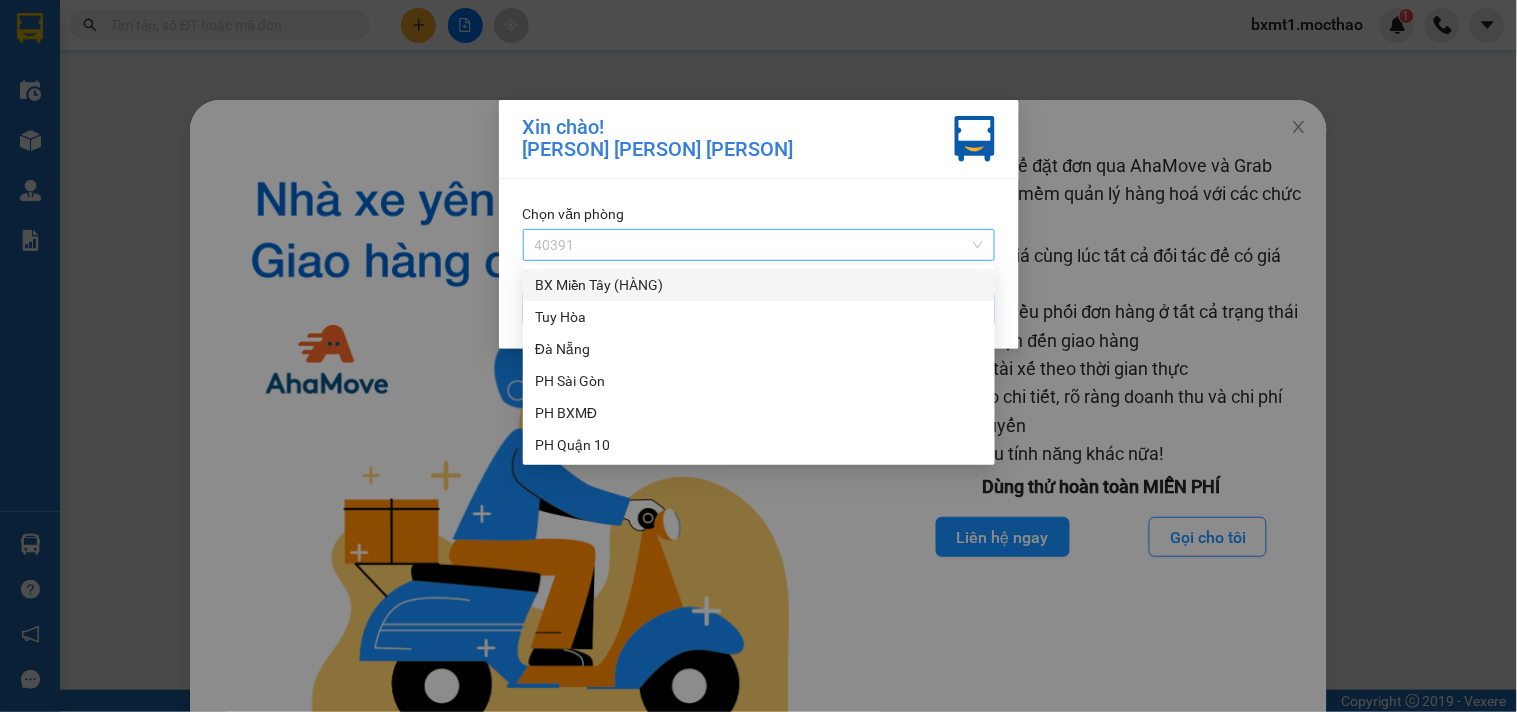 click on "40391" at bounding box center [759, 245] 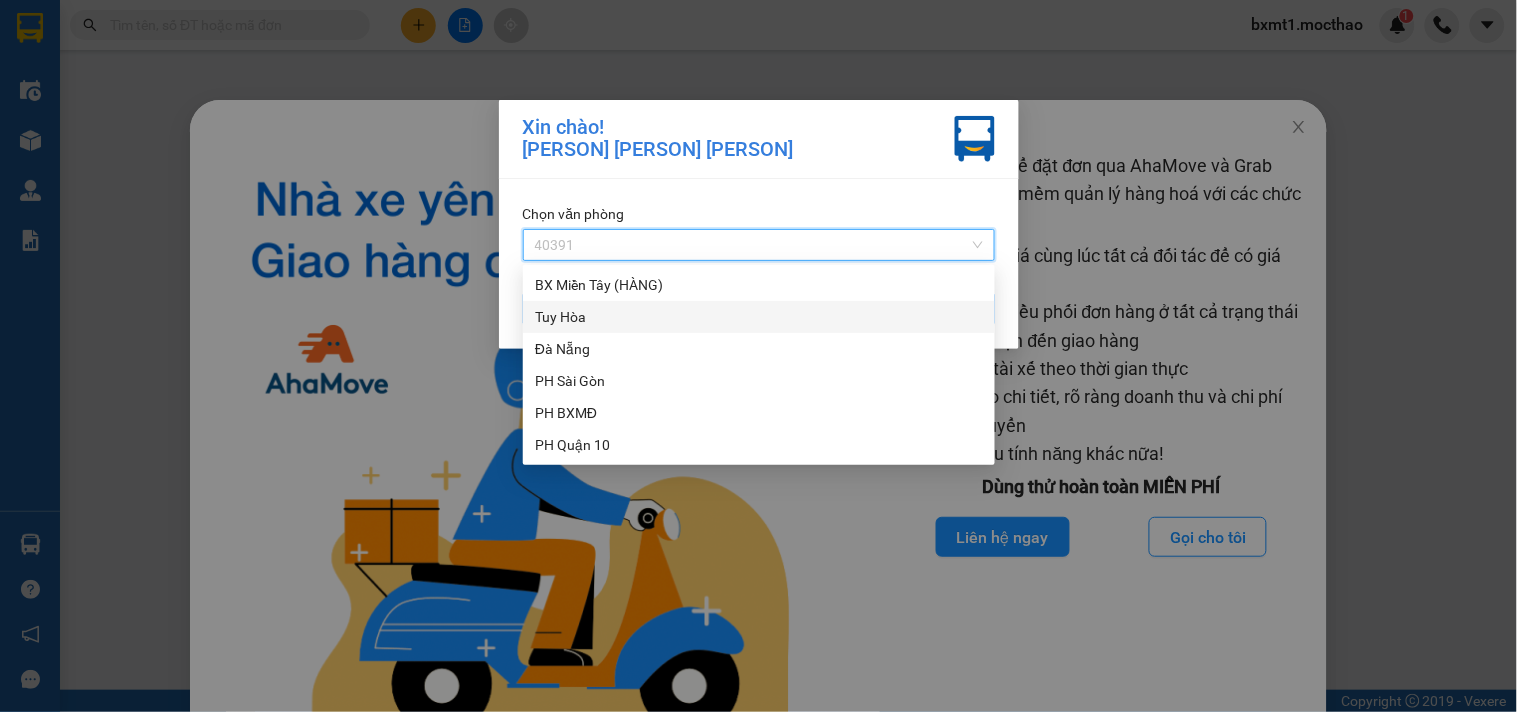 click on "Tuy Hòa" at bounding box center [759, 317] 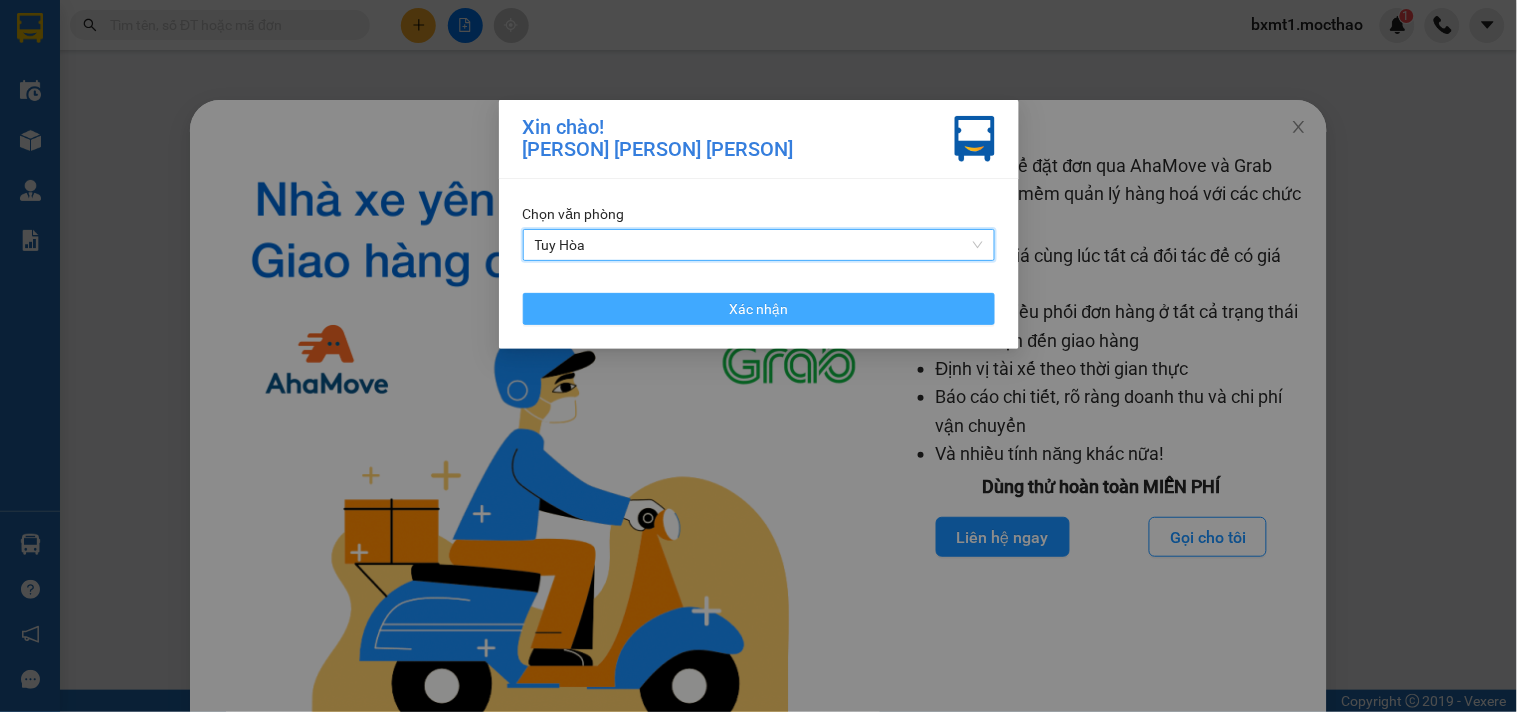 click on "Xác nhận" at bounding box center (759, 309) 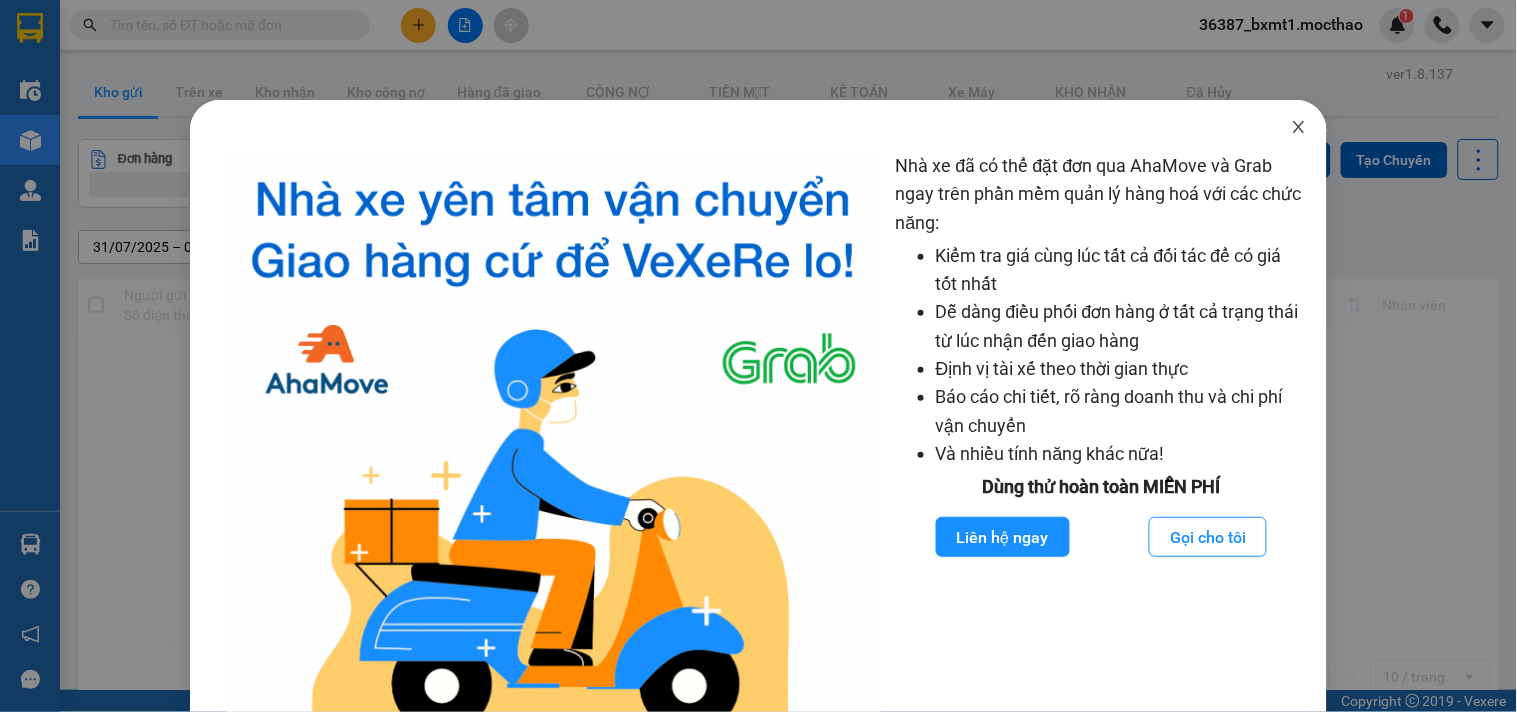 click 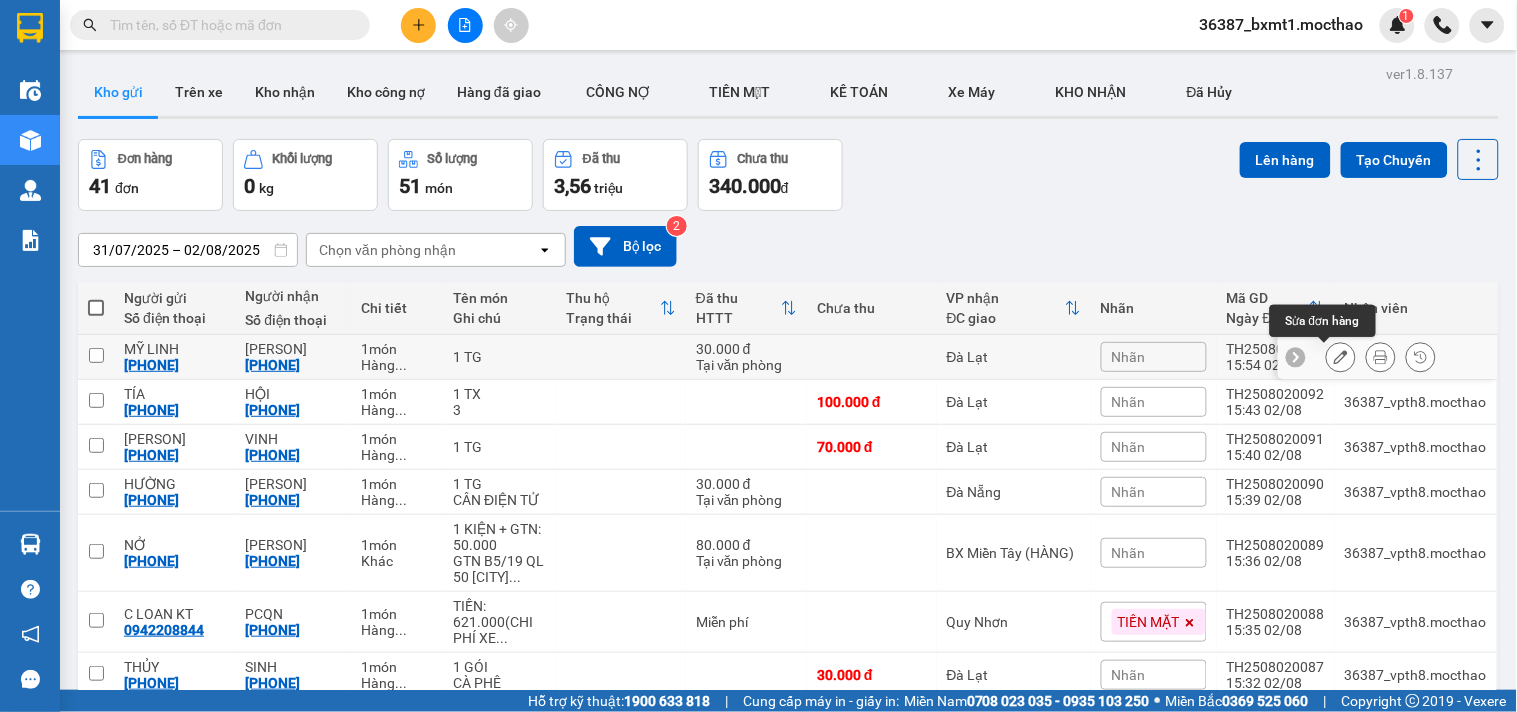 click 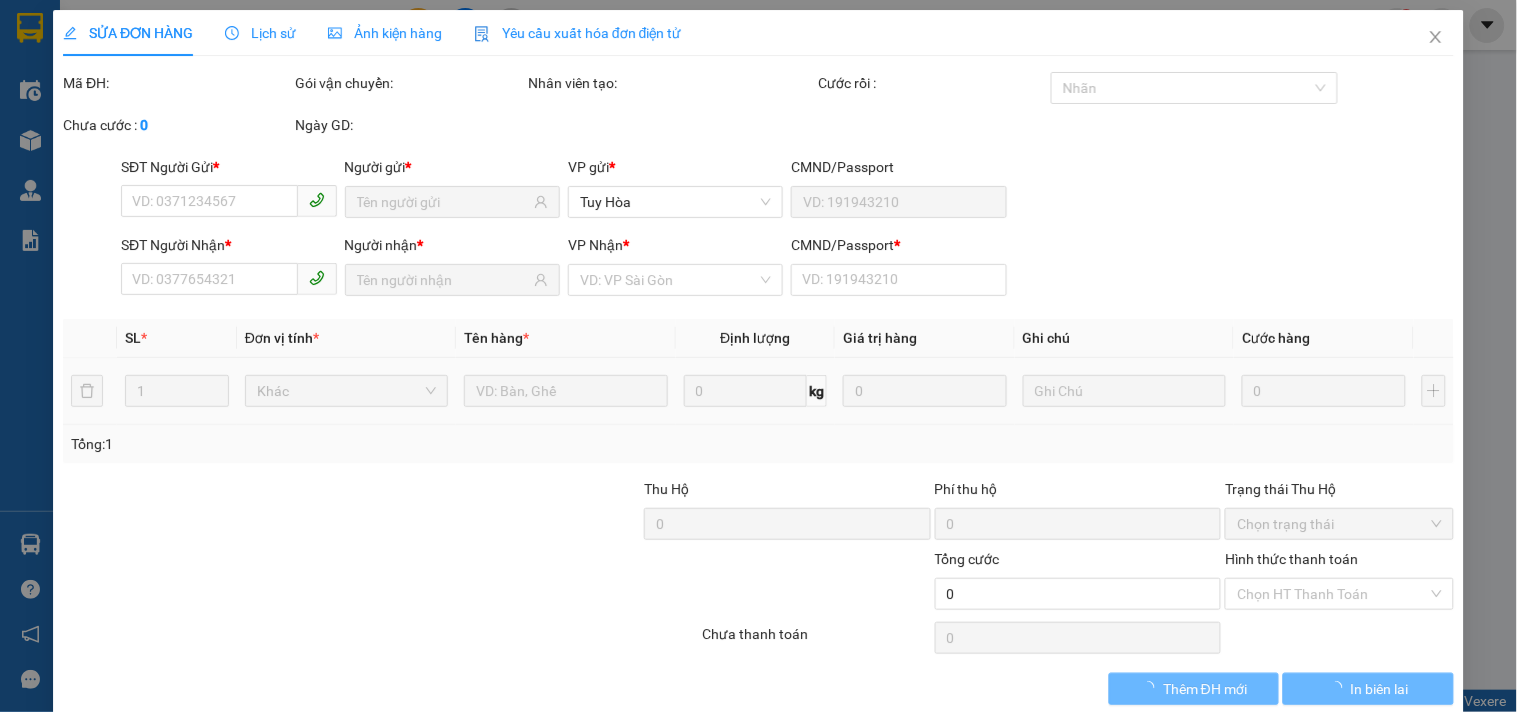 type on "0362165411" 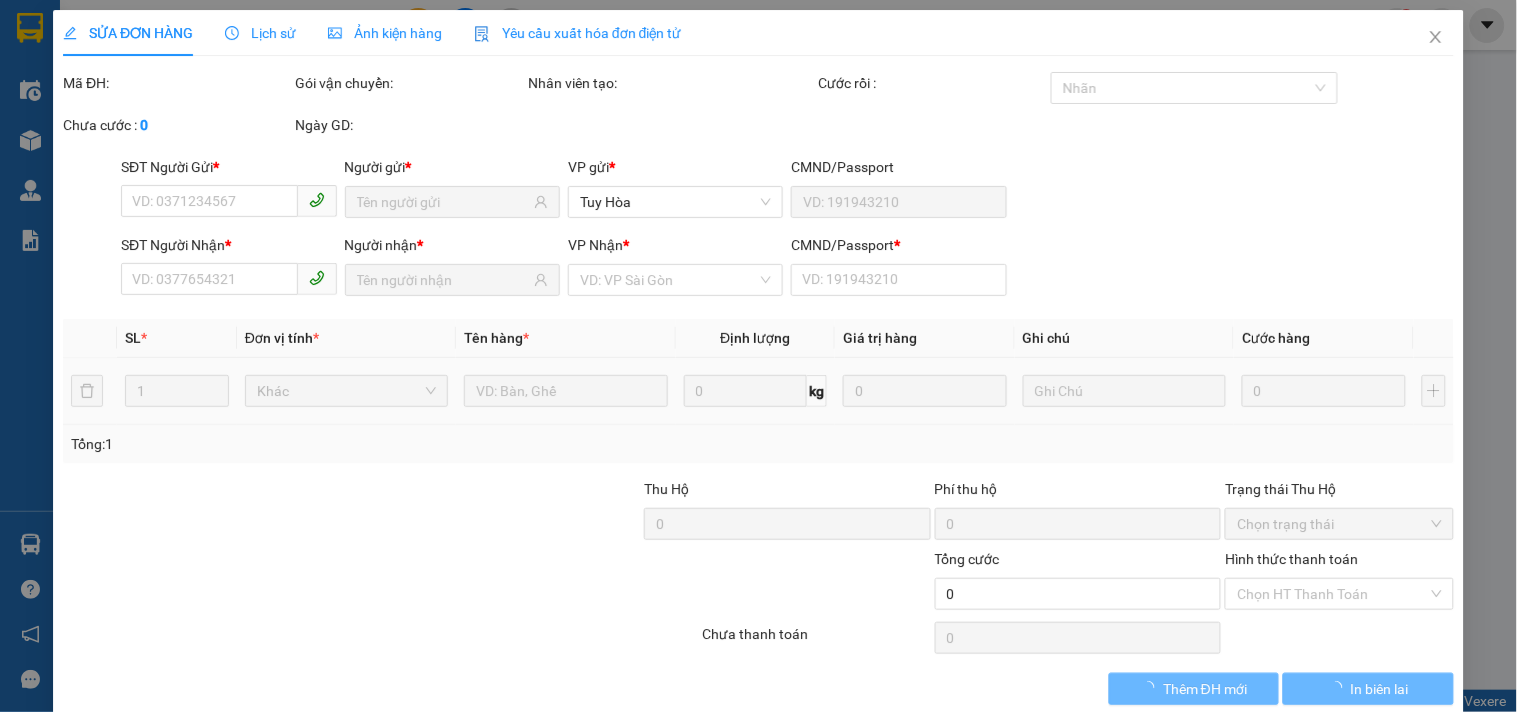 type on "0933717797" 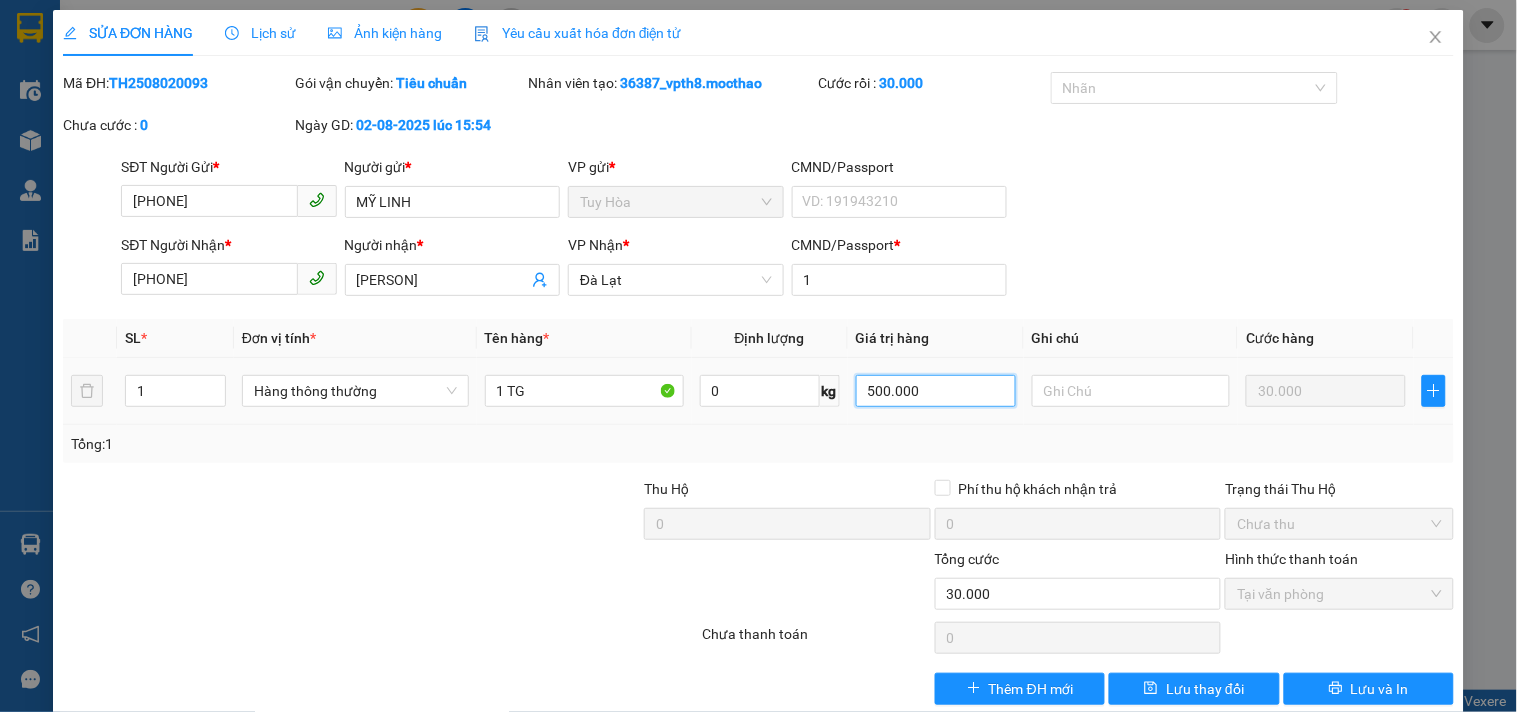 click on "500.000" at bounding box center [936, 391] 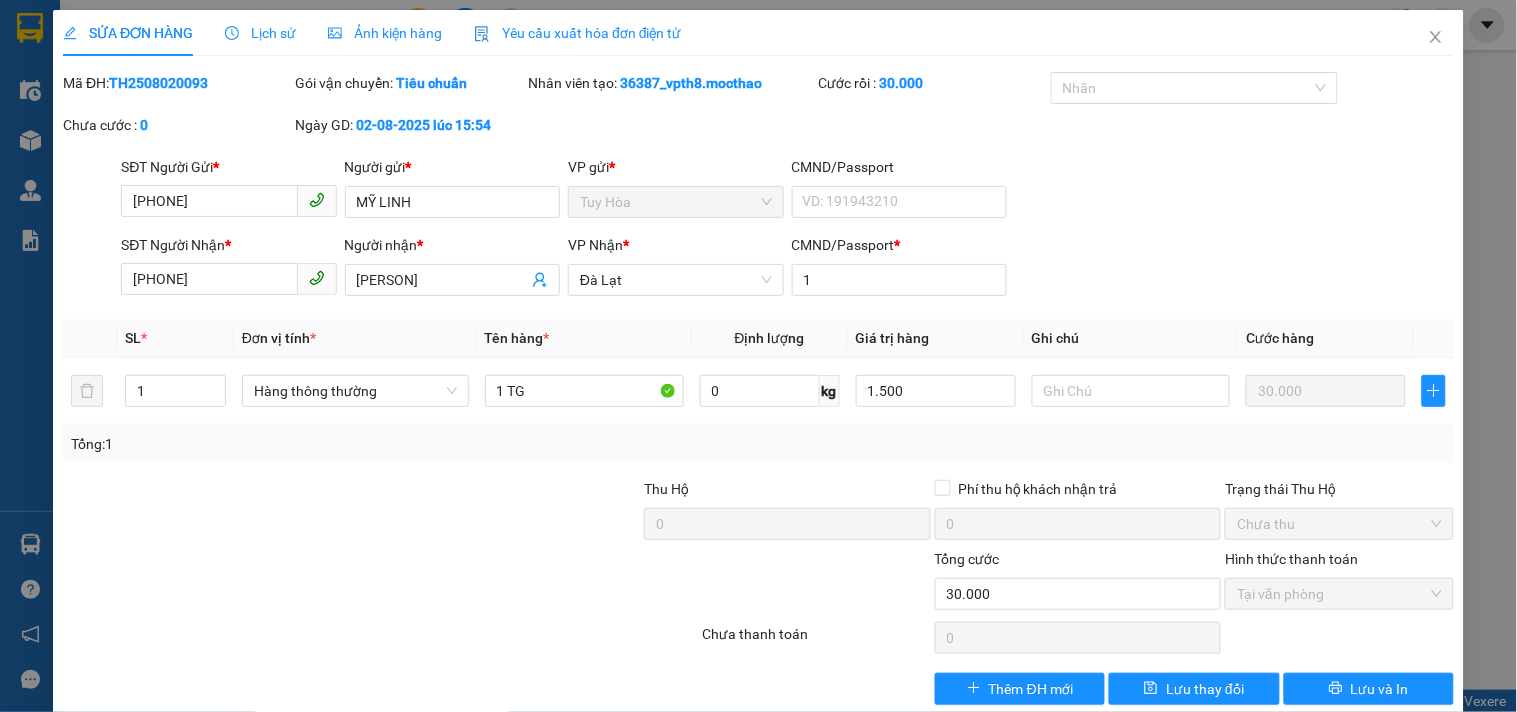 type on "1.500.000" 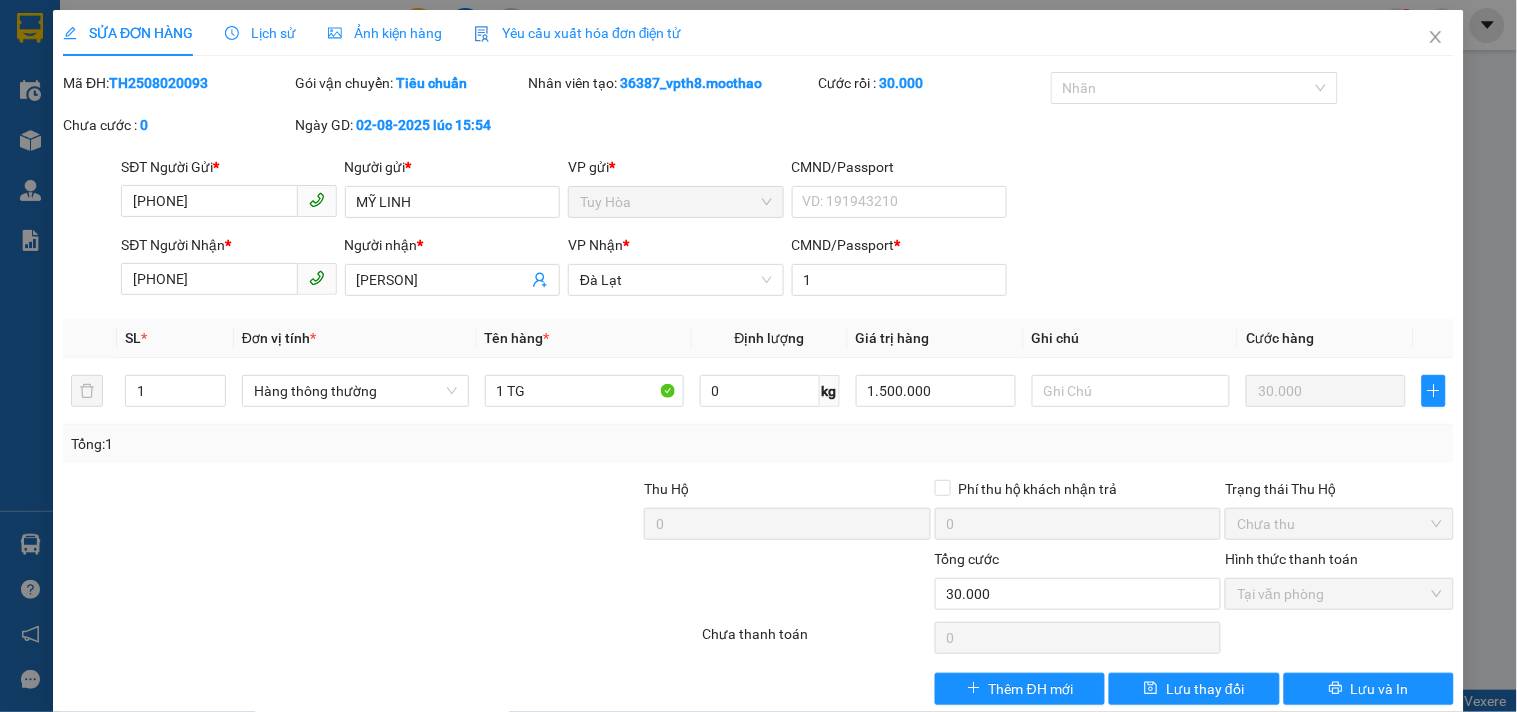 click on "Tổng:  1" at bounding box center (758, 444) 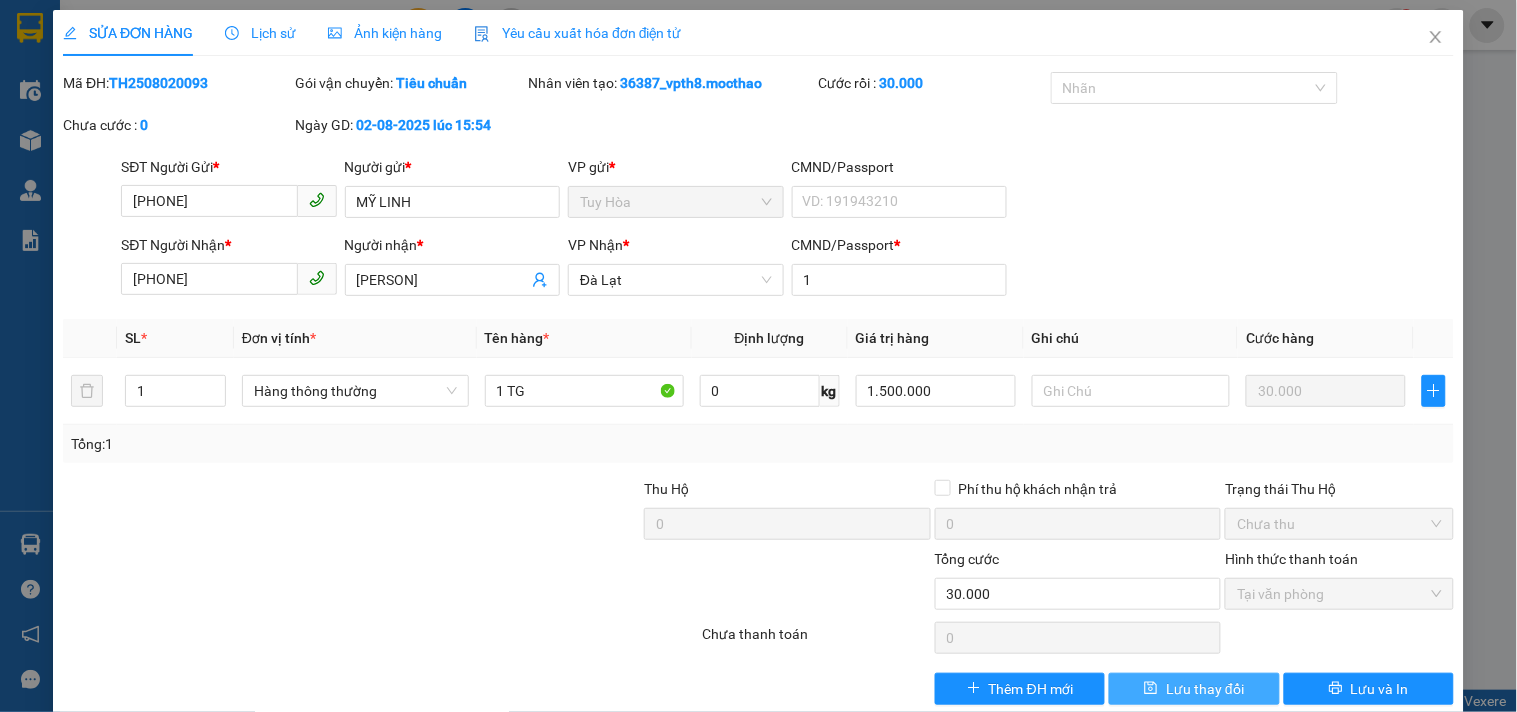 click on "Lưu thay đổi" at bounding box center (1205, 689) 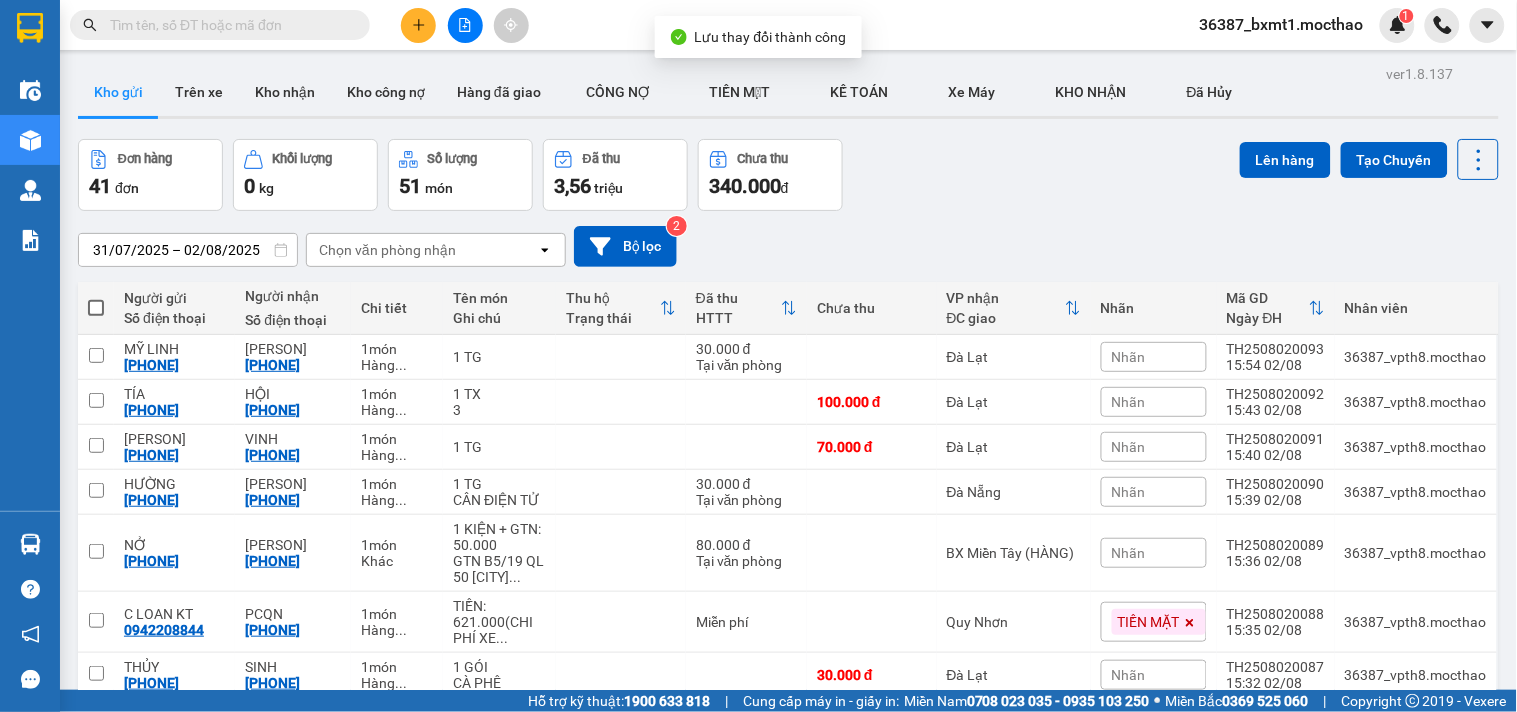 click on "36387_bxmt1.mocthao" at bounding box center [1282, 24] 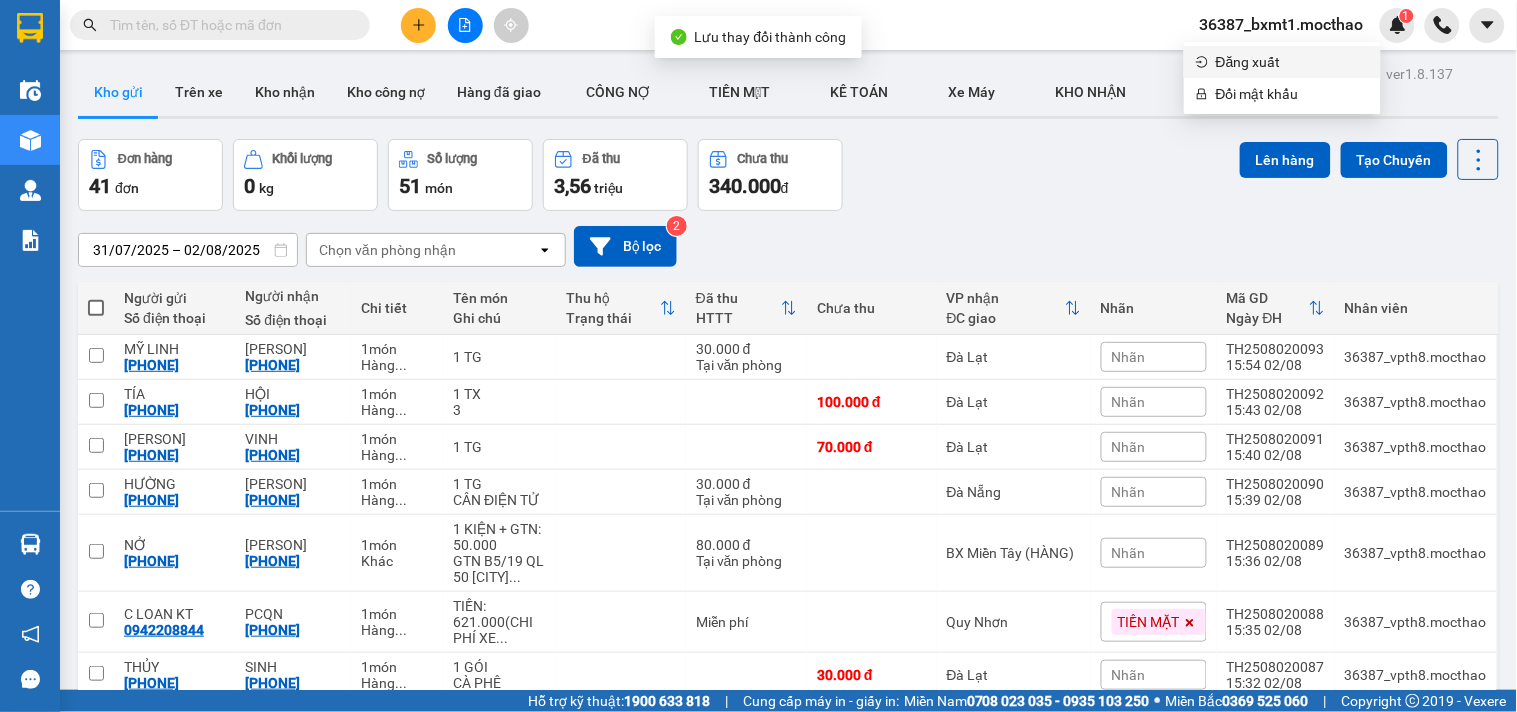 click on "Đăng xuất" at bounding box center [1292, 62] 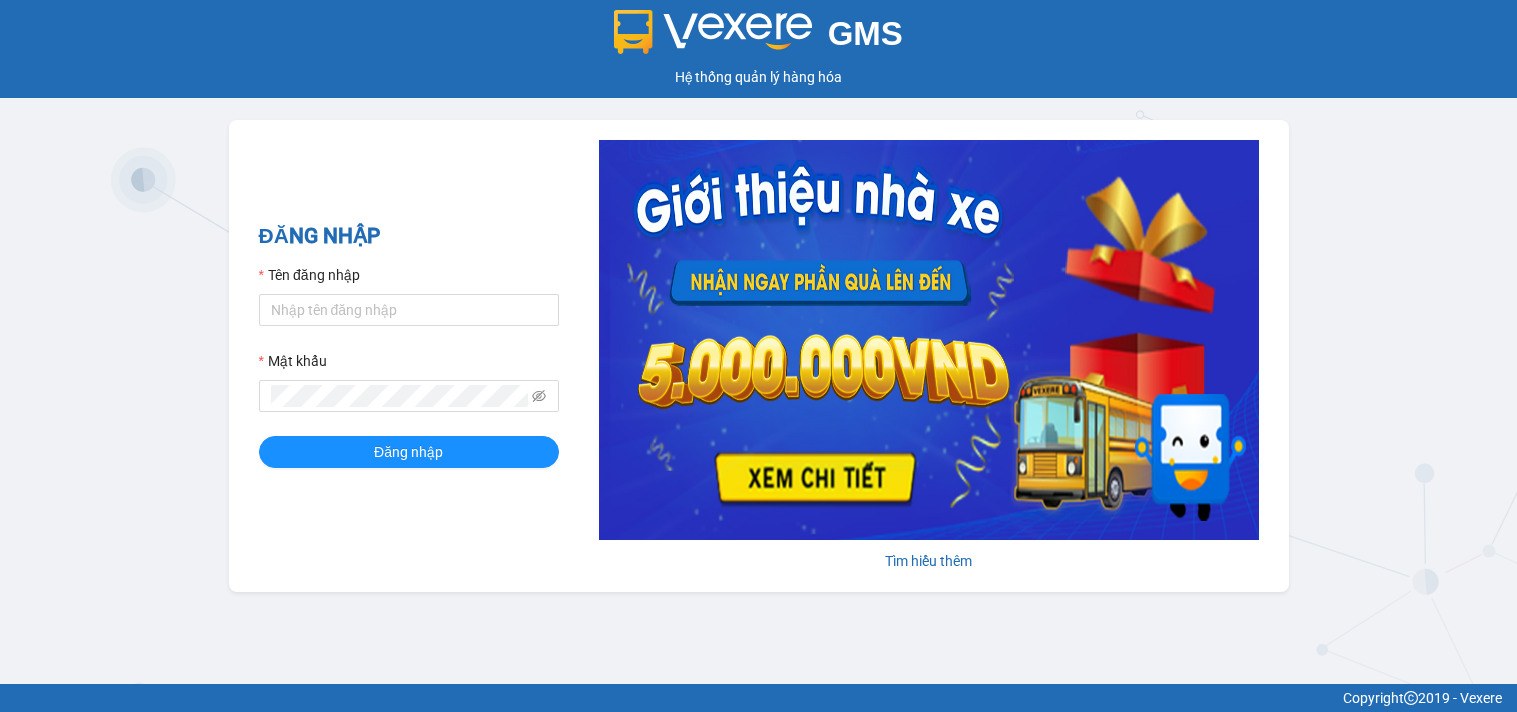 scroll, scrollTop: 0, scrollLeft: 0, axis: both 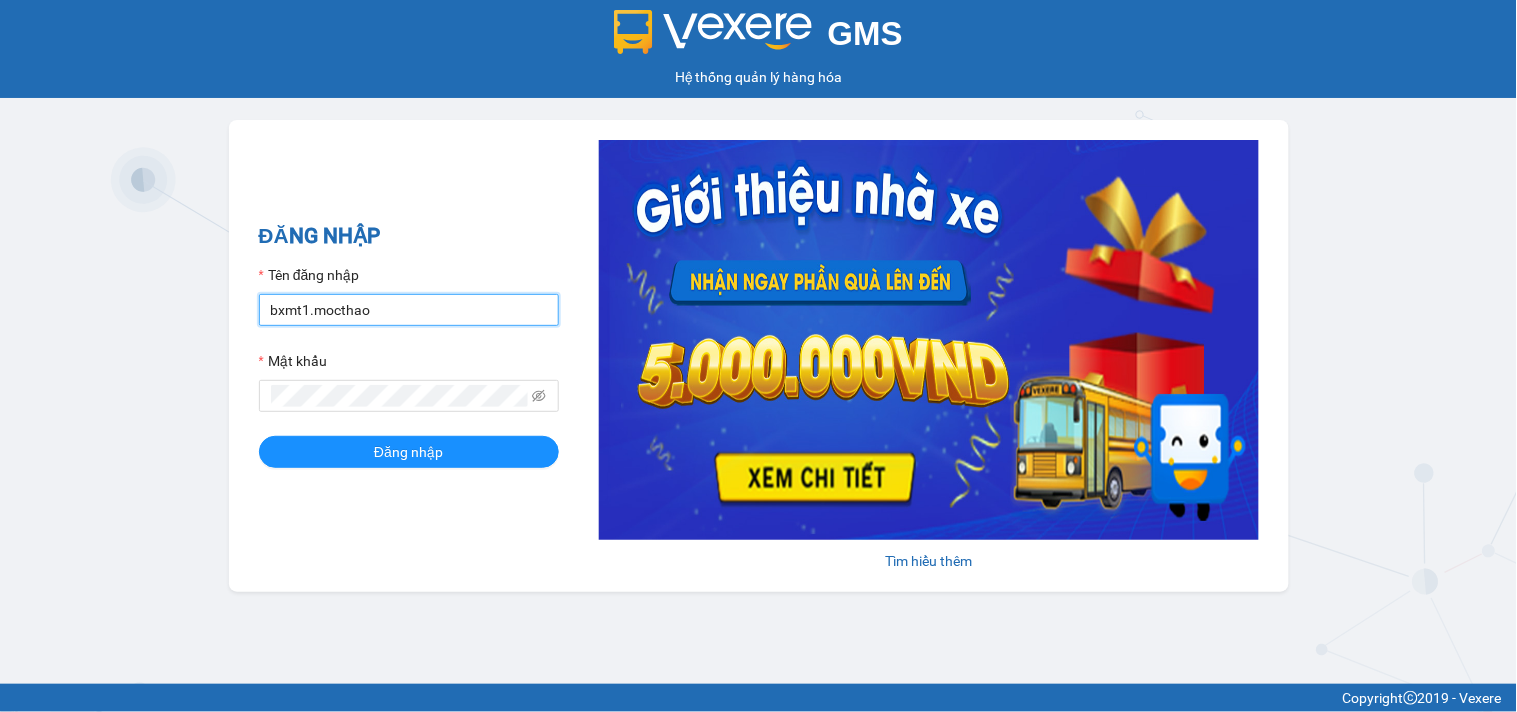 click on "bxmt1.mocthao" at bounding box center (409, 310) 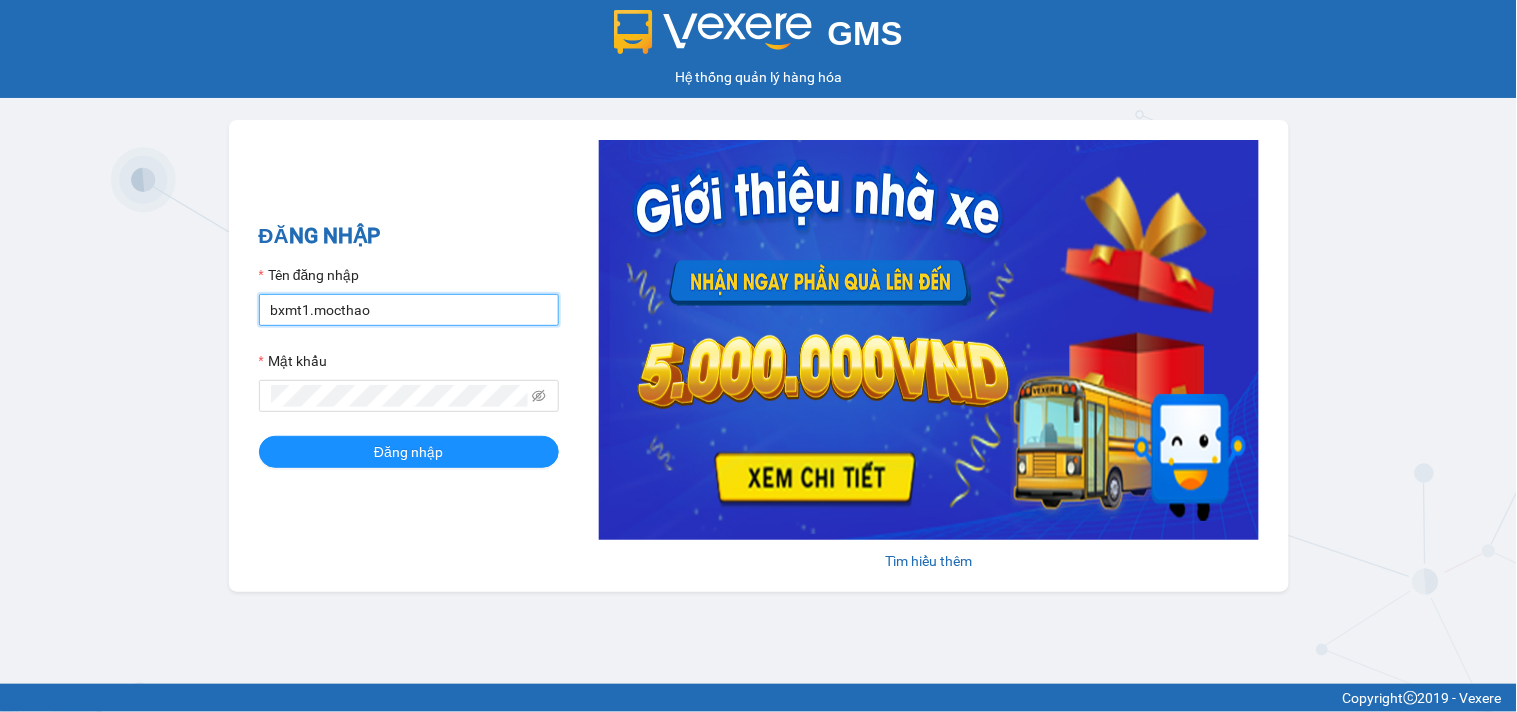 type on "vpth8.mocthao" 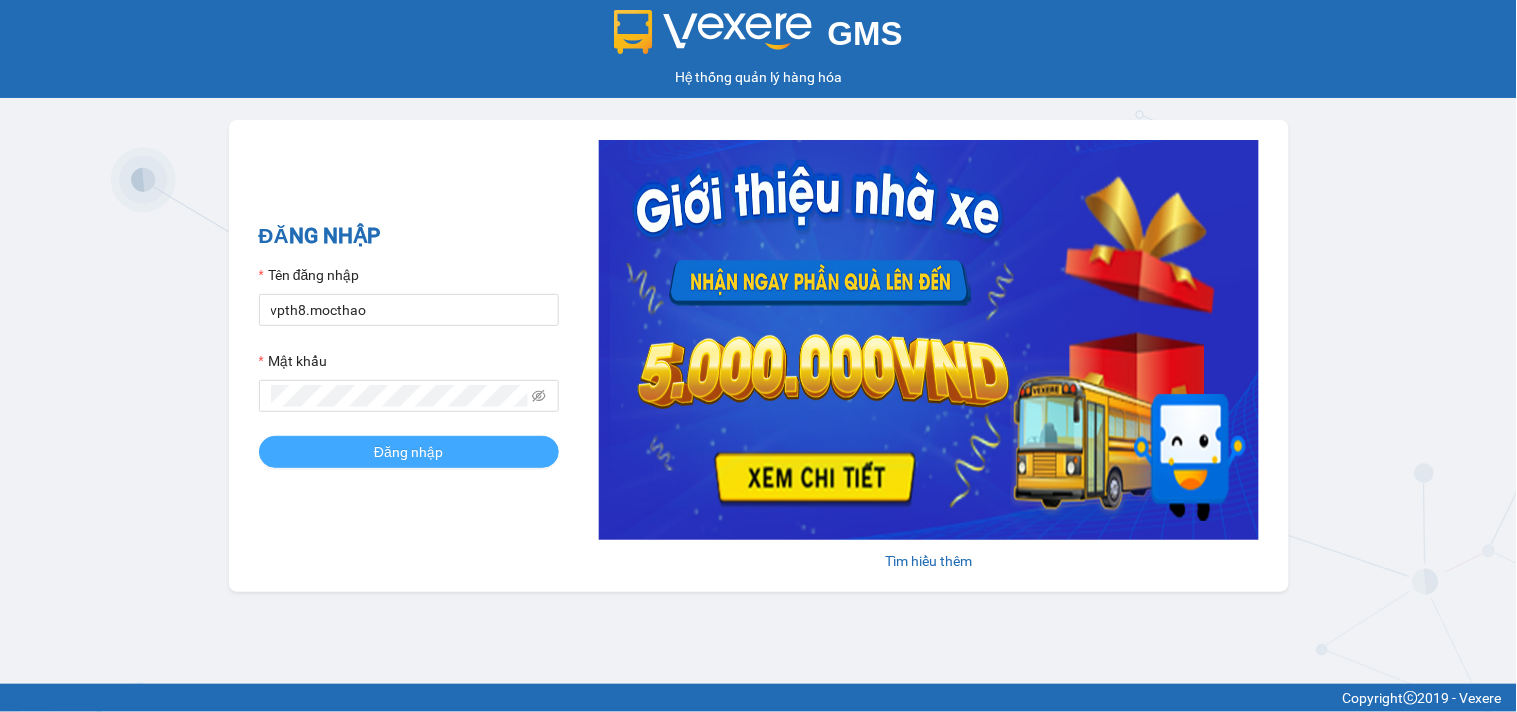 click on "Đăng nhập" at bounding box center [409, 452] 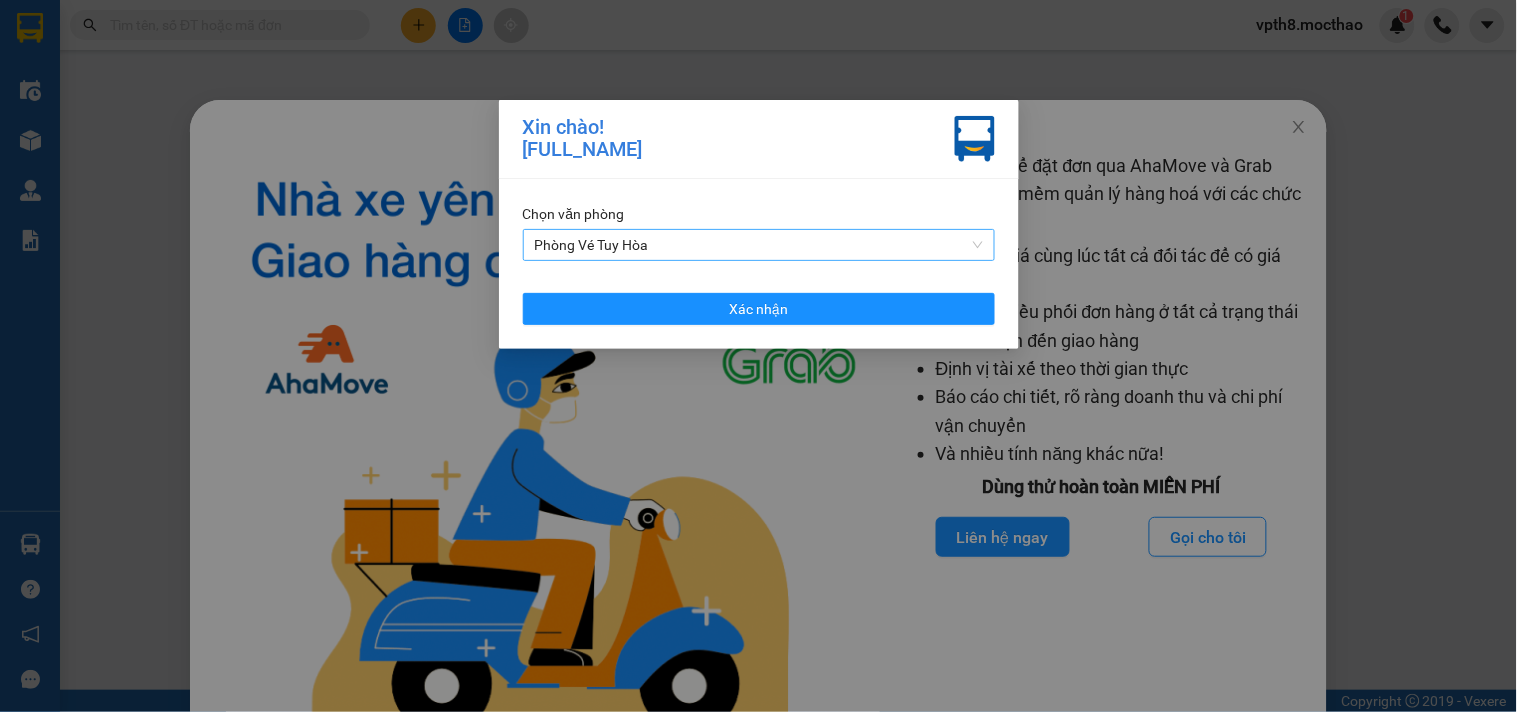 click on "Phòng Vé Tuy Hòa" at bounding box center (759, 245) 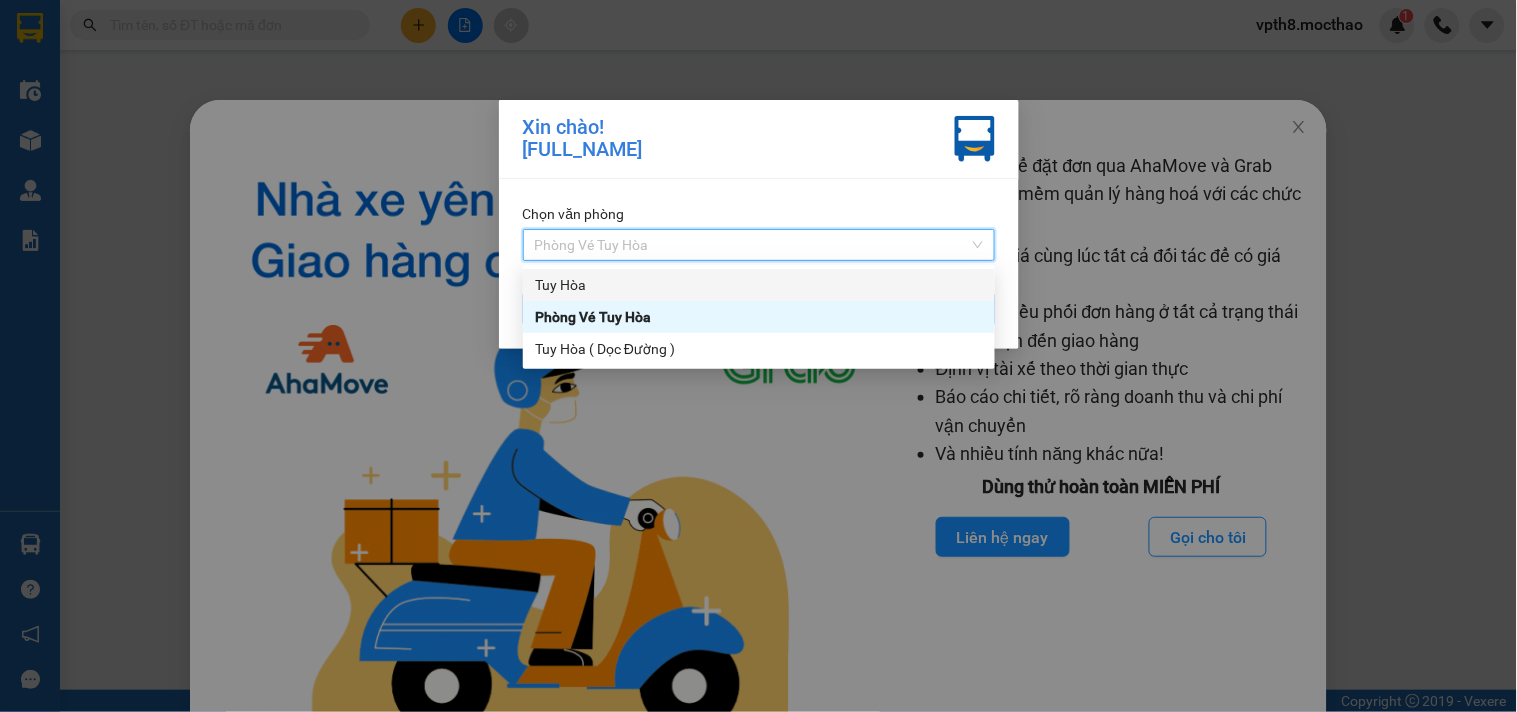 click on "Tuy Hòa" at bounding box center (759, 285) 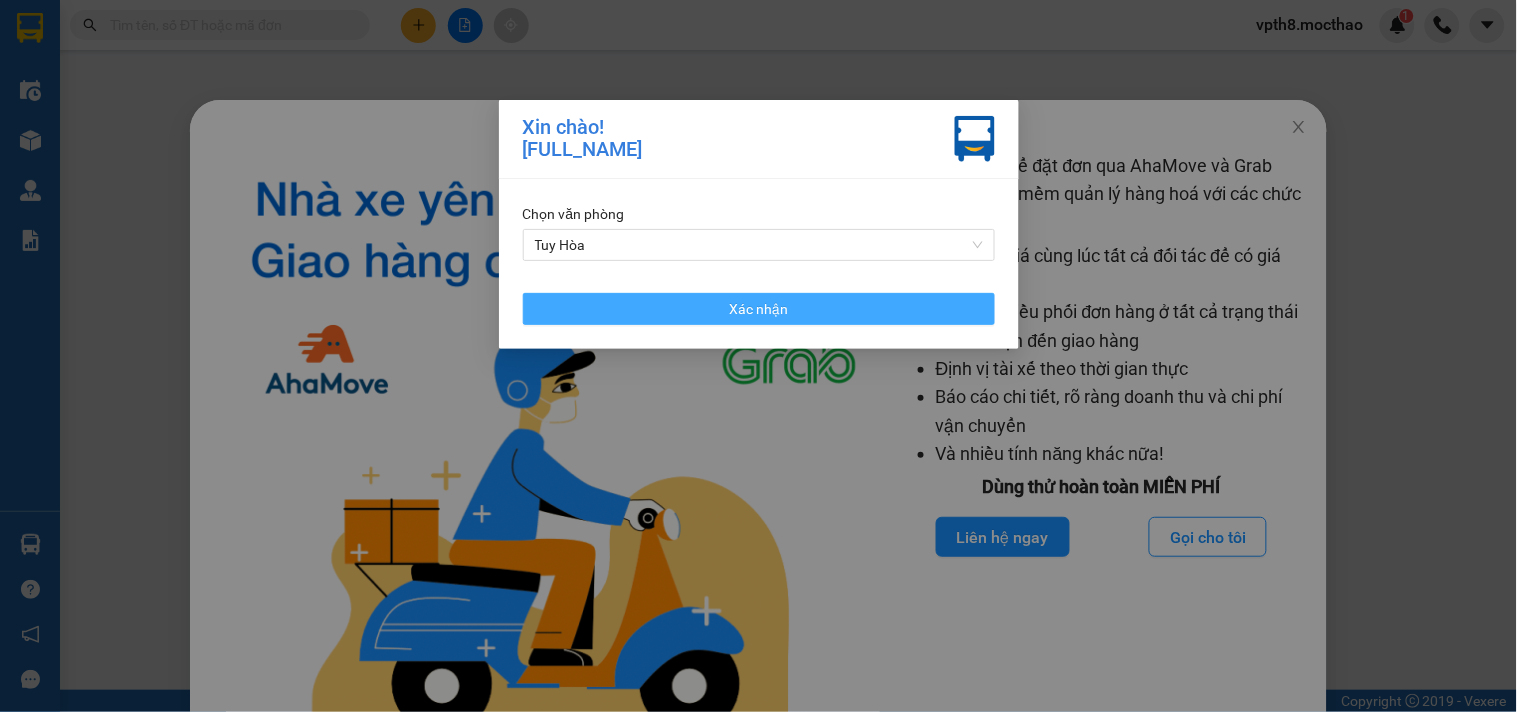 click on "Xác nhận" at bounding box center [759, 309] 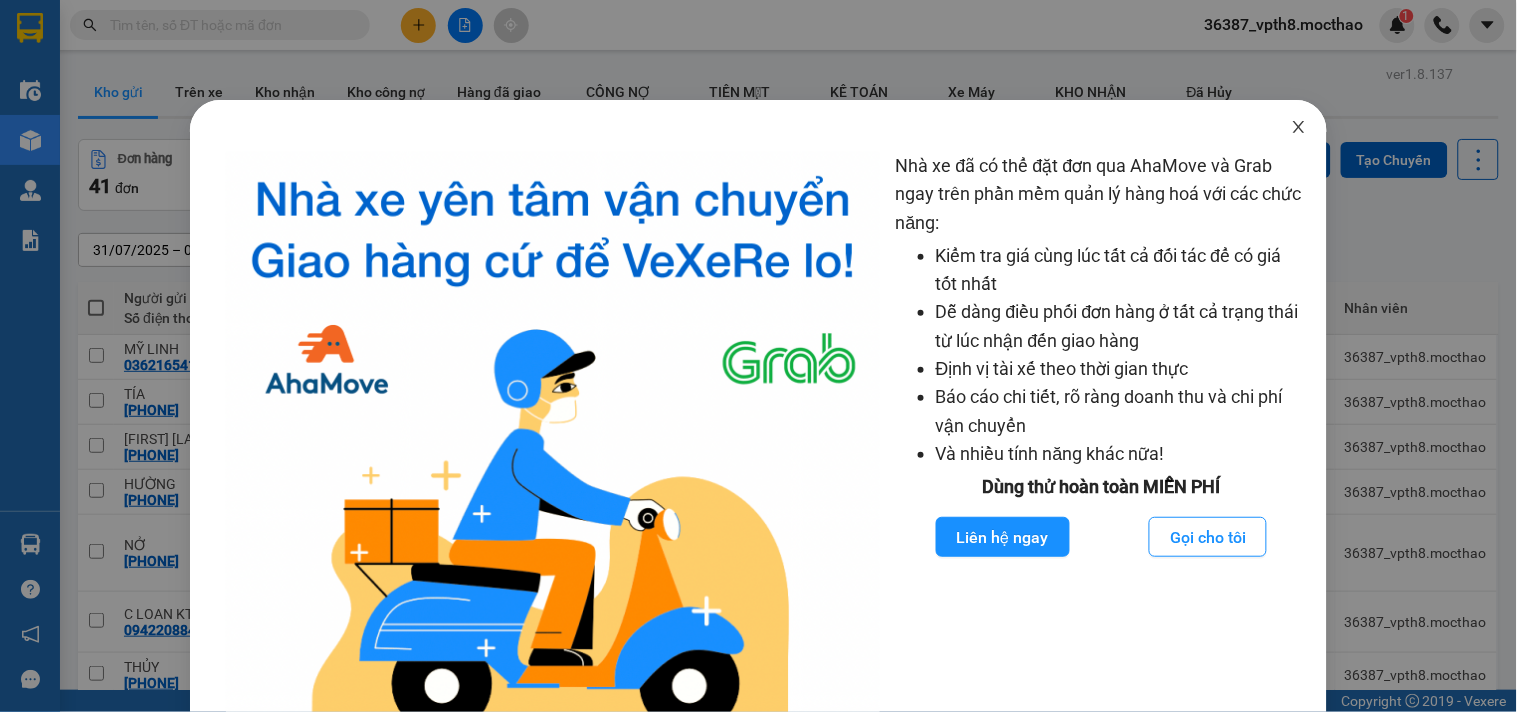 click at bounding box center [1299, 128] 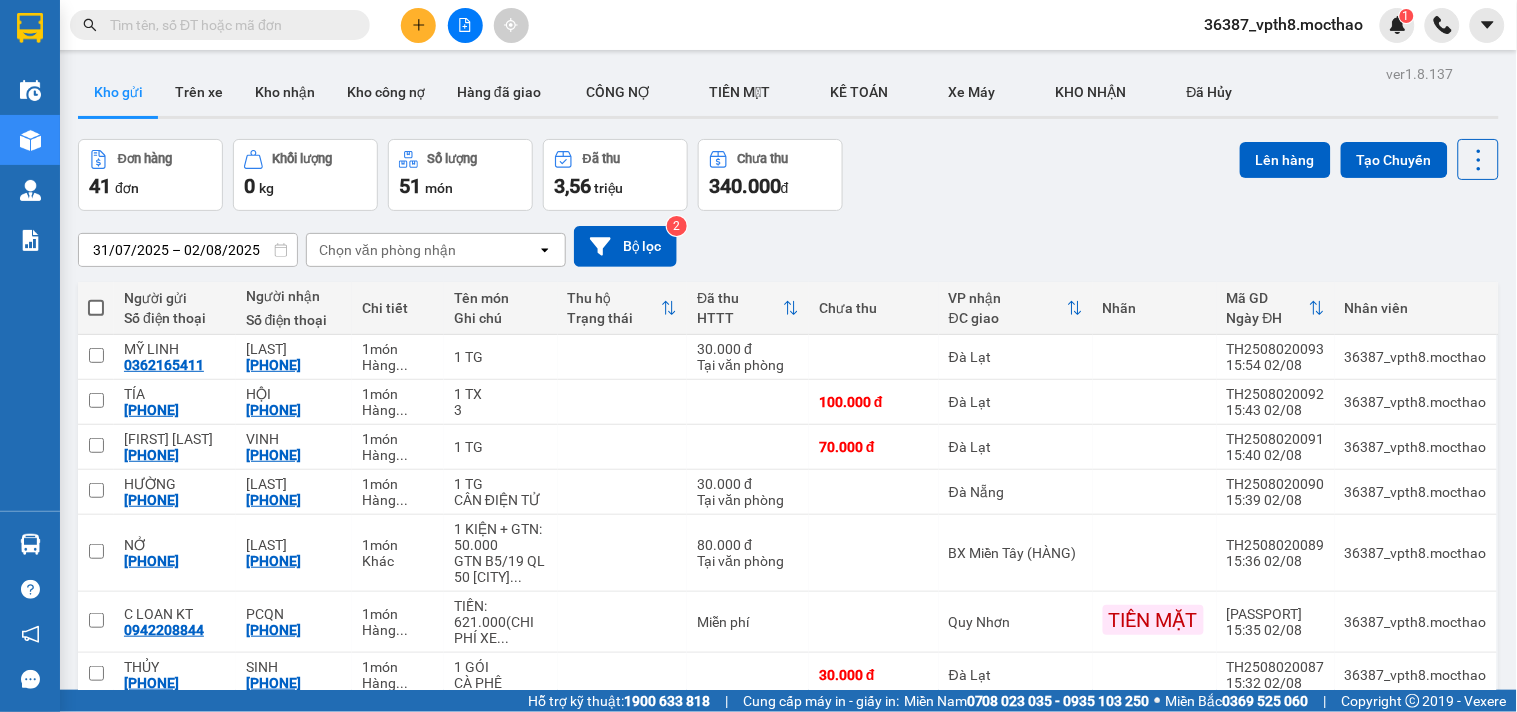 click on "31/07/2025 – 02/08/2025 Press the down arrow key to interact with the calendar and select a date. Press the escape button to close the calendar. Selected date range is from 31/07/2025 to 02/08/2025. Chọn văn phòng nhận open Bộ lọc 2" at bounding box center (788, 246) 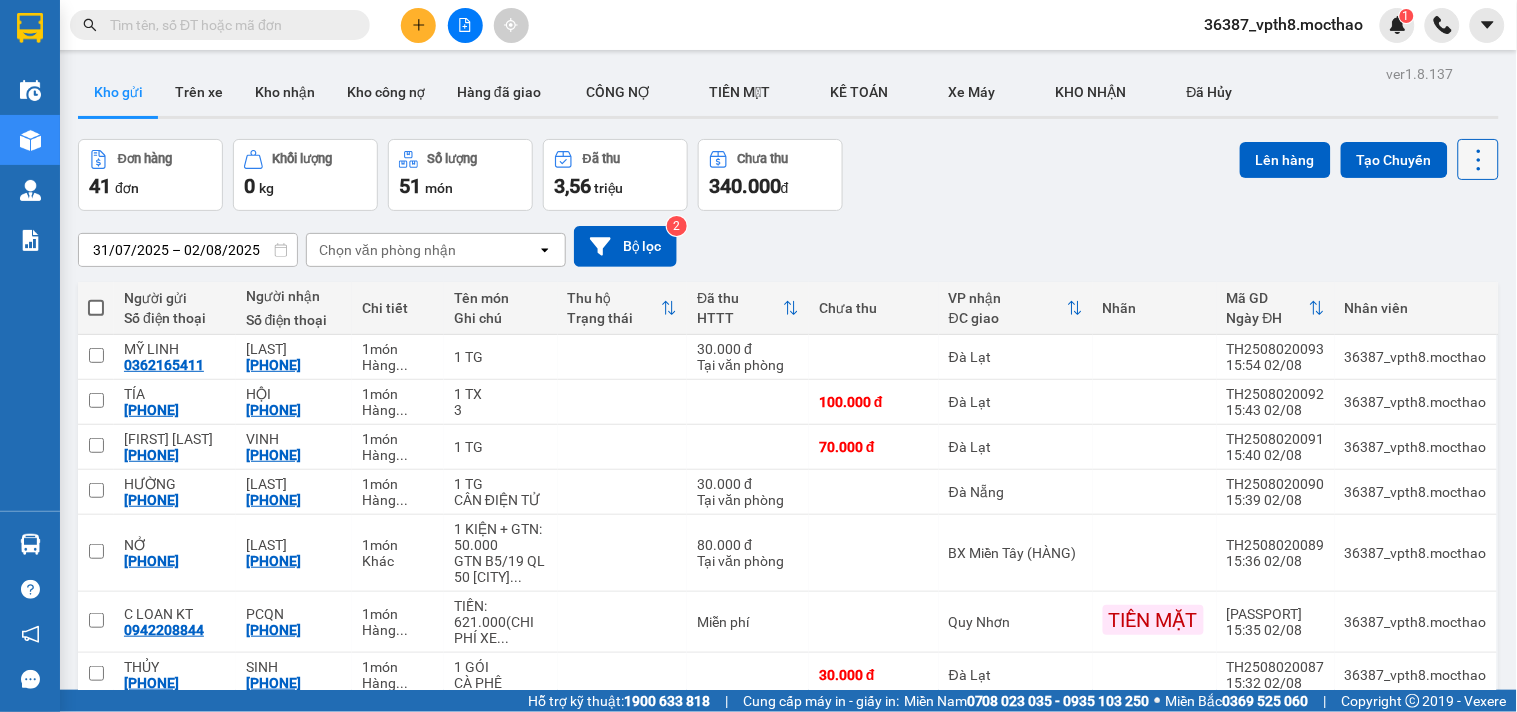 click at bounding box center (1478, 159) 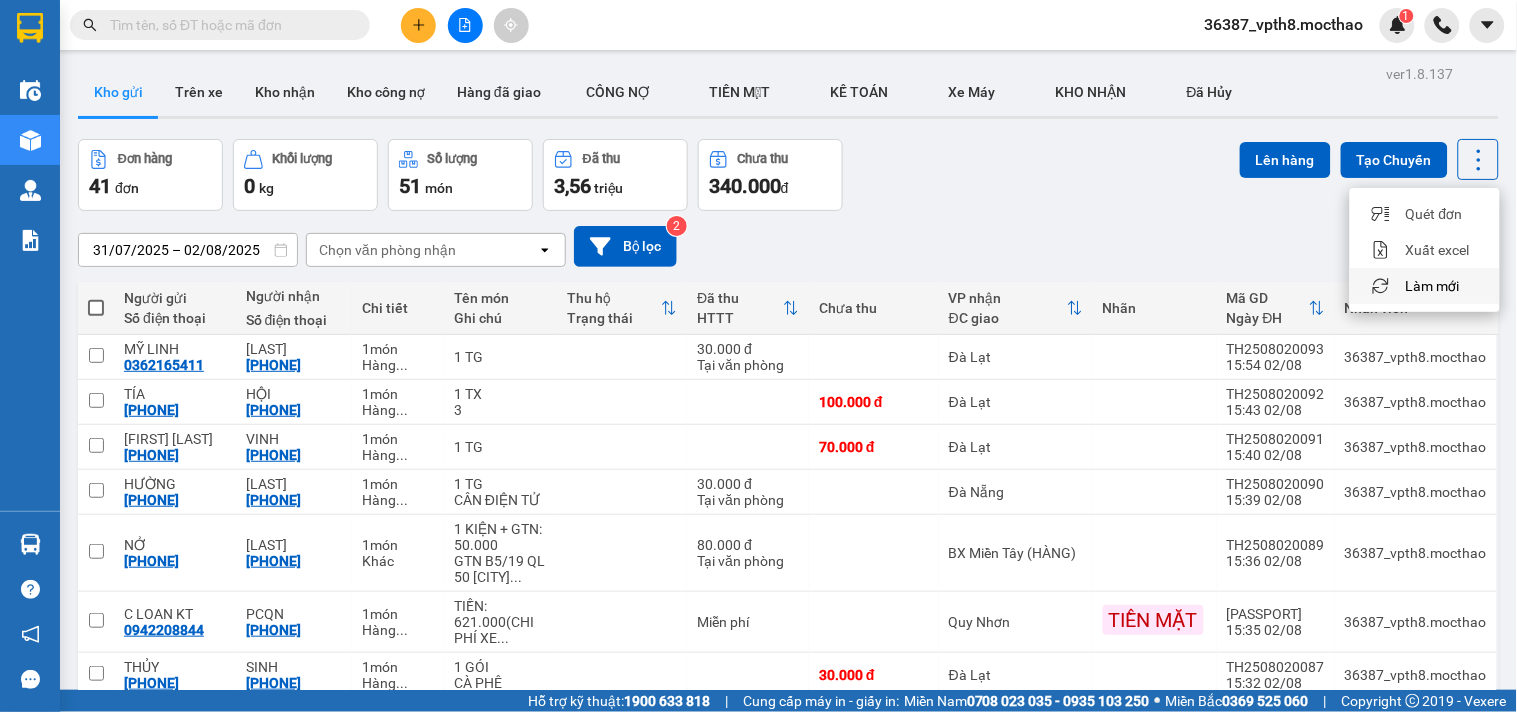 click at bounding box center [1381, 286] 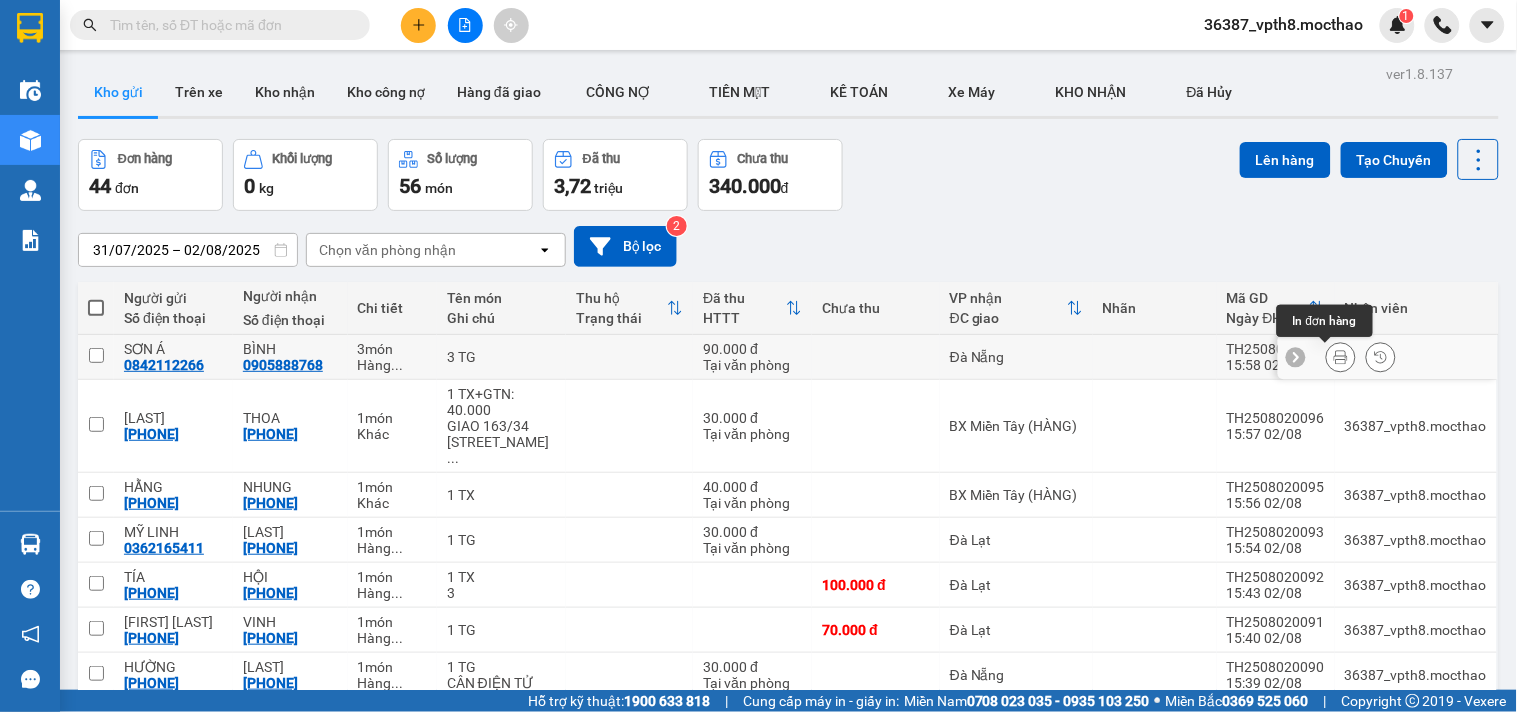 click 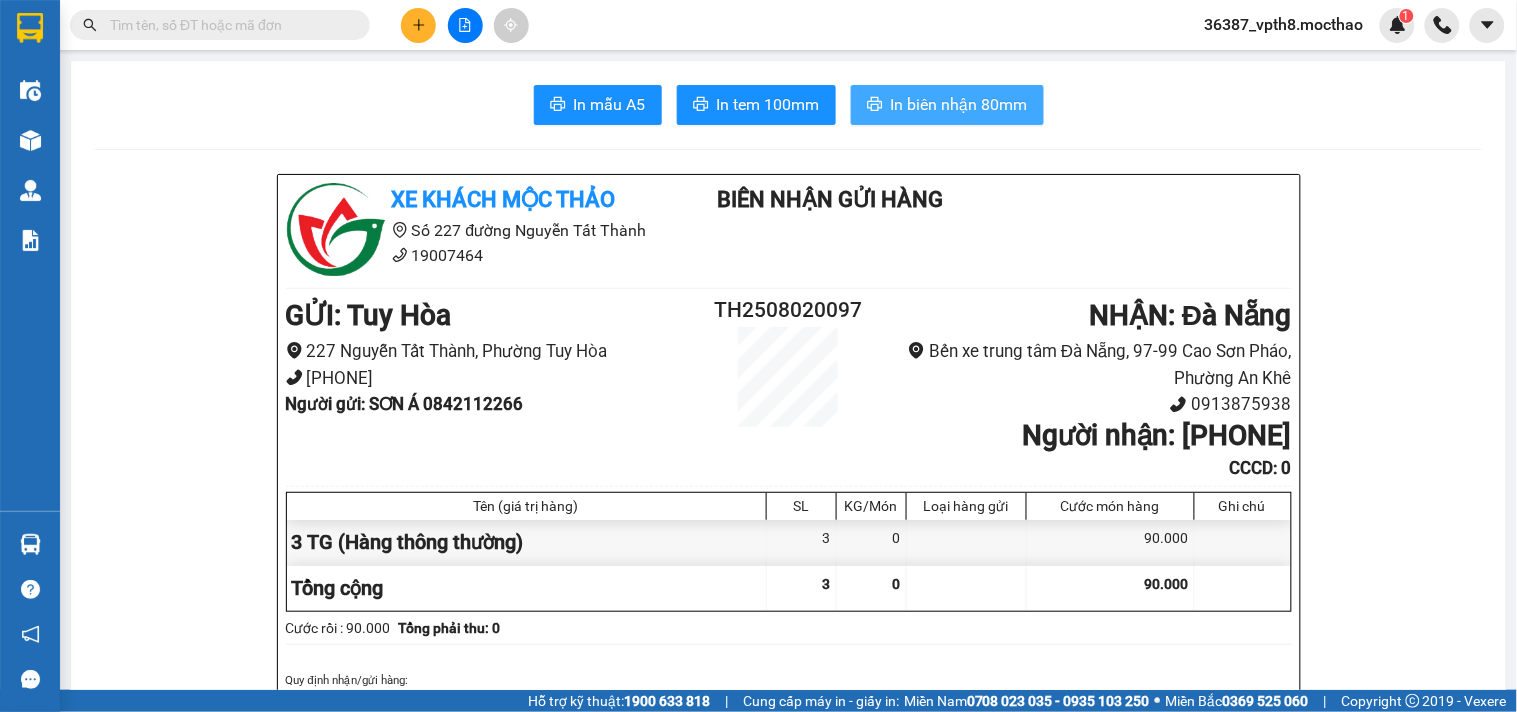 click on "In biên nhận 80mm" at bounding box center [959, 104] 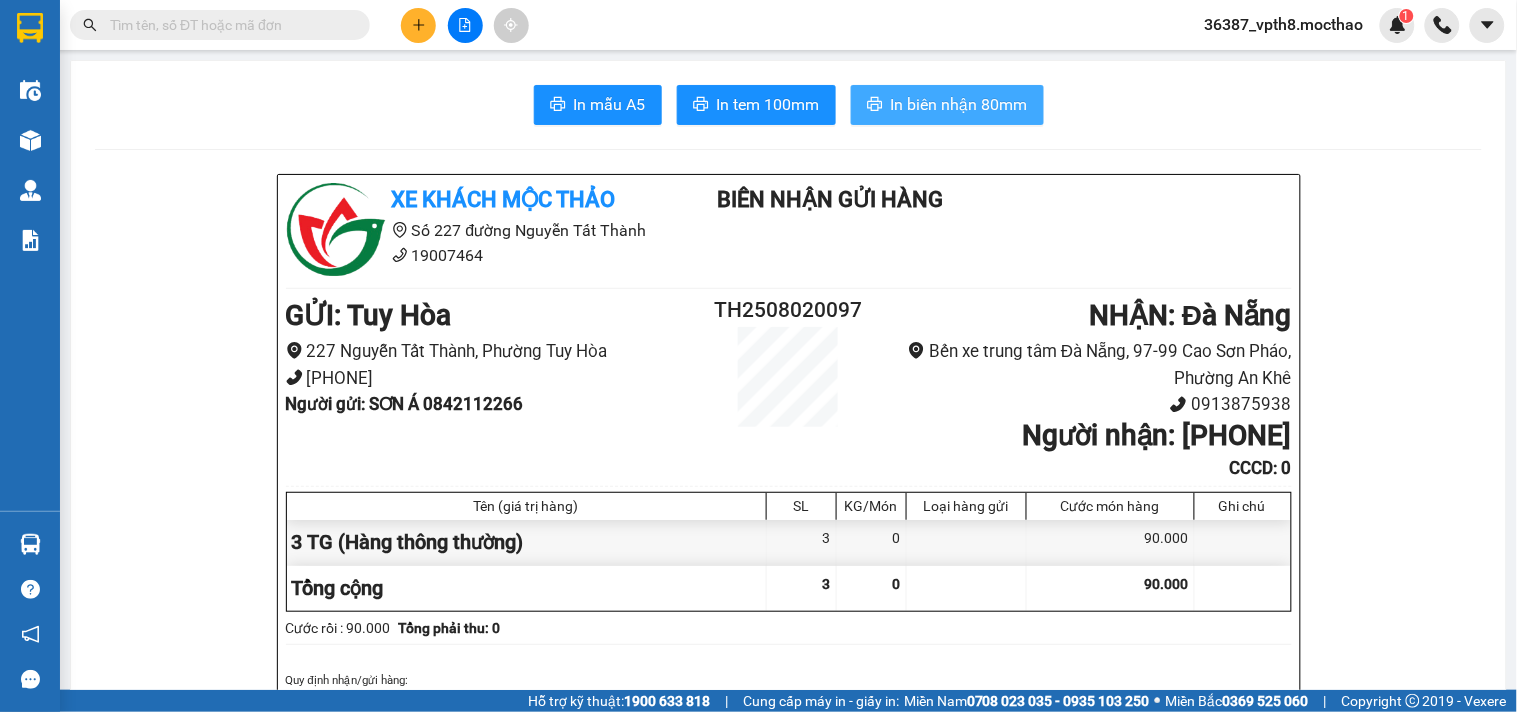 scroll, scrollTop: 0, scrollLeft: 0, axis: both 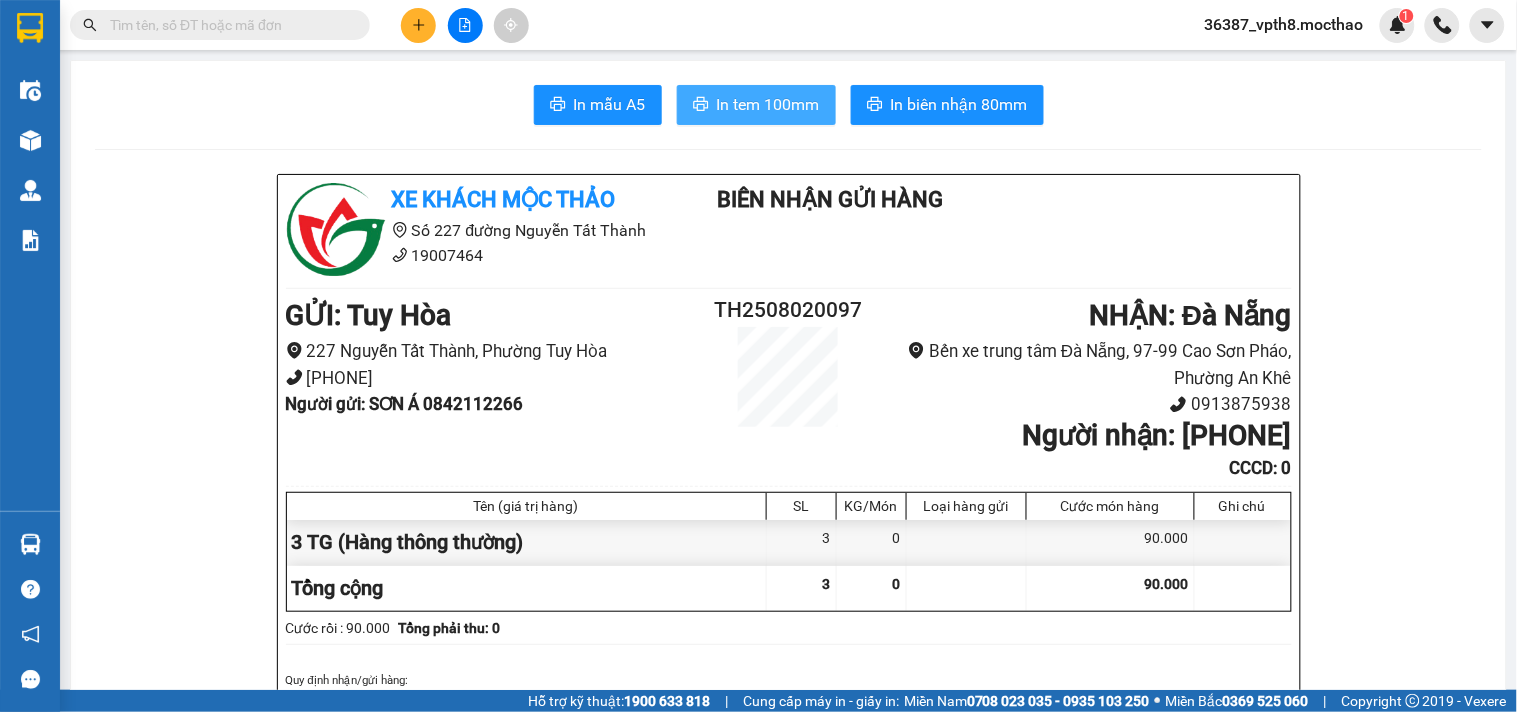 click on "In tem 100mm" at bounding box center (756, 105) 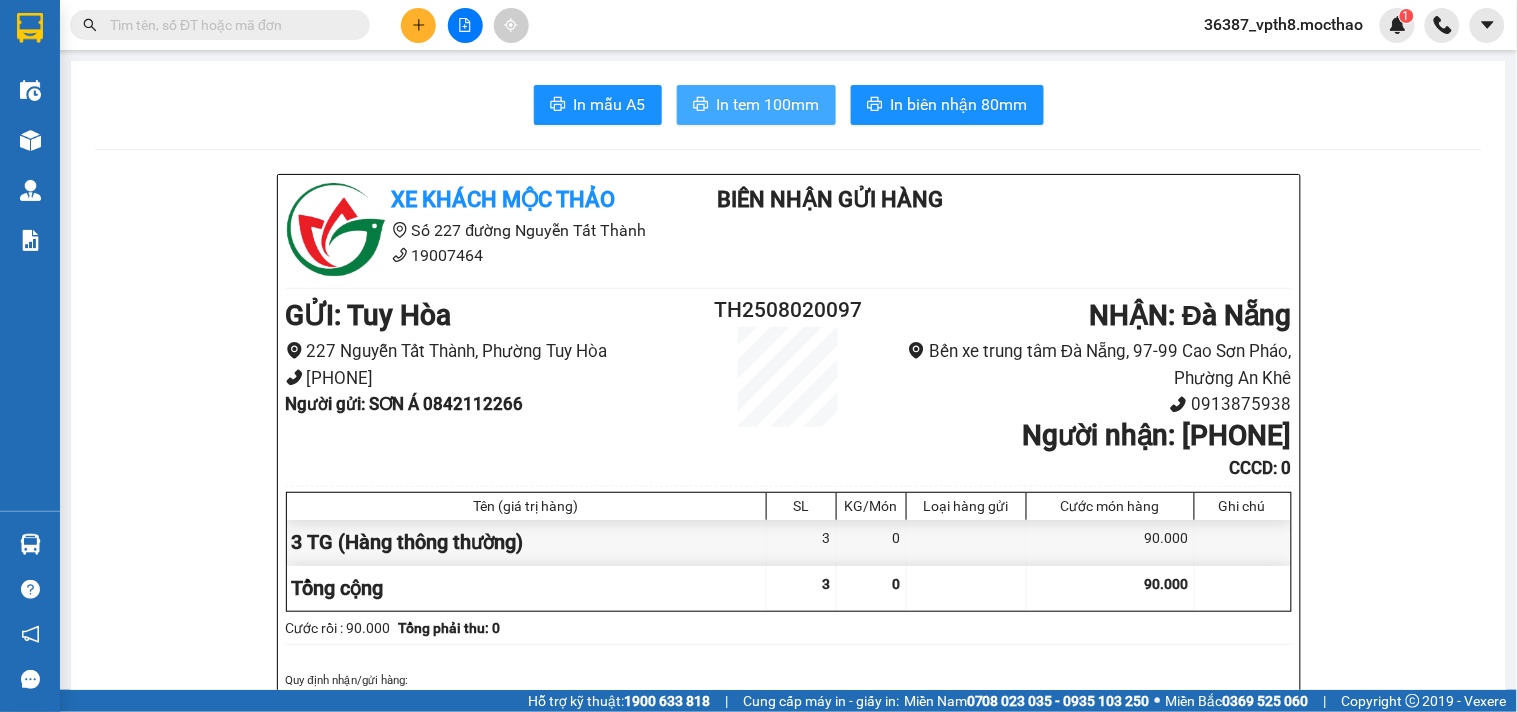scroll, scrollTop: 0, scrollLeft: 0, axis: both 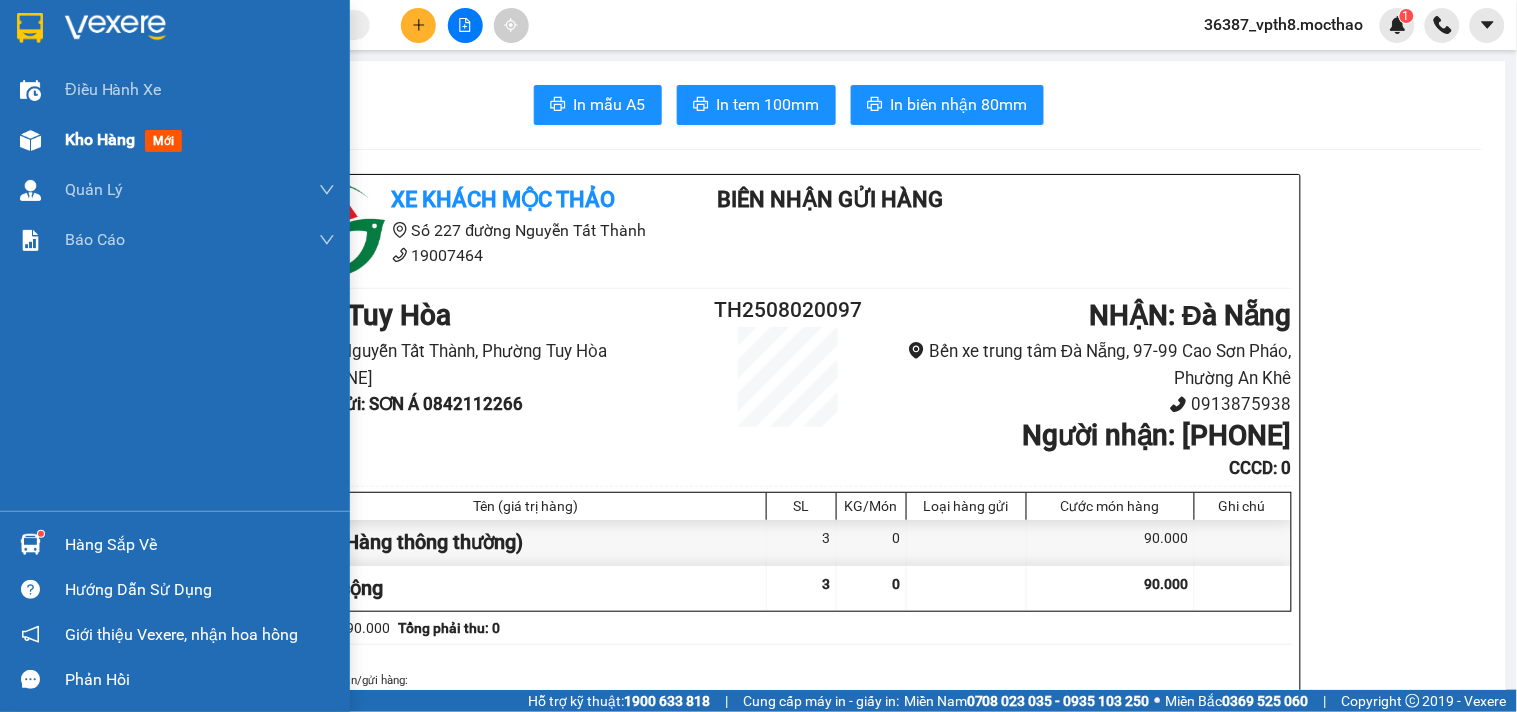click on "Kho hàng" at bounding box center [100, 139] 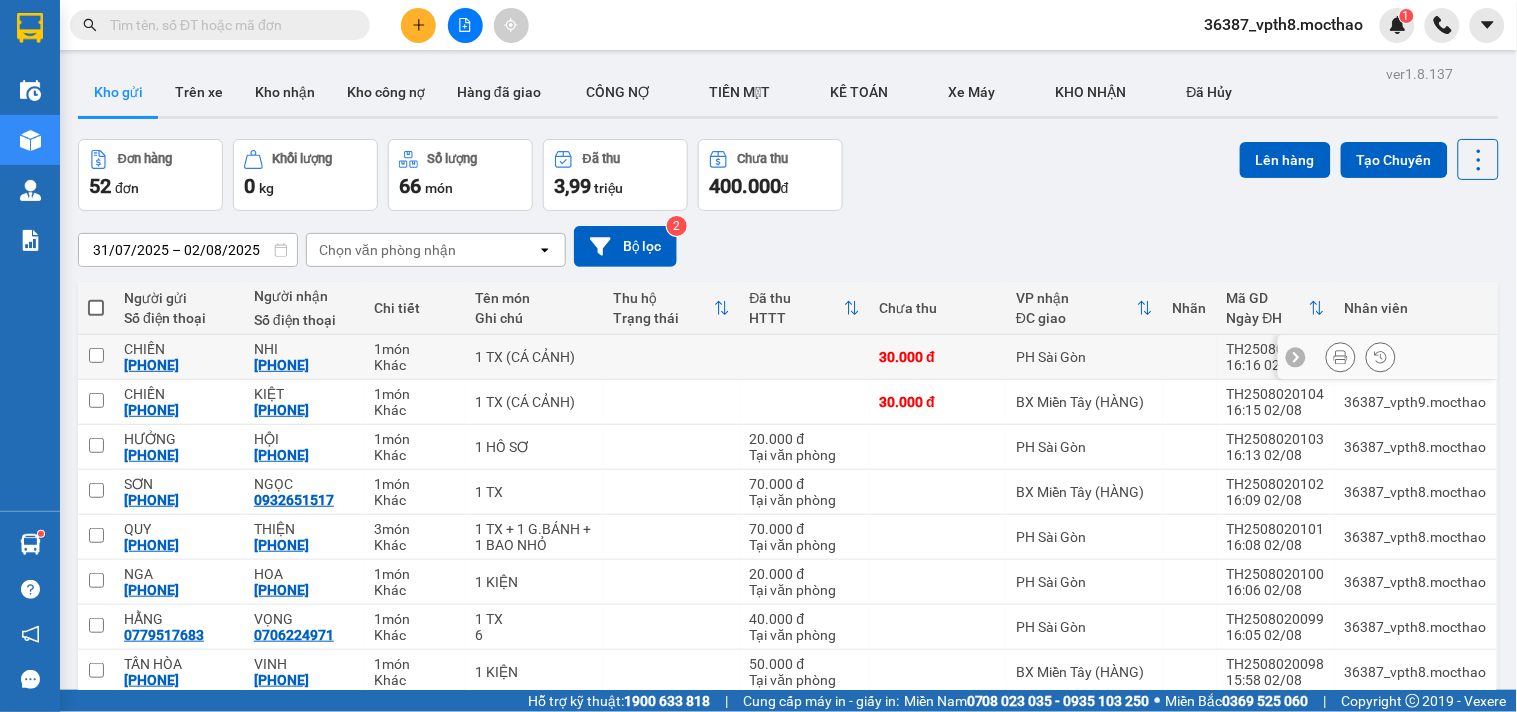 click at bounding box center [1341, 357] 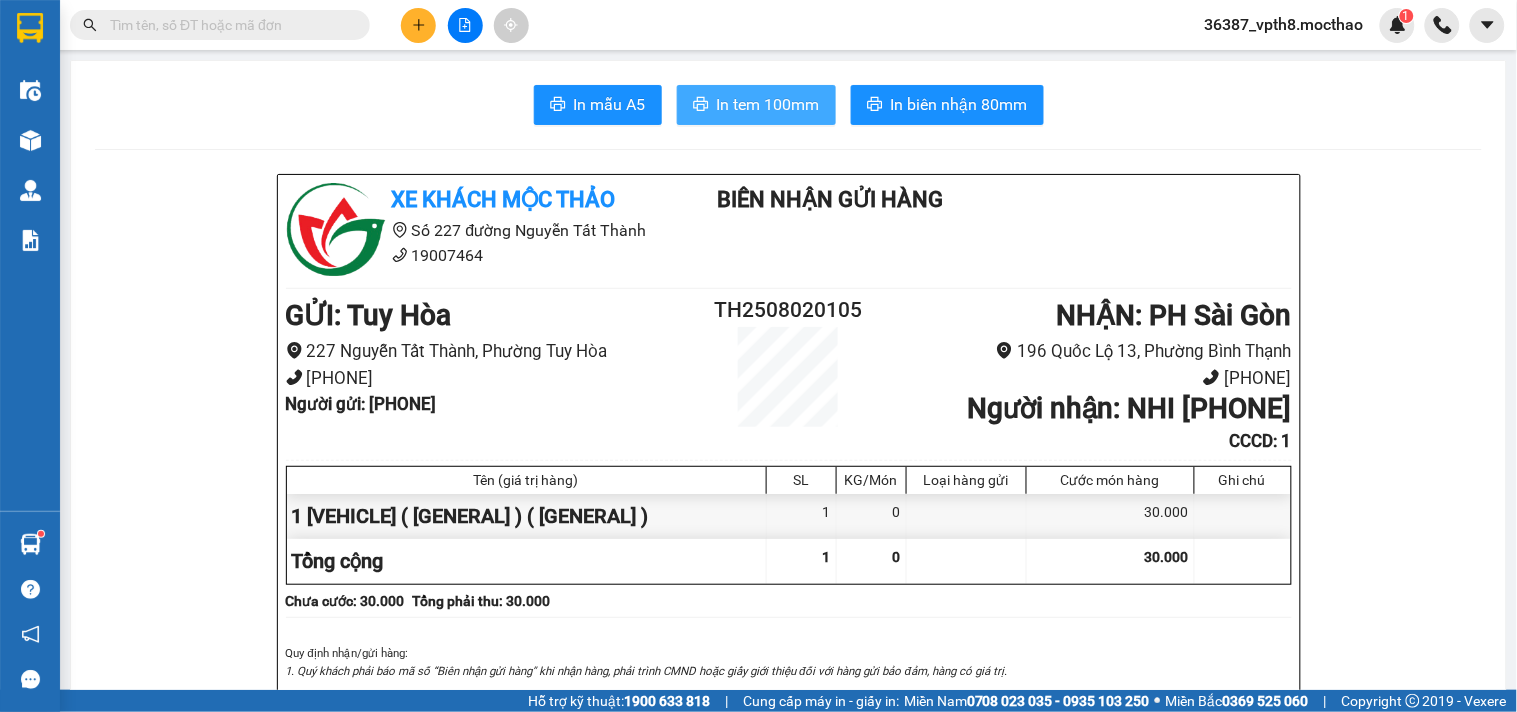 click on "In tem 100mm" at bounding box center (768, 104) 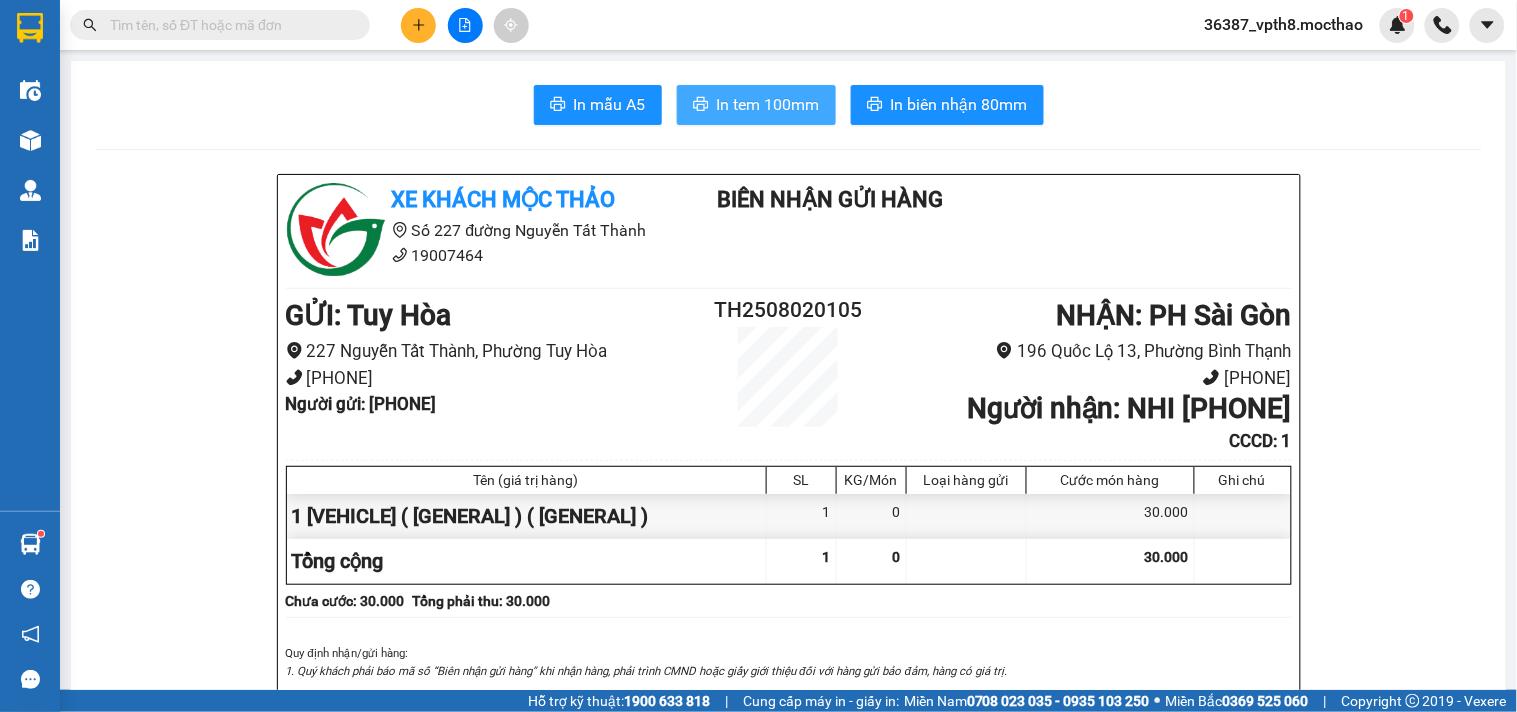 scroll, scrollTop: 0, scrollLeft: 0, axis: both 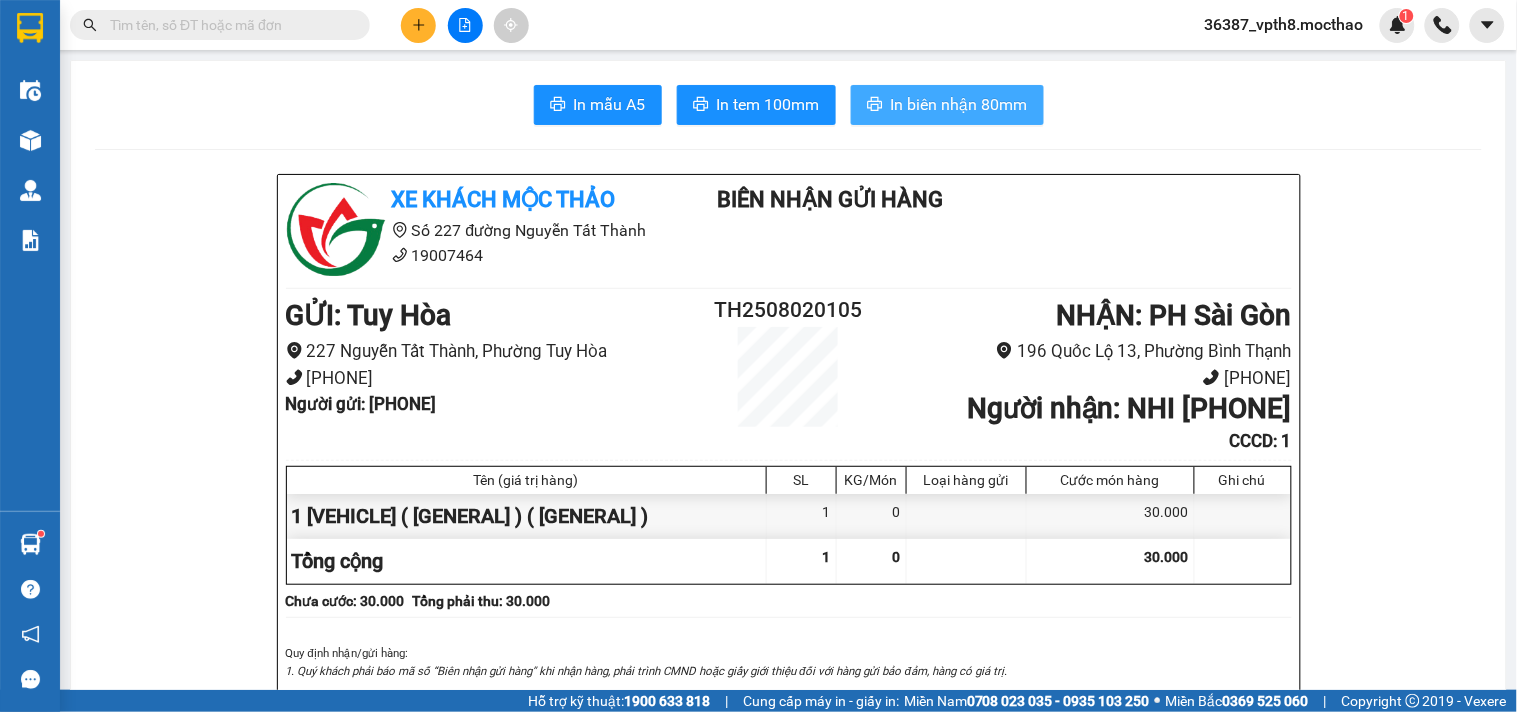 click on "In biên nhận 80mm" at bounding box center [959, 104] 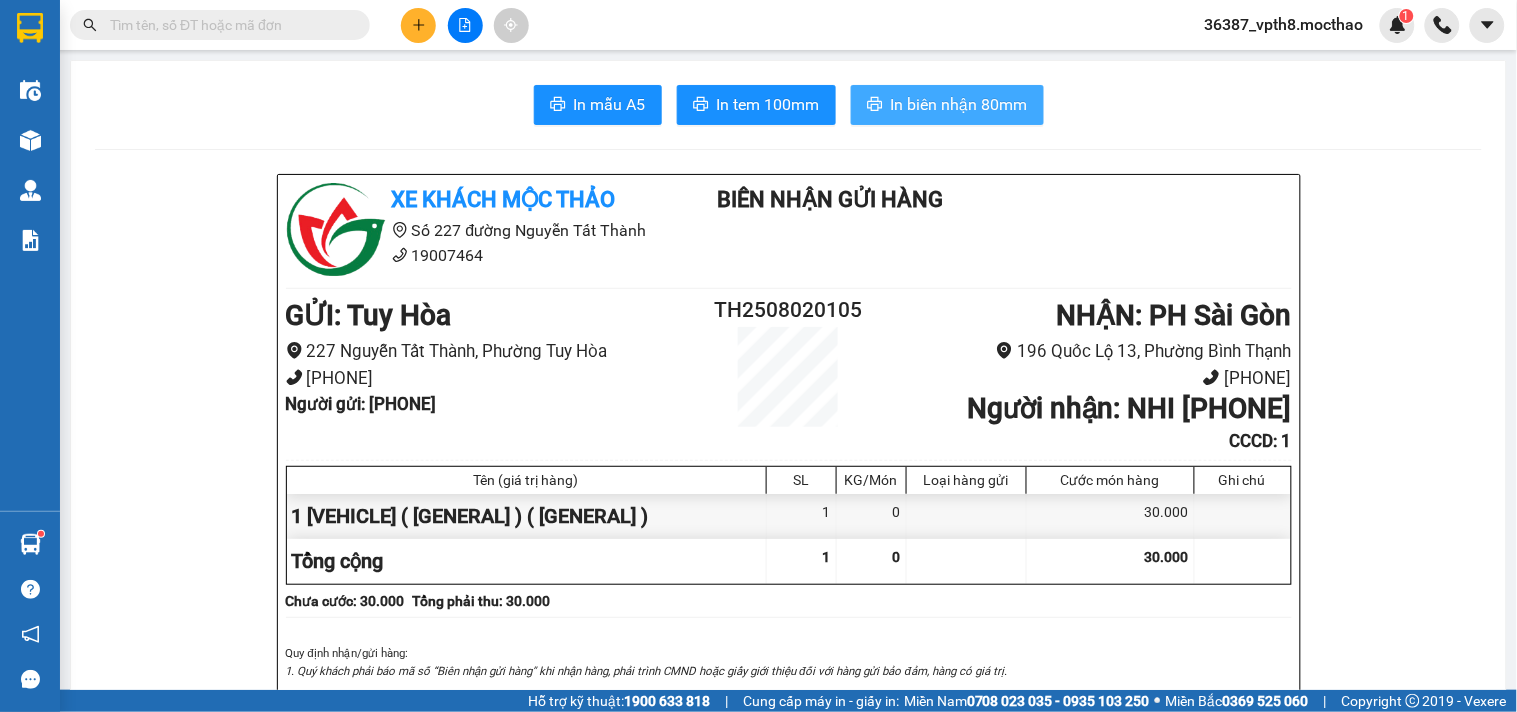 scroll, scrollTop: 0, scrollLeft: 0, axis: both 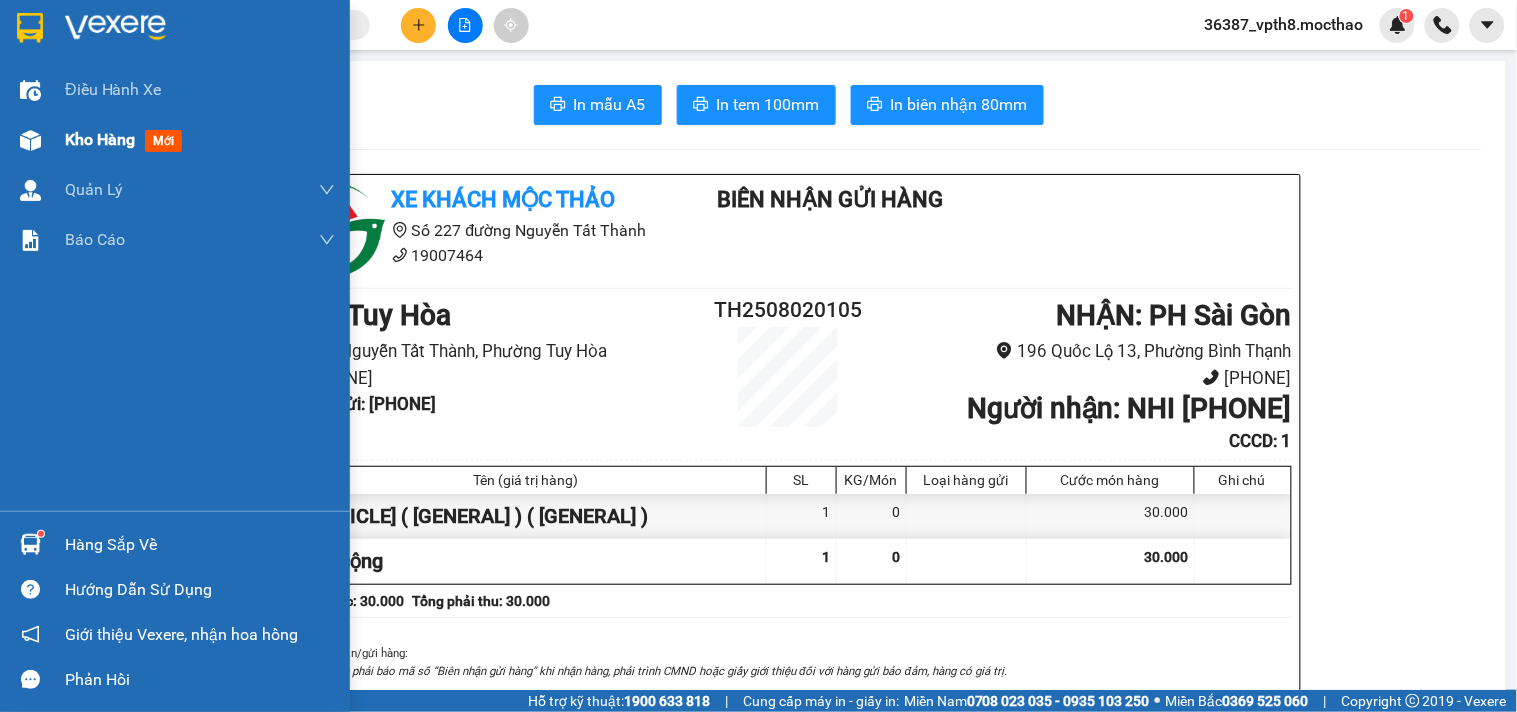 click on "Kho hàng mới" at bounding box center [175, 140] 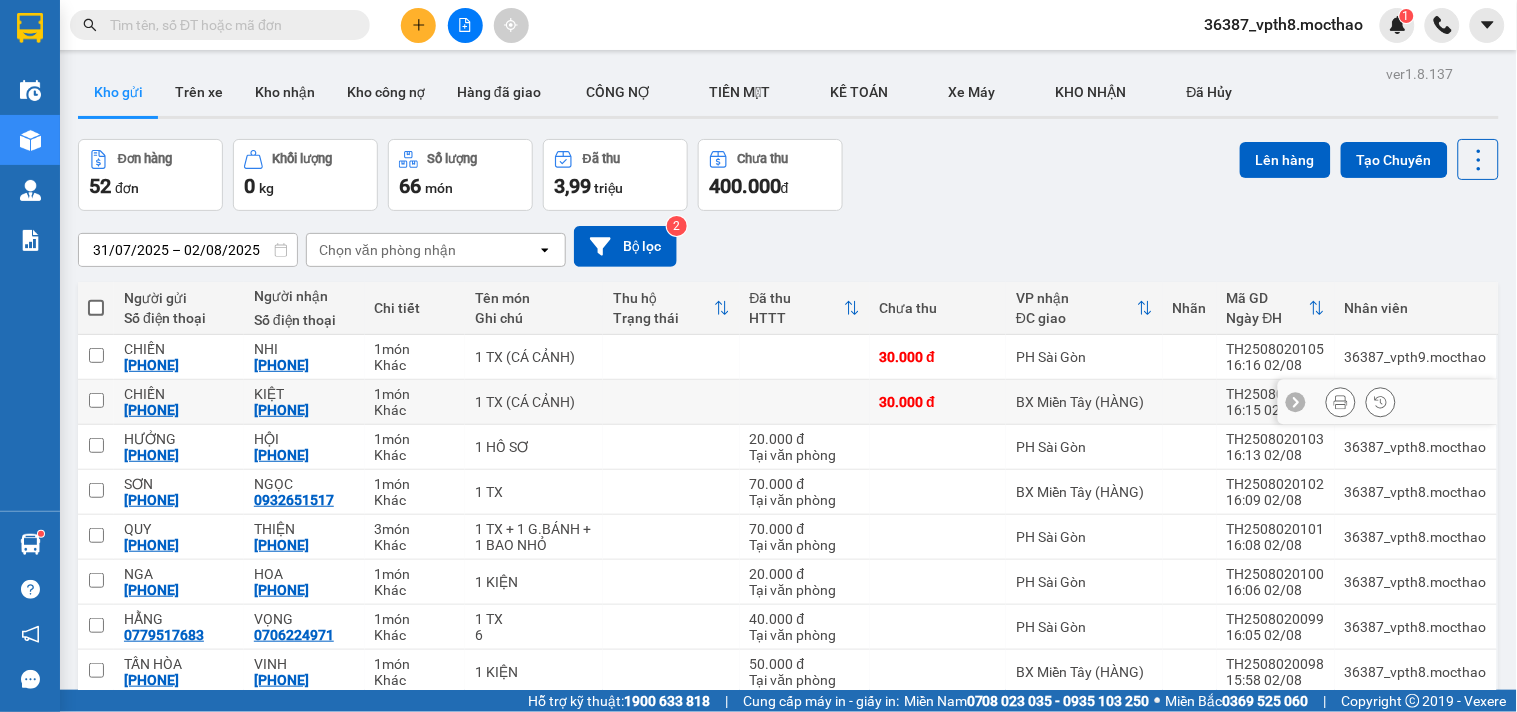 click at bounding box center [1341, 402] 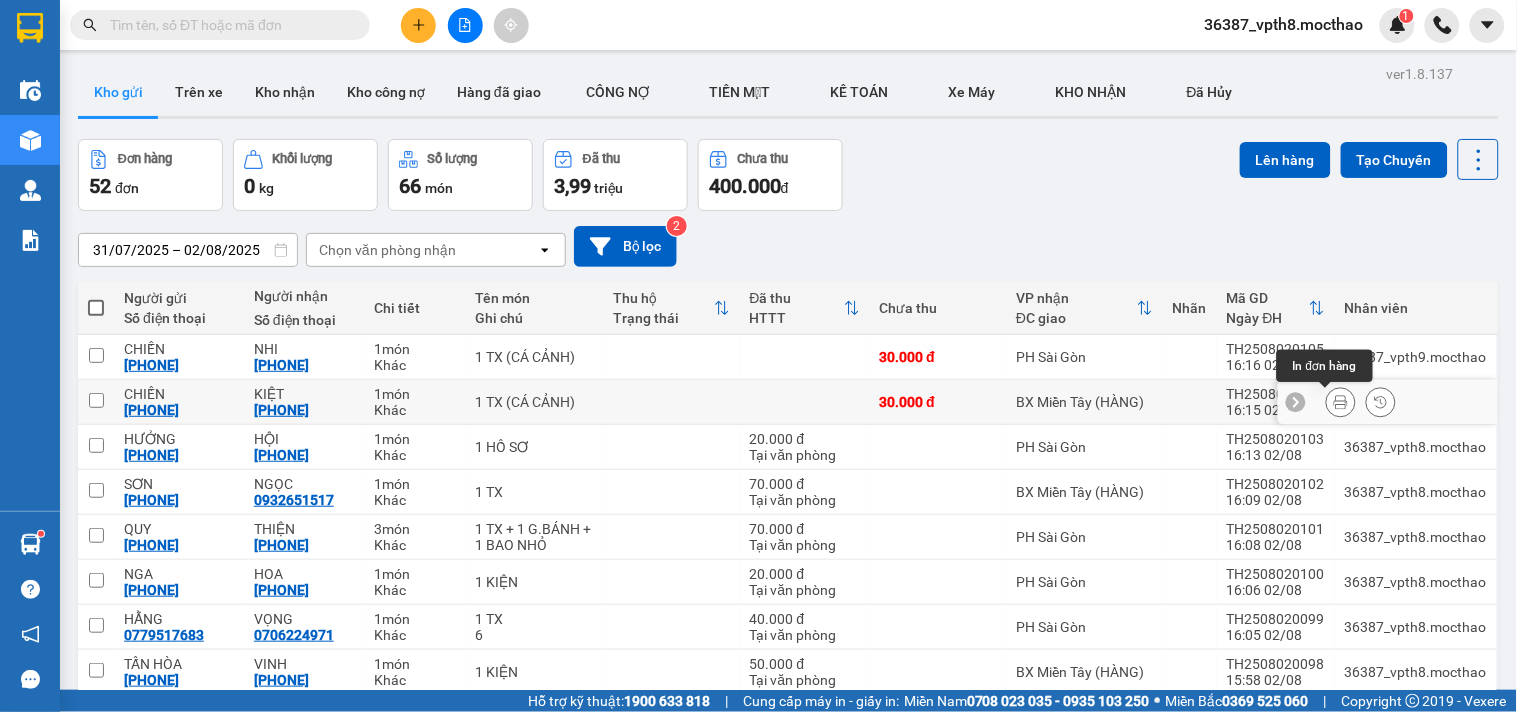 click at bounding box center [1341, 402] 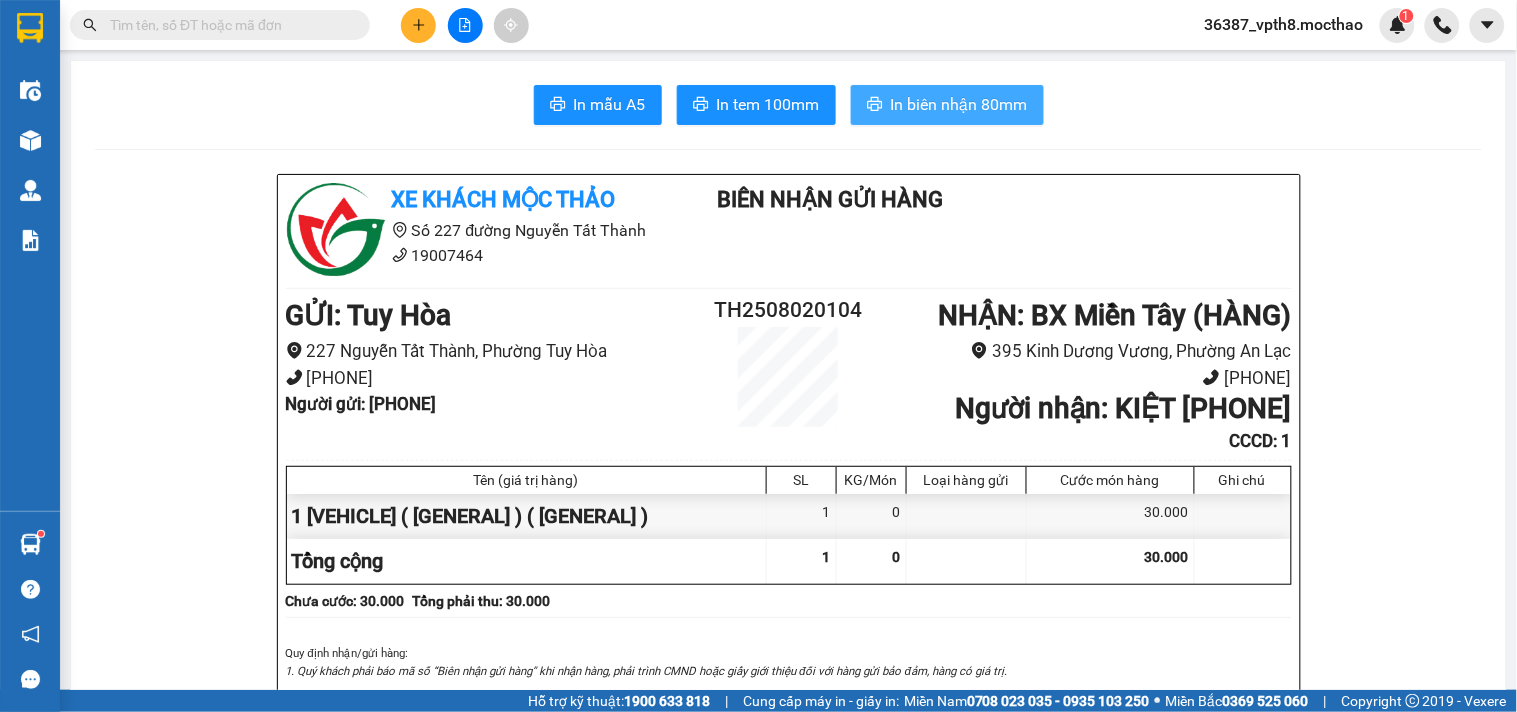 click on "In biên nhận 80mm" at bounding box center (959, 104) 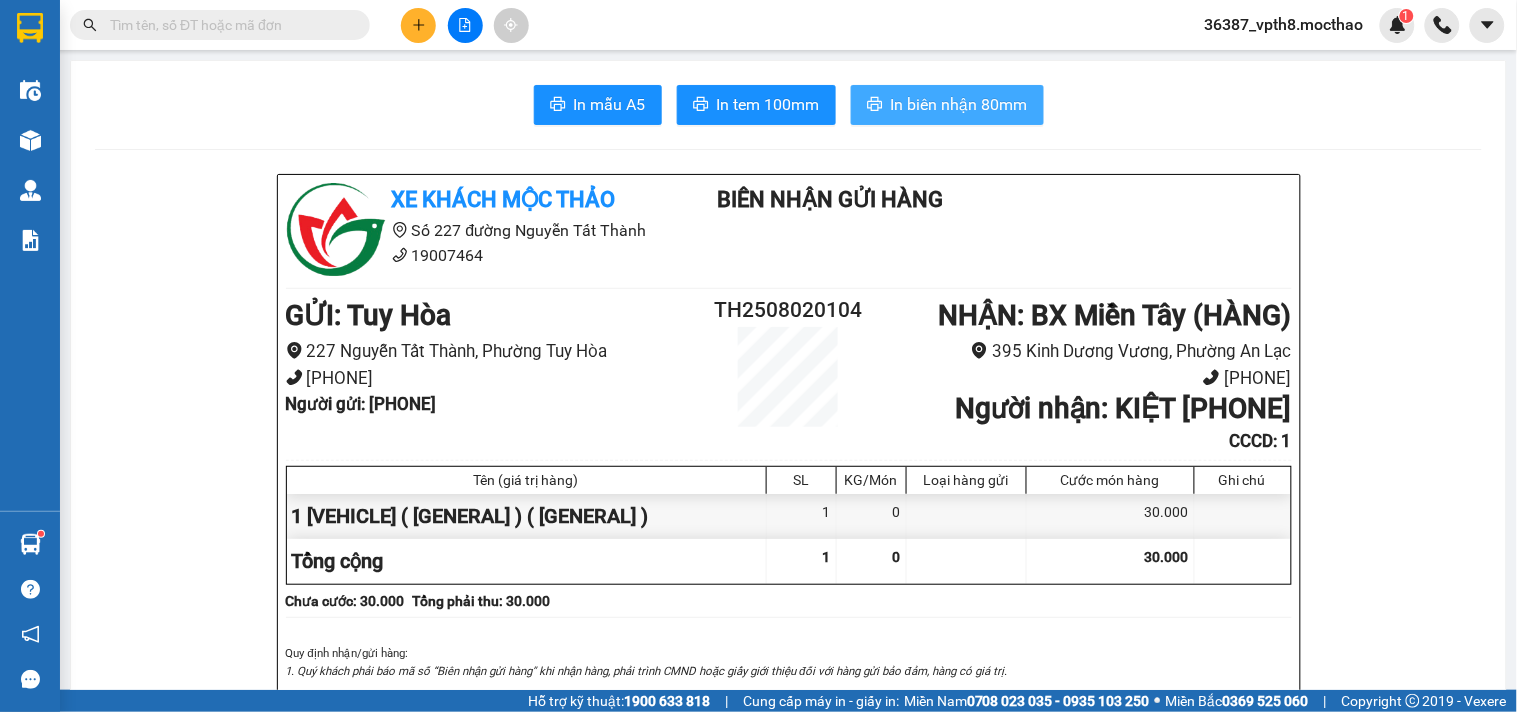 scroll, scrollTop: 0, scrollLeft: 0, axis: both 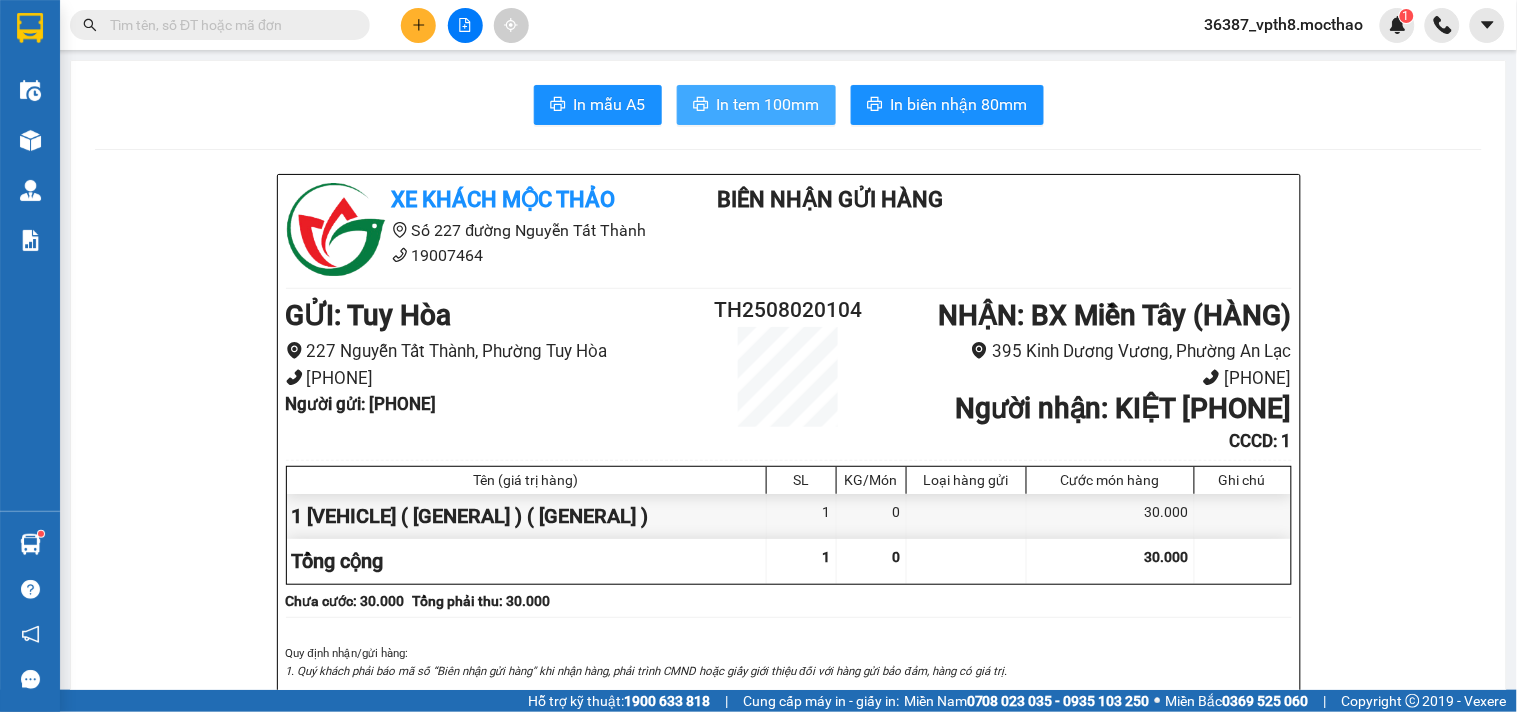 click on "In tem 100mm" at bounding box center [768, 104] 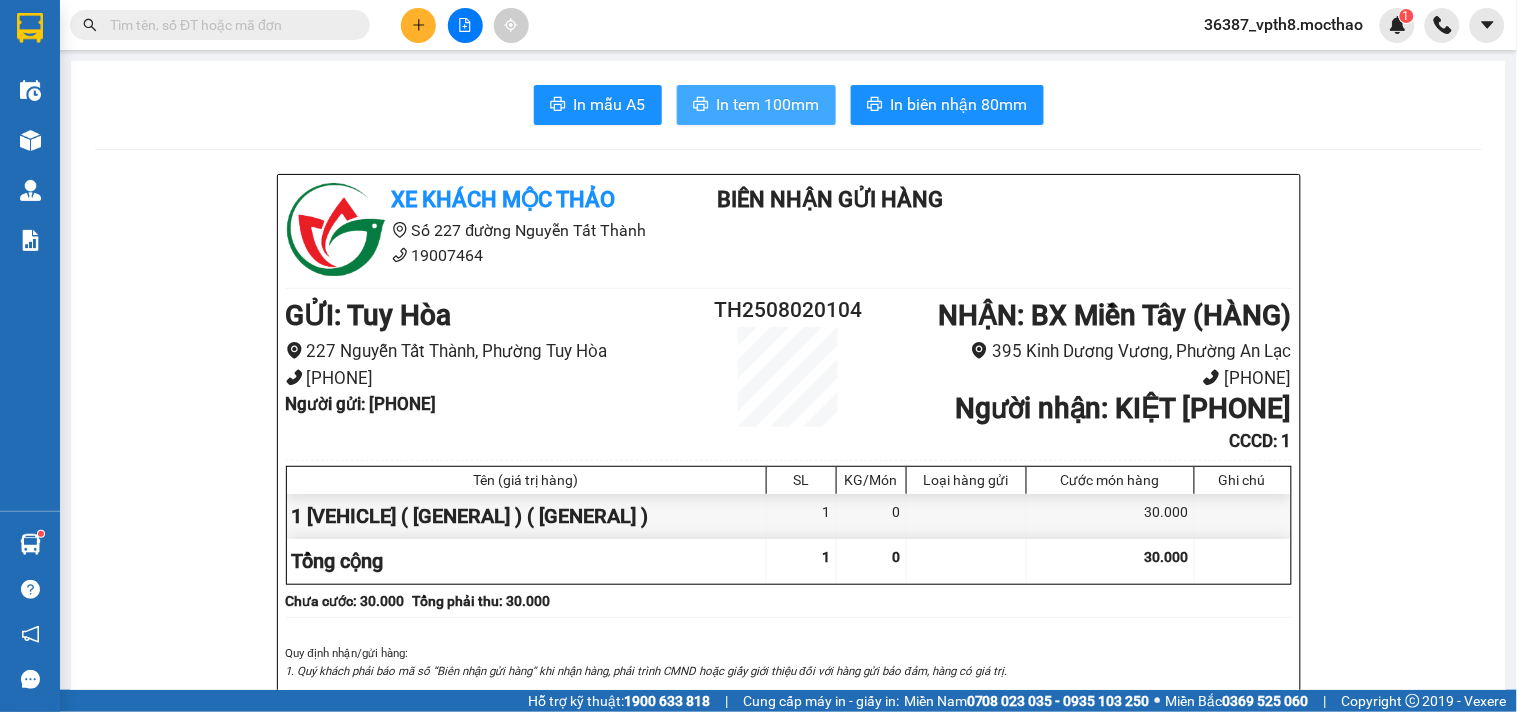scroll, scrollTop: 0, scrollLeft: 0, axis: both 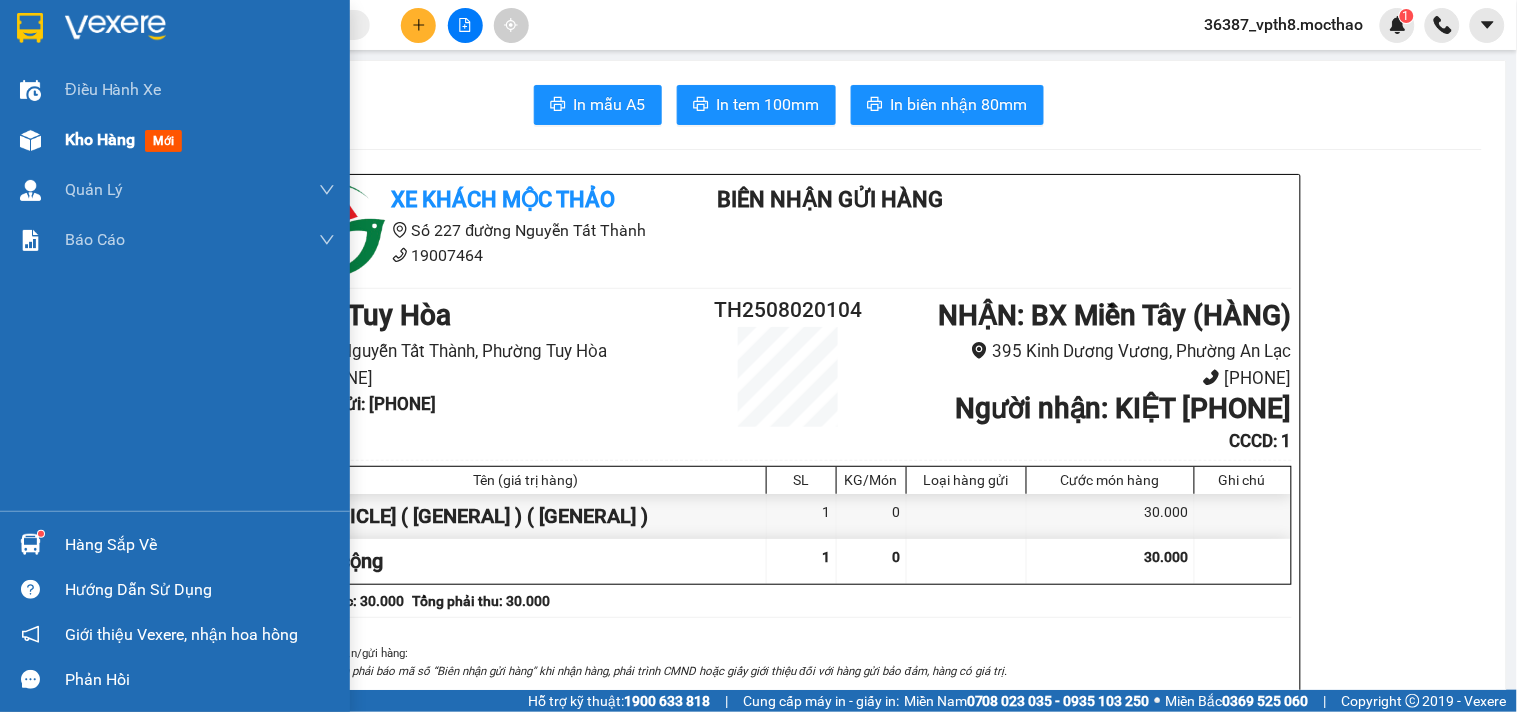 click on "Kho hàng" at bounding box center (100, 139) 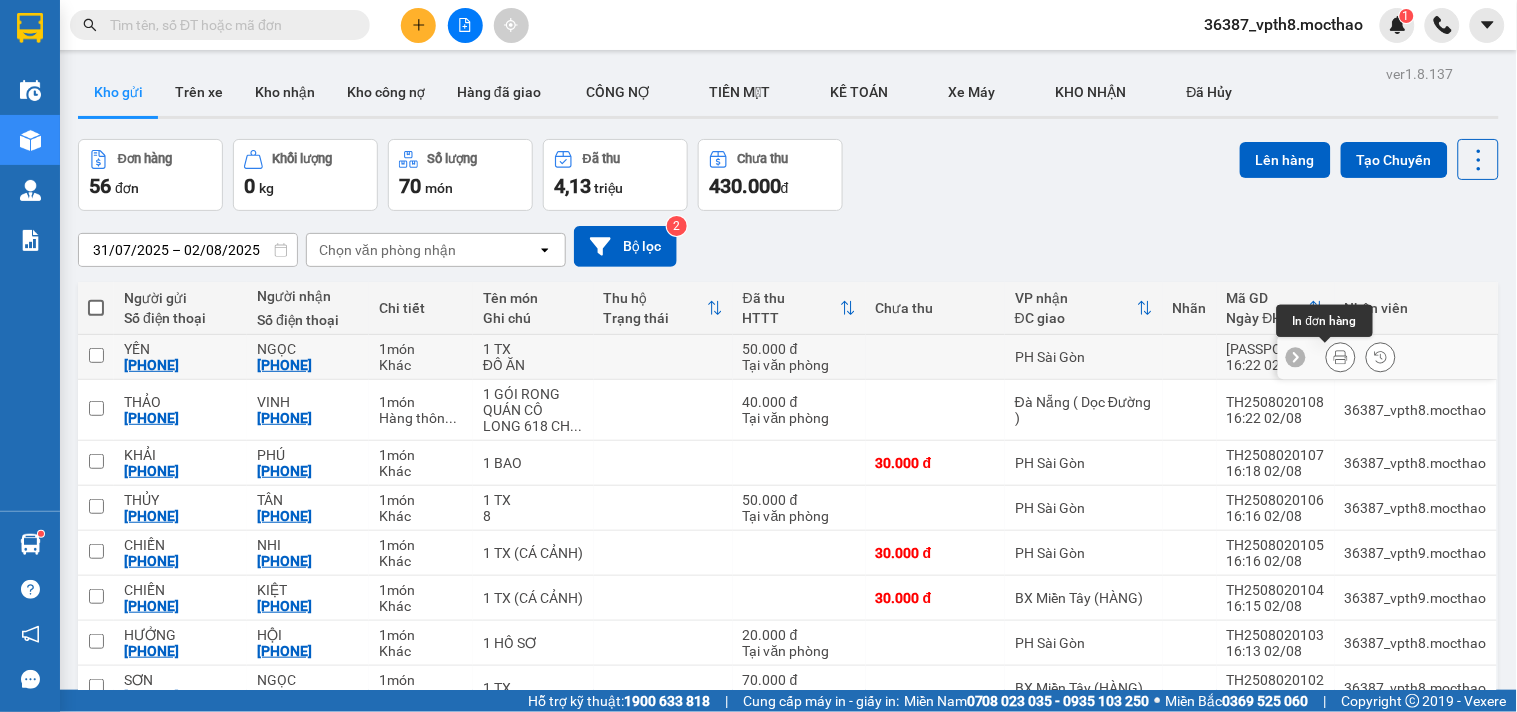 click at bounding box center (1341, 357) 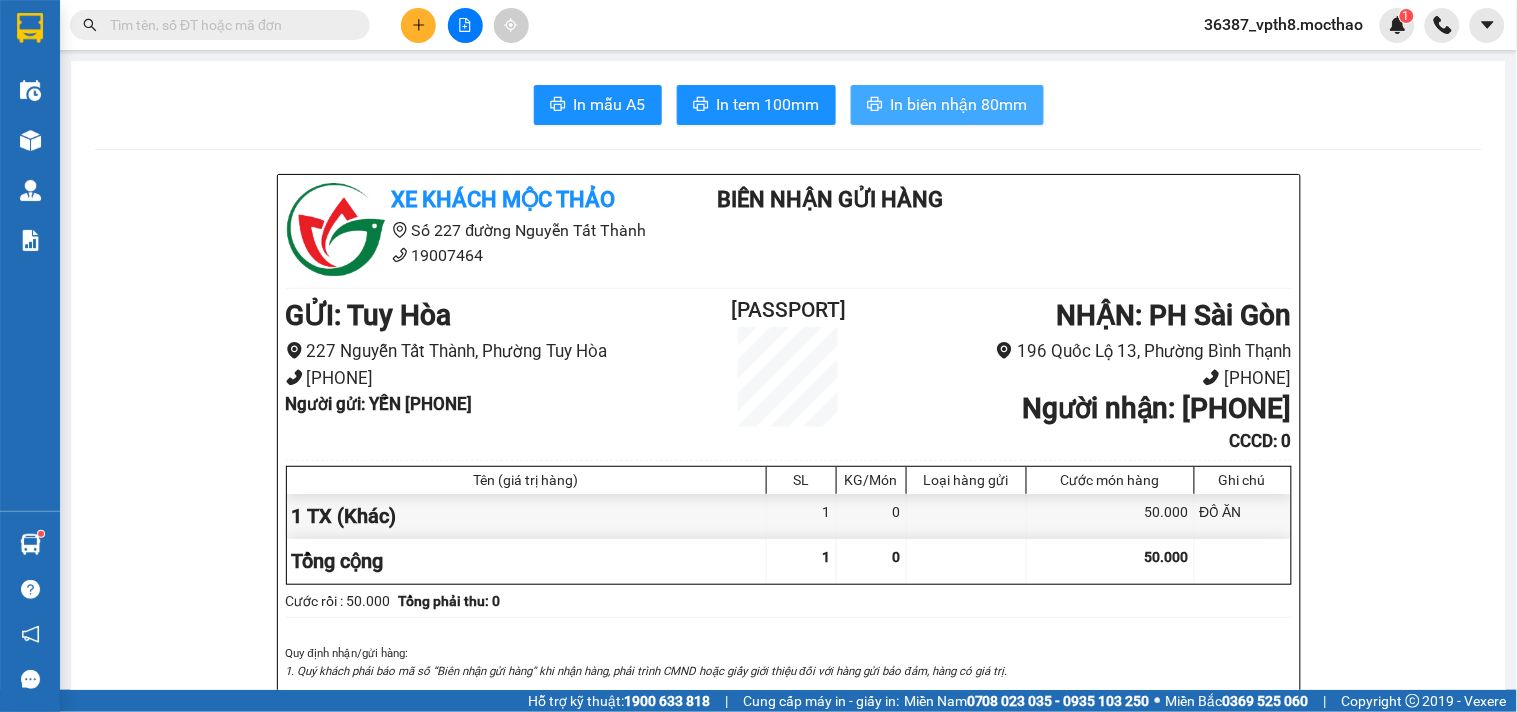 click on "In biên nhận 80mm" at bounding box center [959, 104] 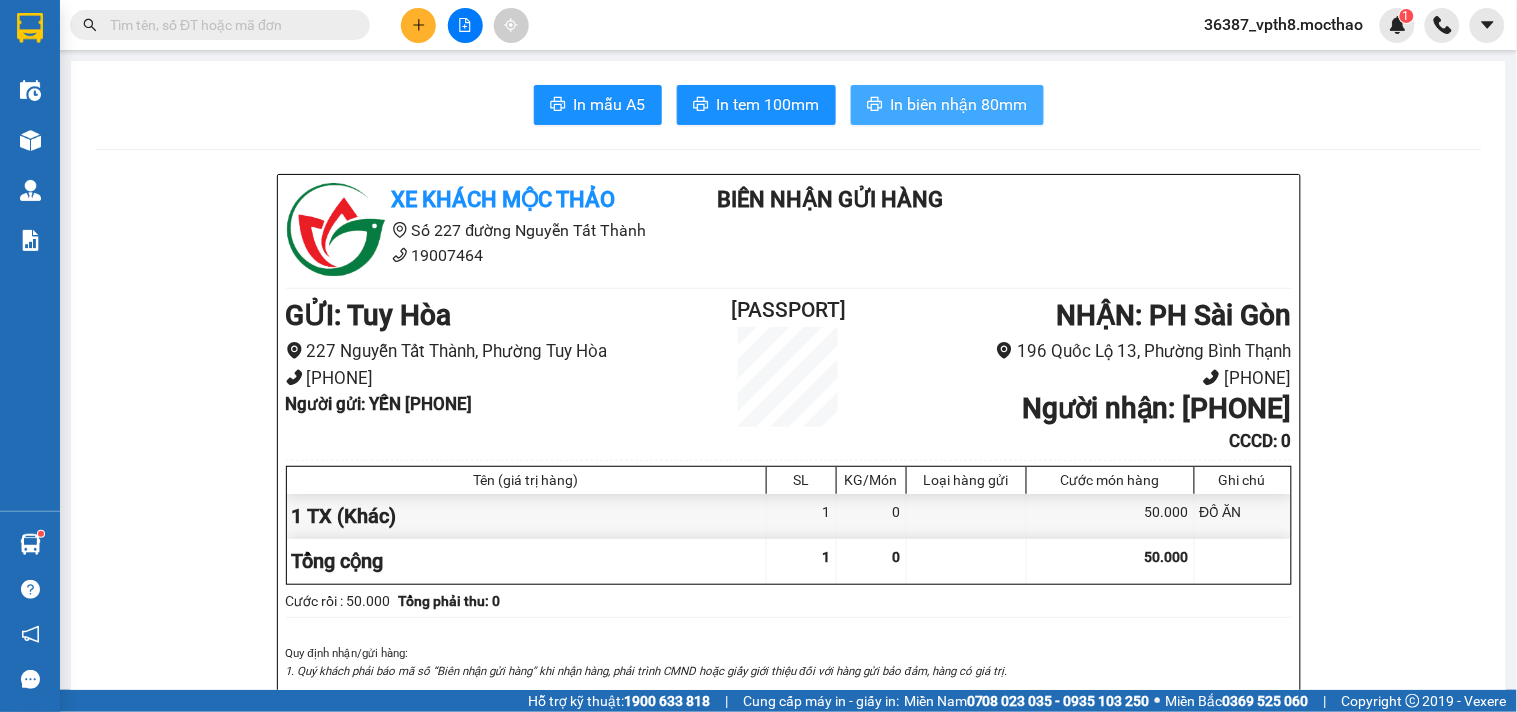 scroll, scrollTop: 0, scrollLeft: 0, axis: both 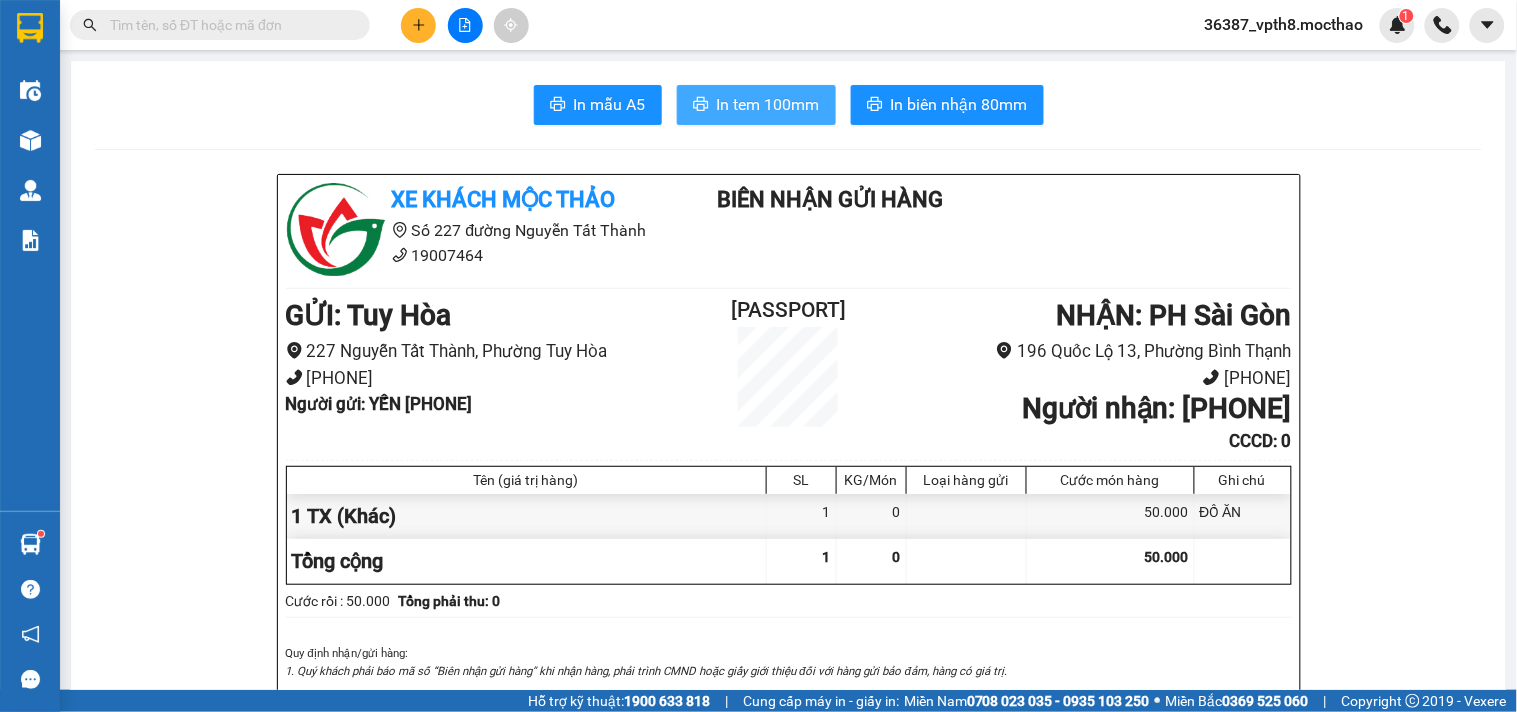 click on "In tem 100mm" at bounding box center [768, 104] 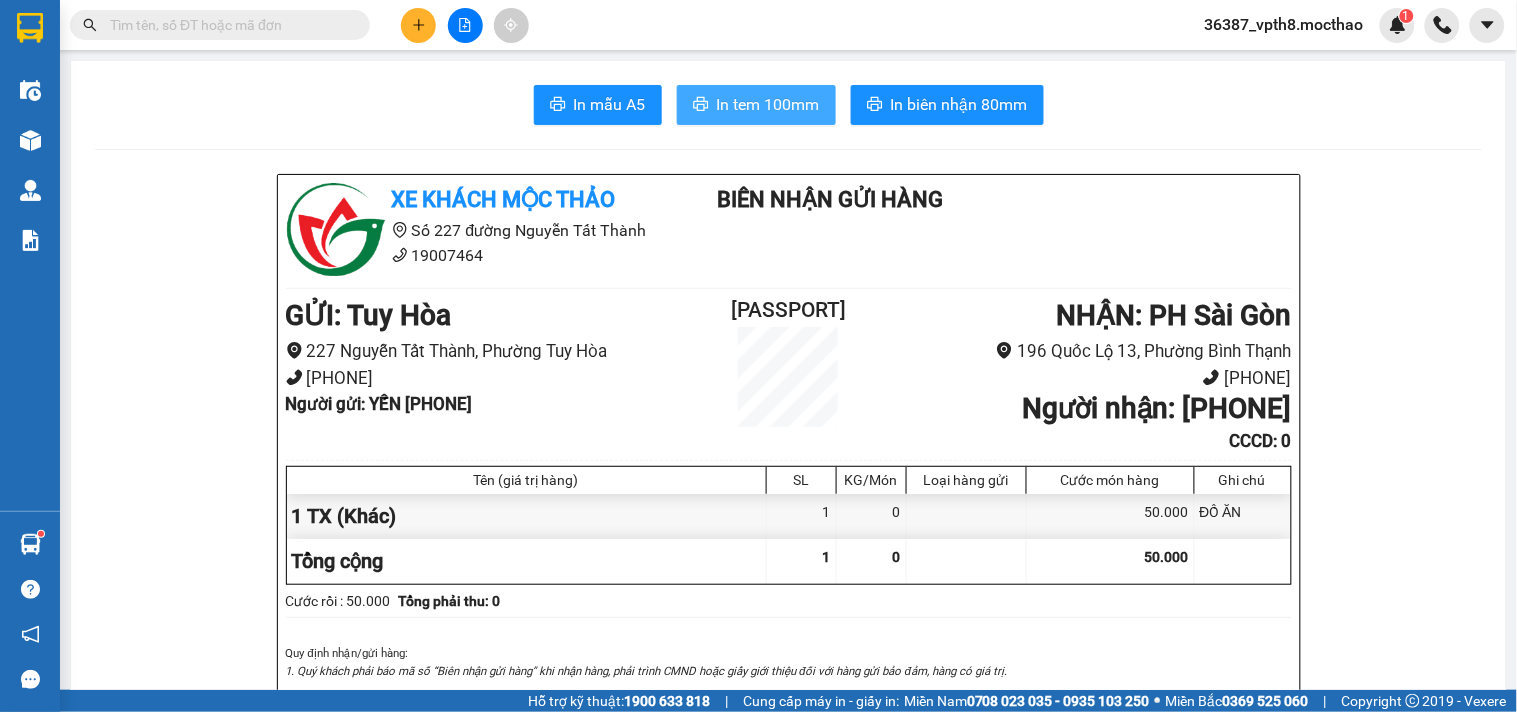 scroll, scrollTop: 0, scrollLeft: 0, axis: both 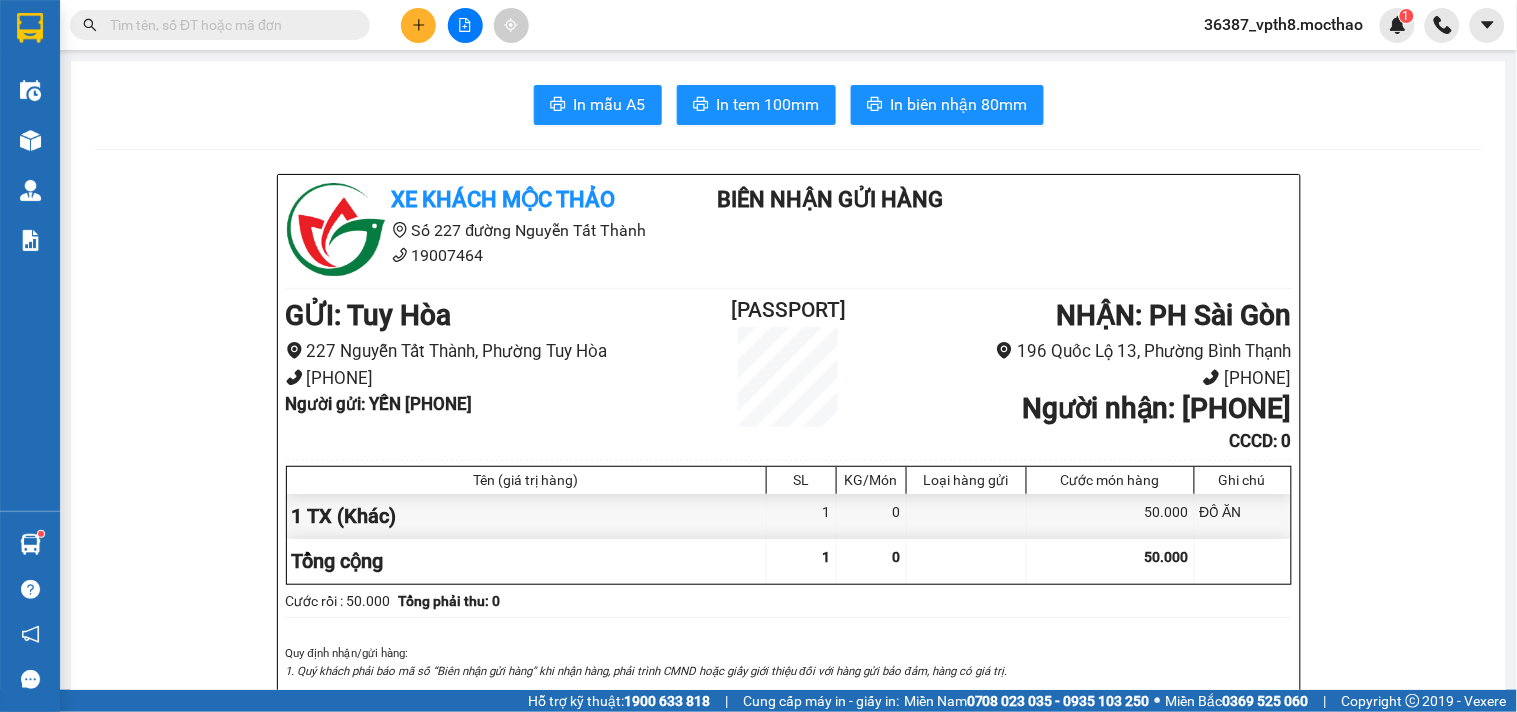 click at bounding box center [228, 25] 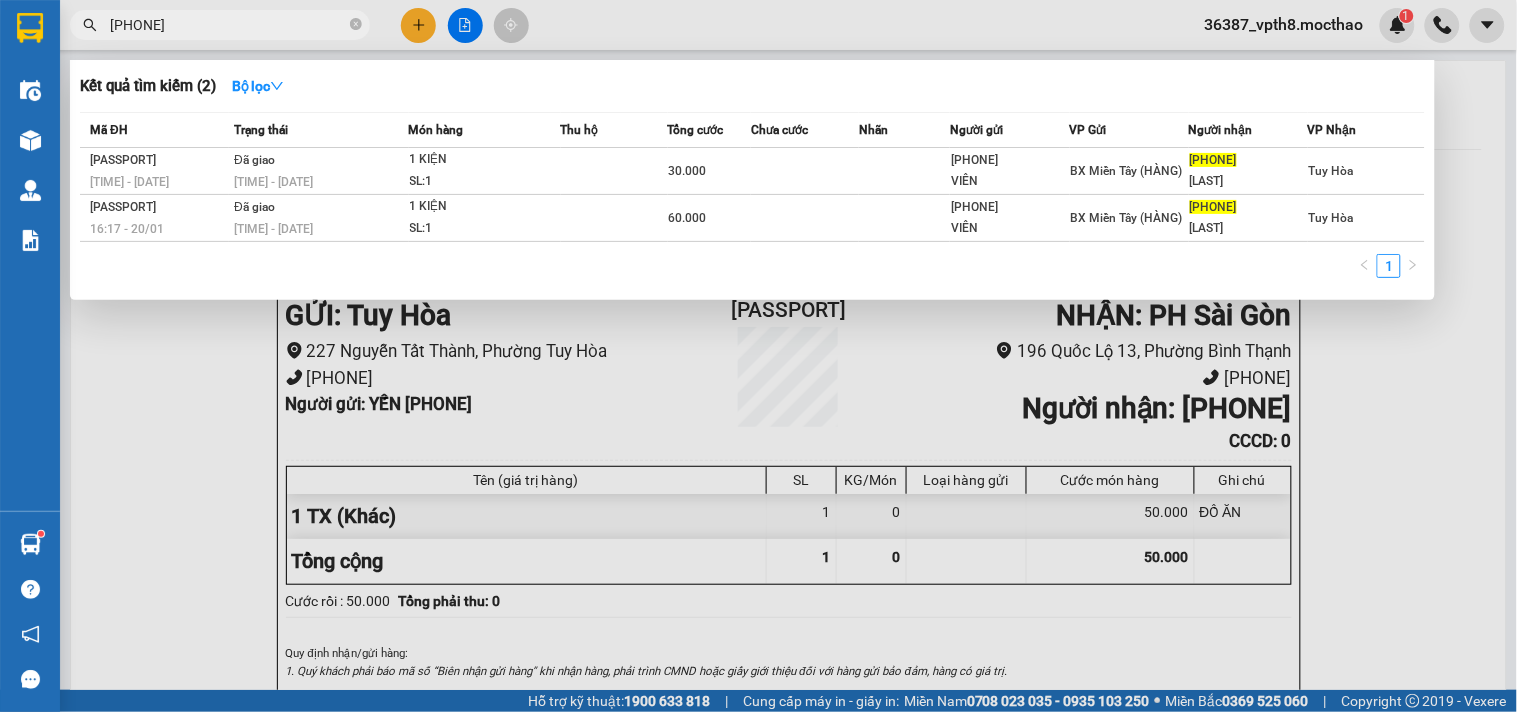 type on "[PHONE]" 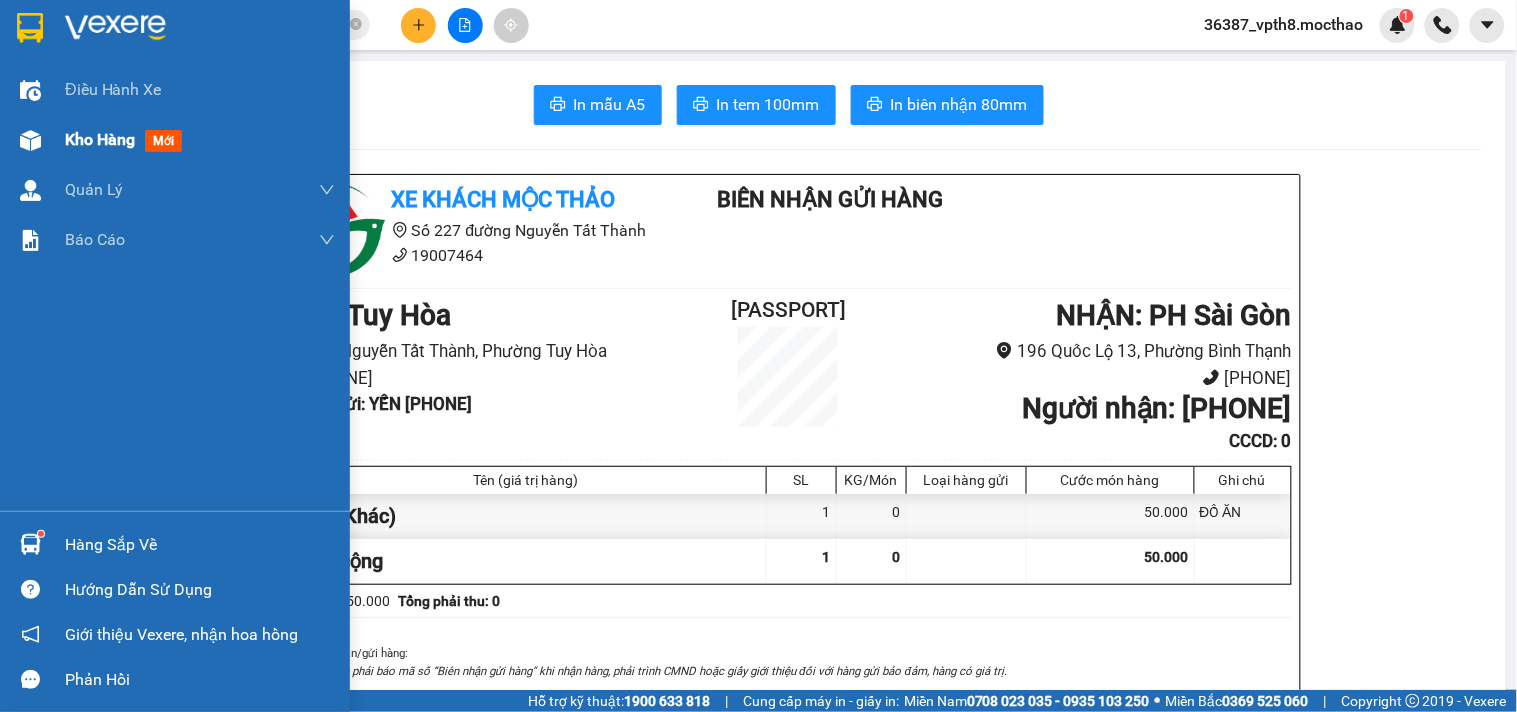 click on "Kho hàng mới" at bounding box center (200, 140) 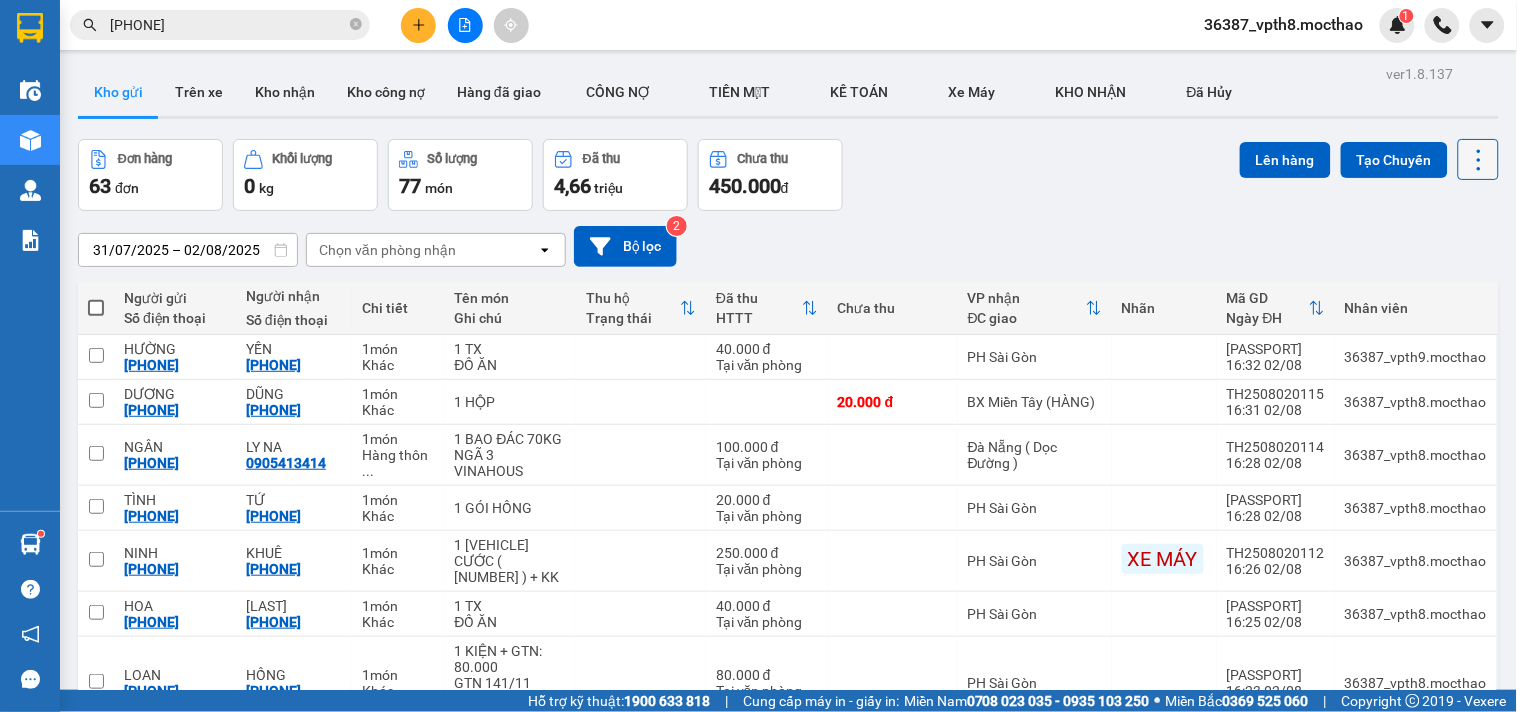 click 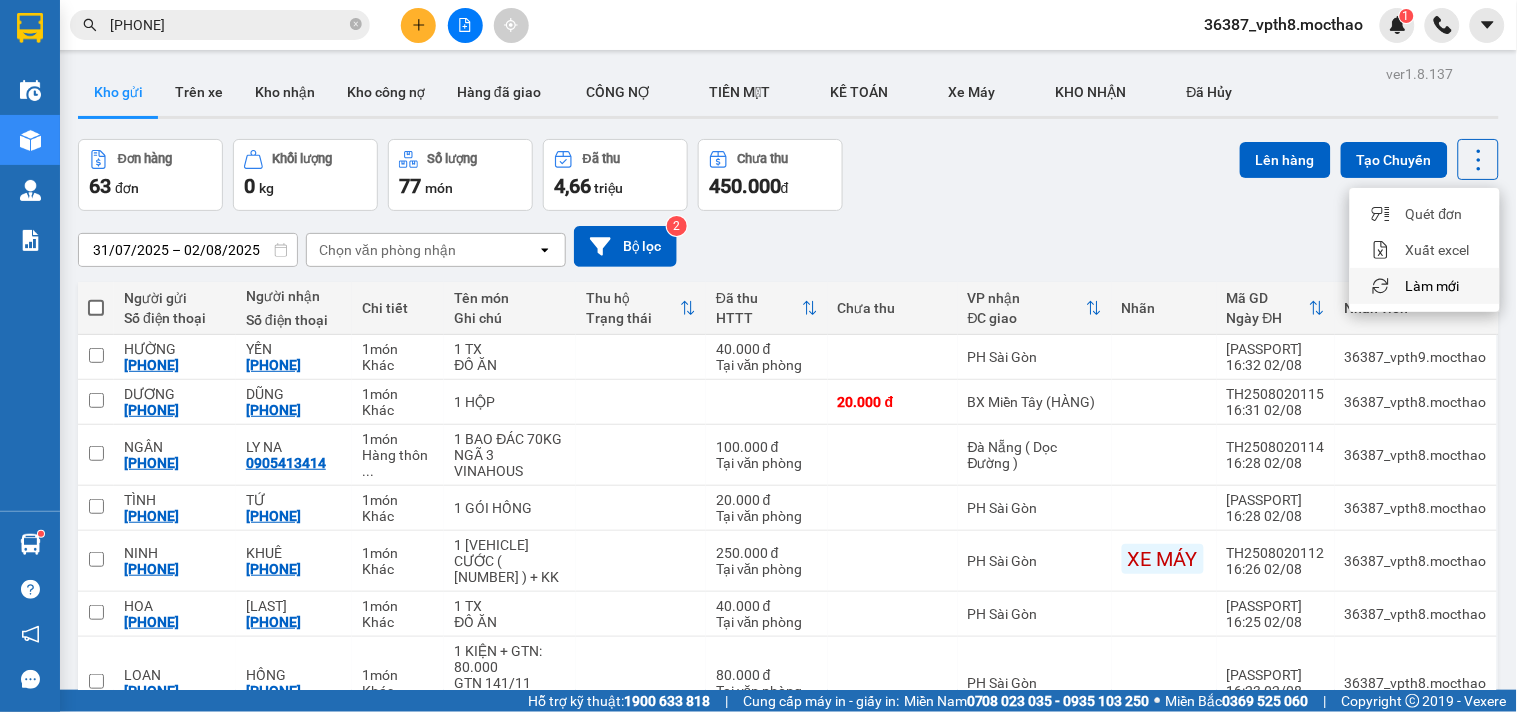 click on "Làm mới" at bounding box center (1425, 286) 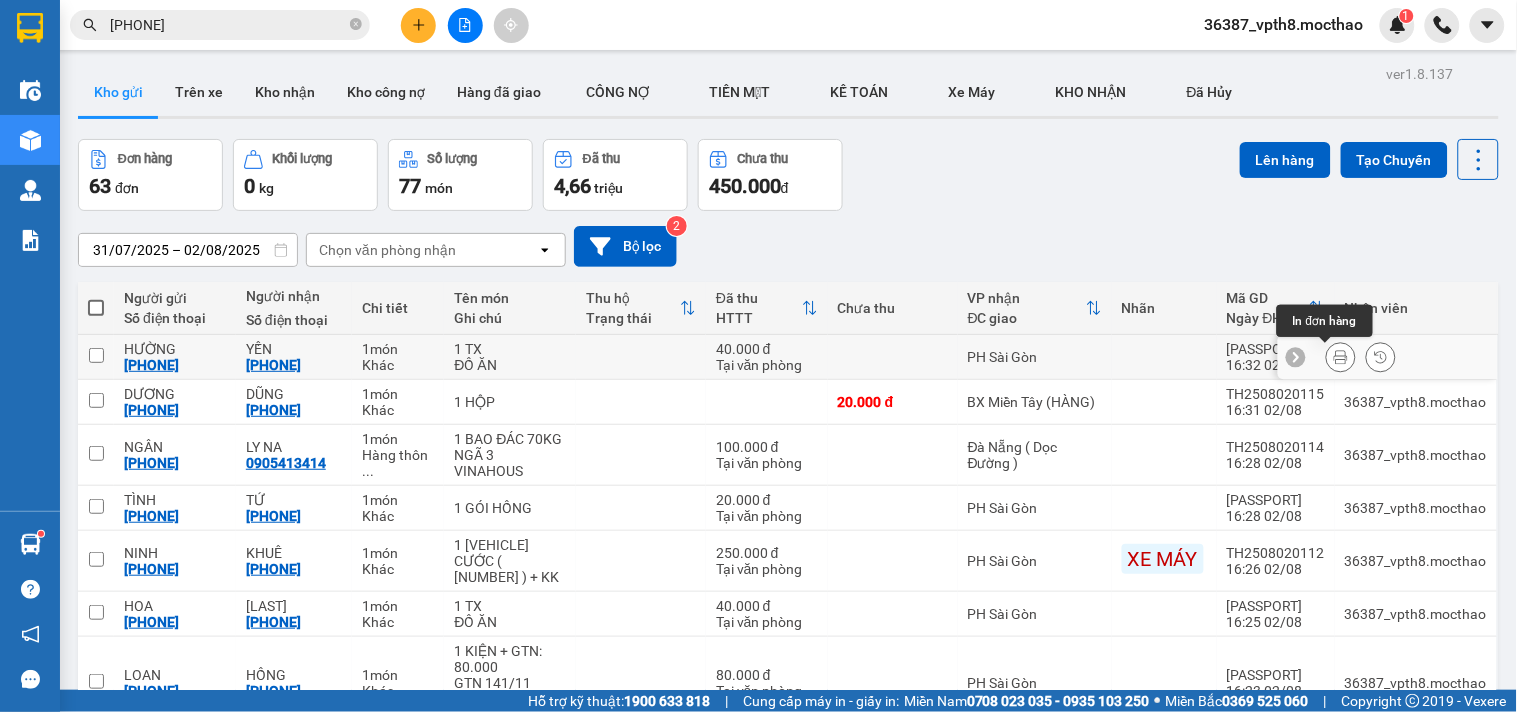 click 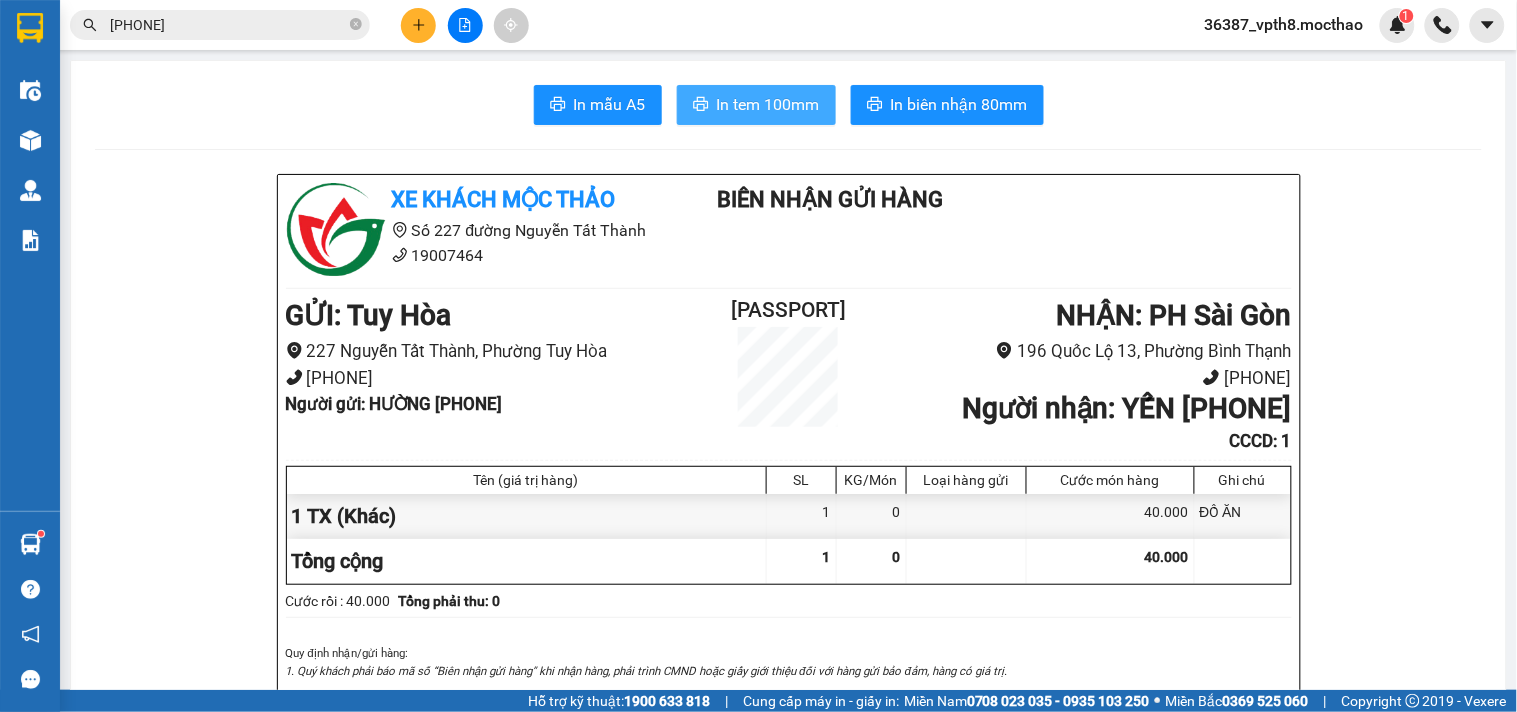 click on "In tem 100mm" at bounding box center [756, 105] 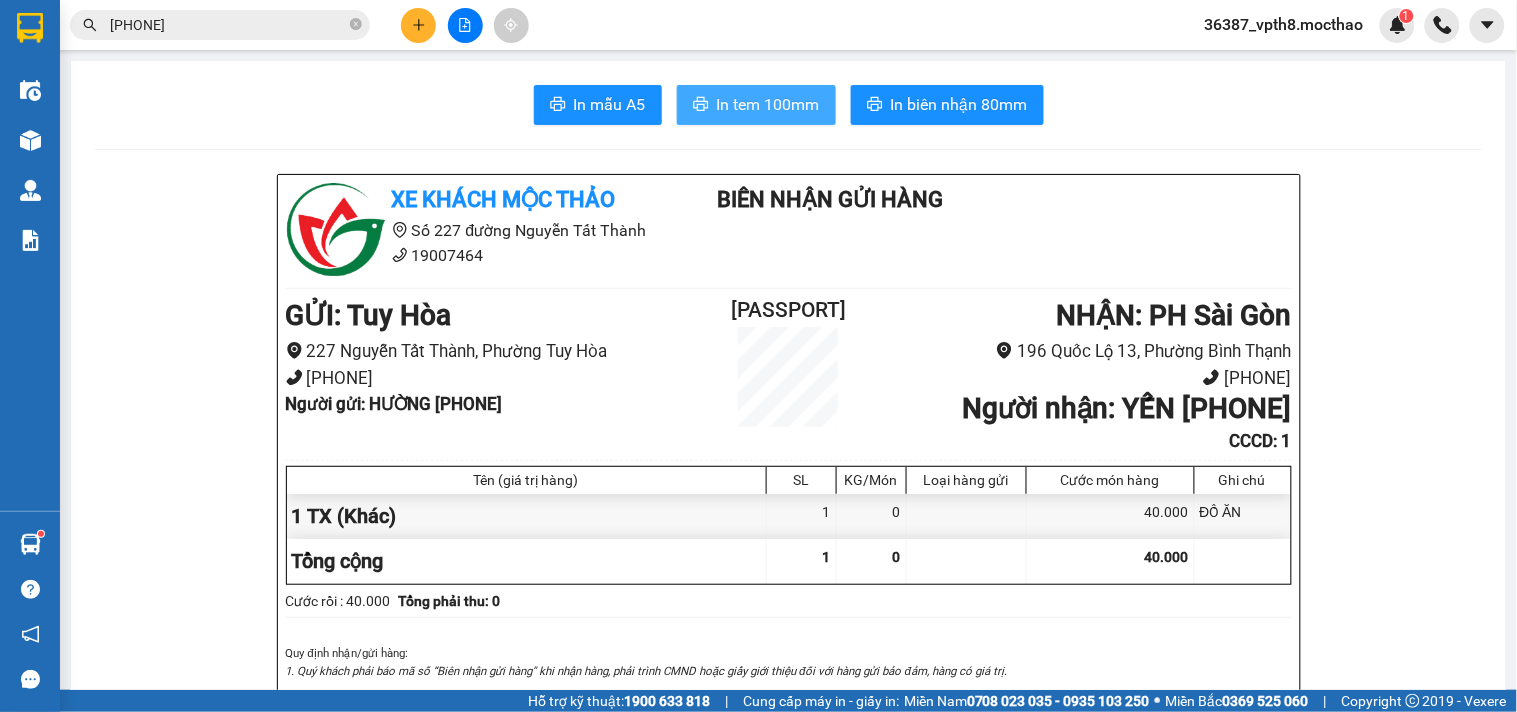 scroll, scrollTop: 0, scrollLeft: 0, axis: both 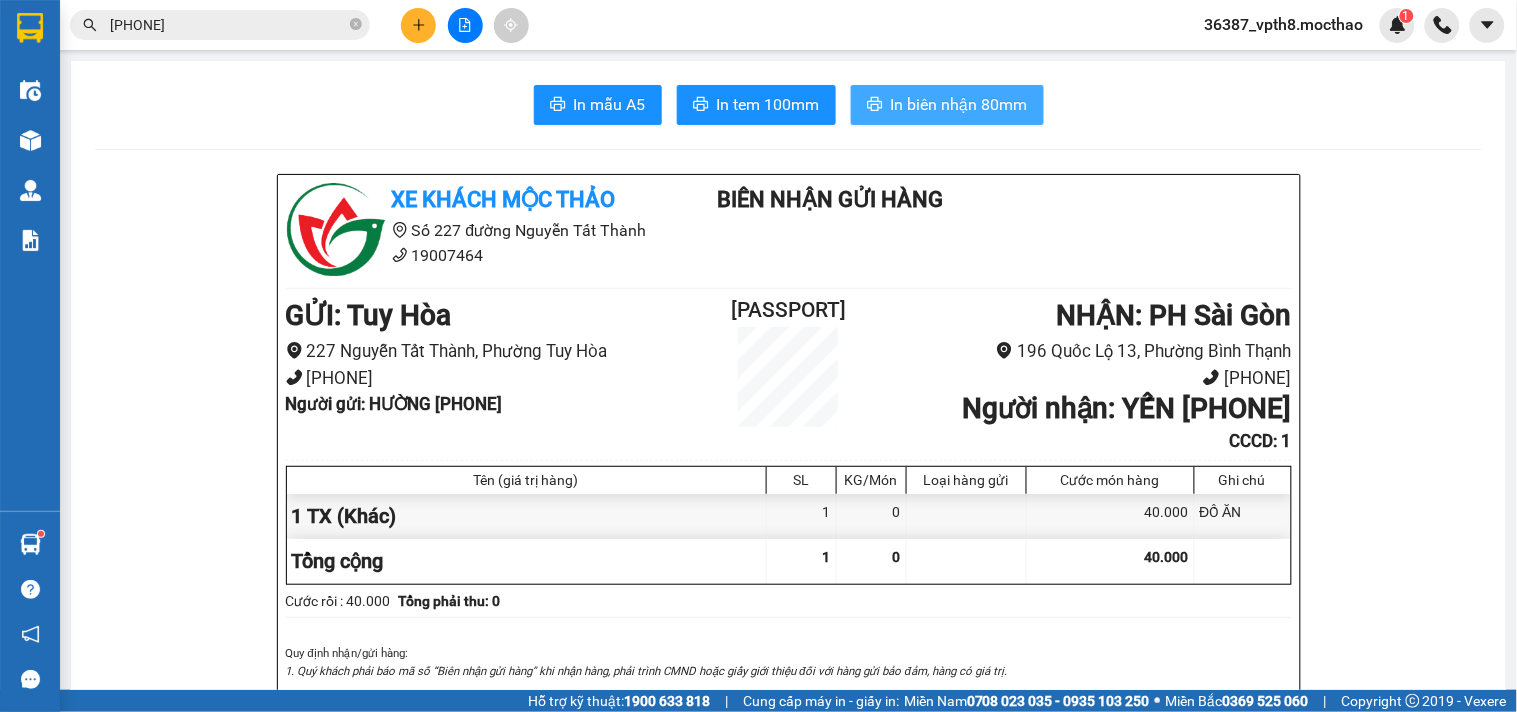 click on "In biên nhận 80mm" at bounding box center (959, 104) 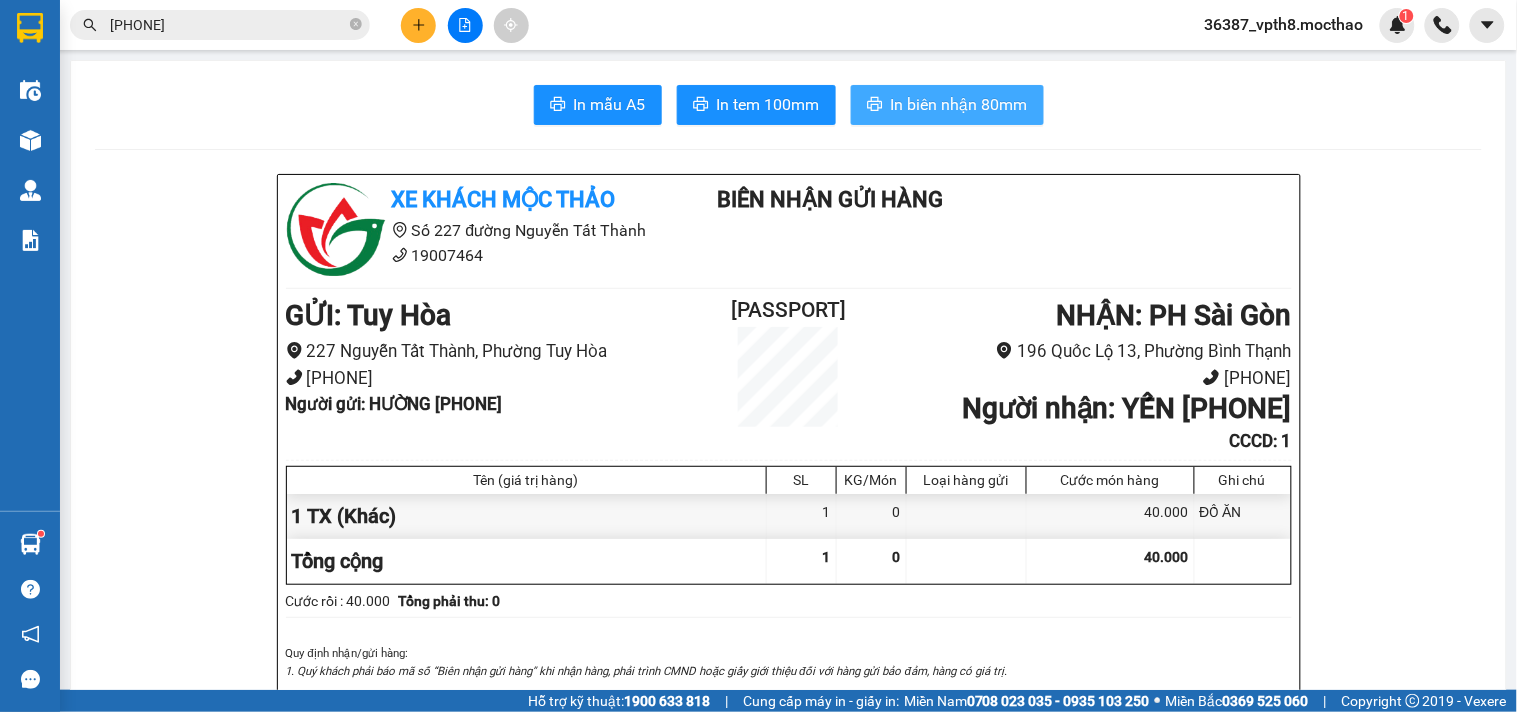 scroll, scrollTop: 0, scrollLeft: 0, axis: both 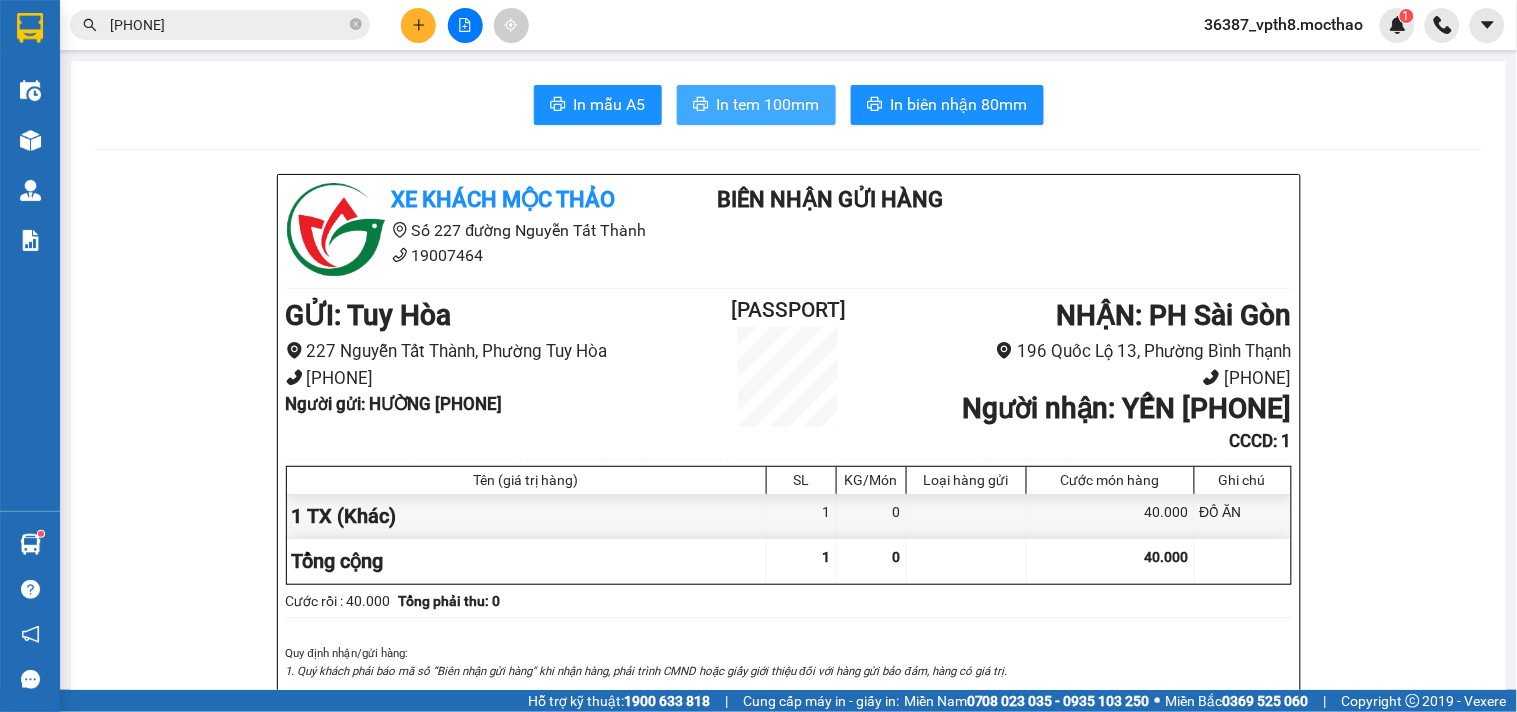 click on "In tem 100mm" at bounding box center (768, 104) 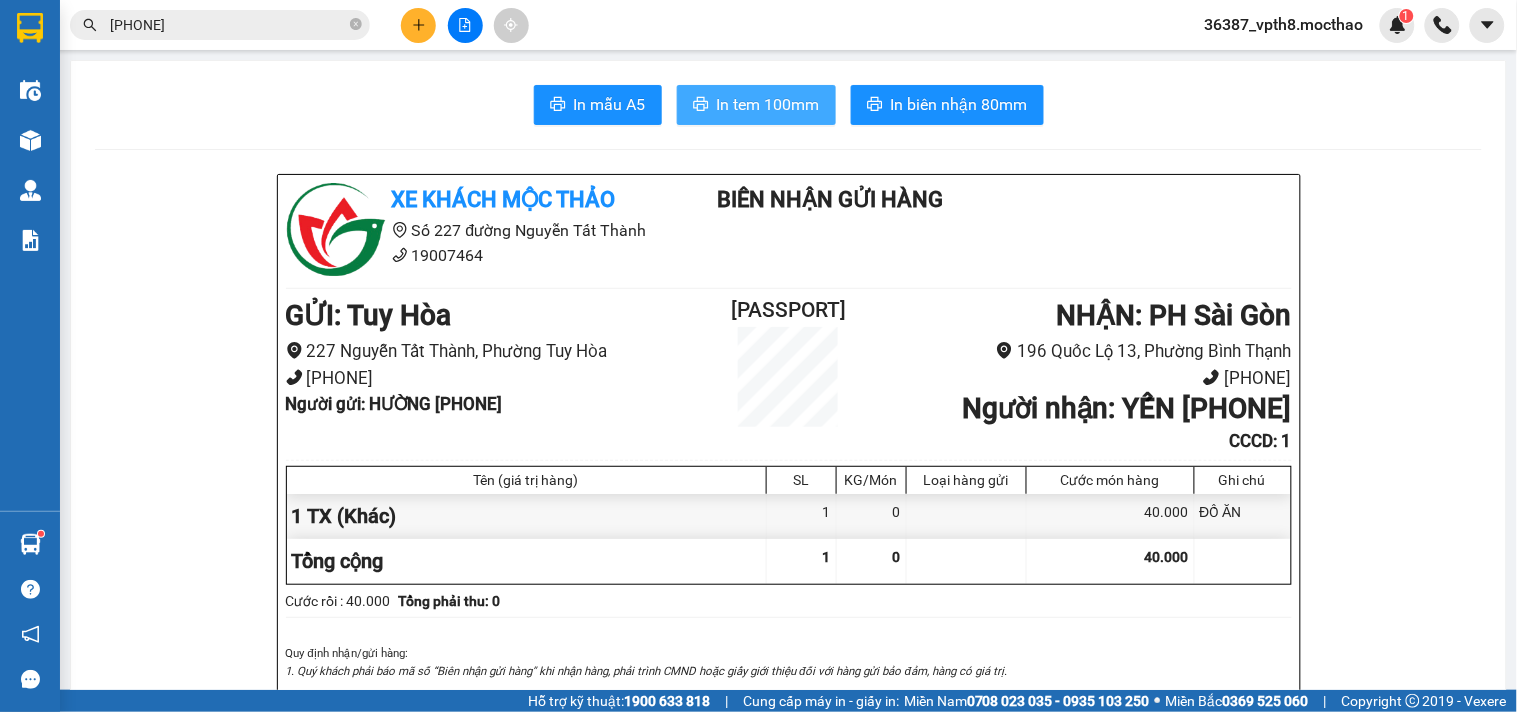 scroll, scrollTop: 0, scrollLeft: 0, axis: both 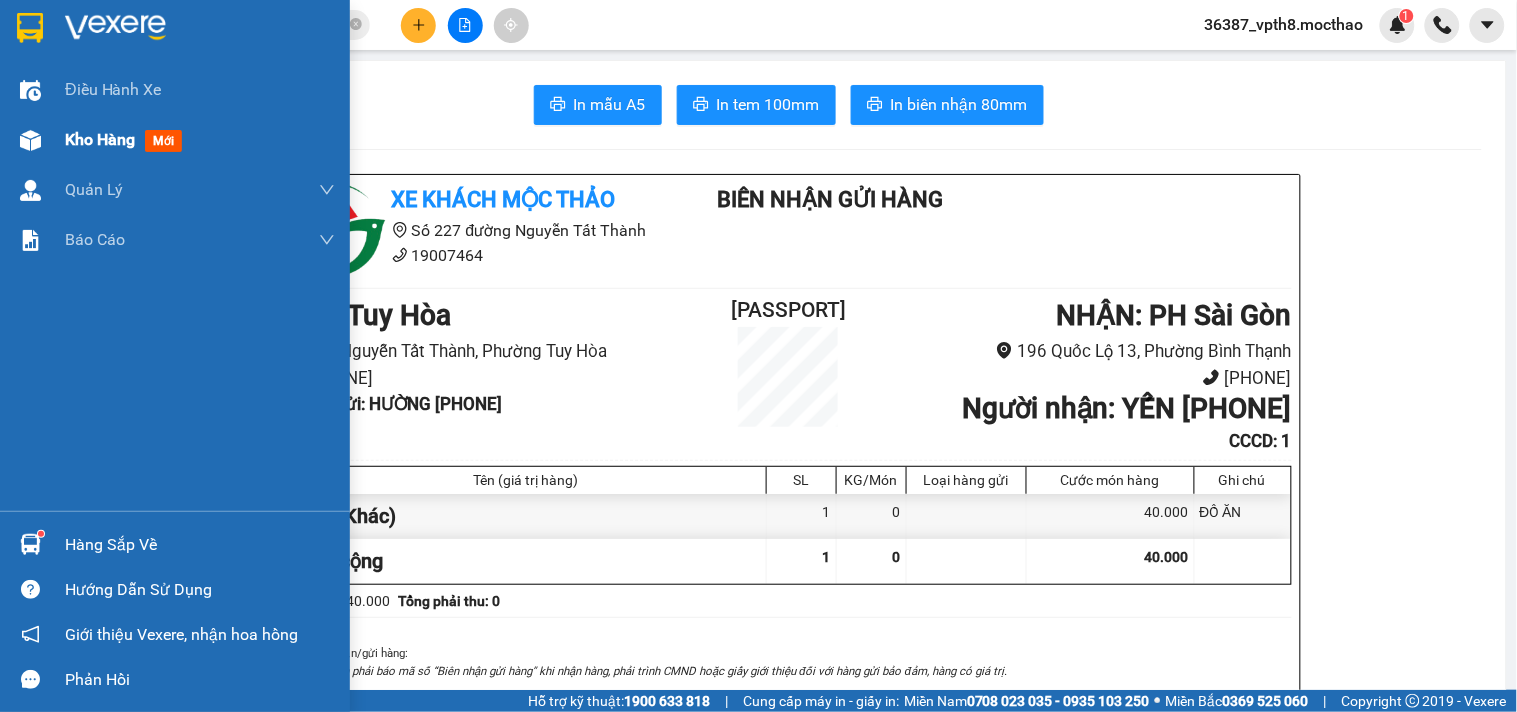 click on "mới" at bounding box center (163, 141) 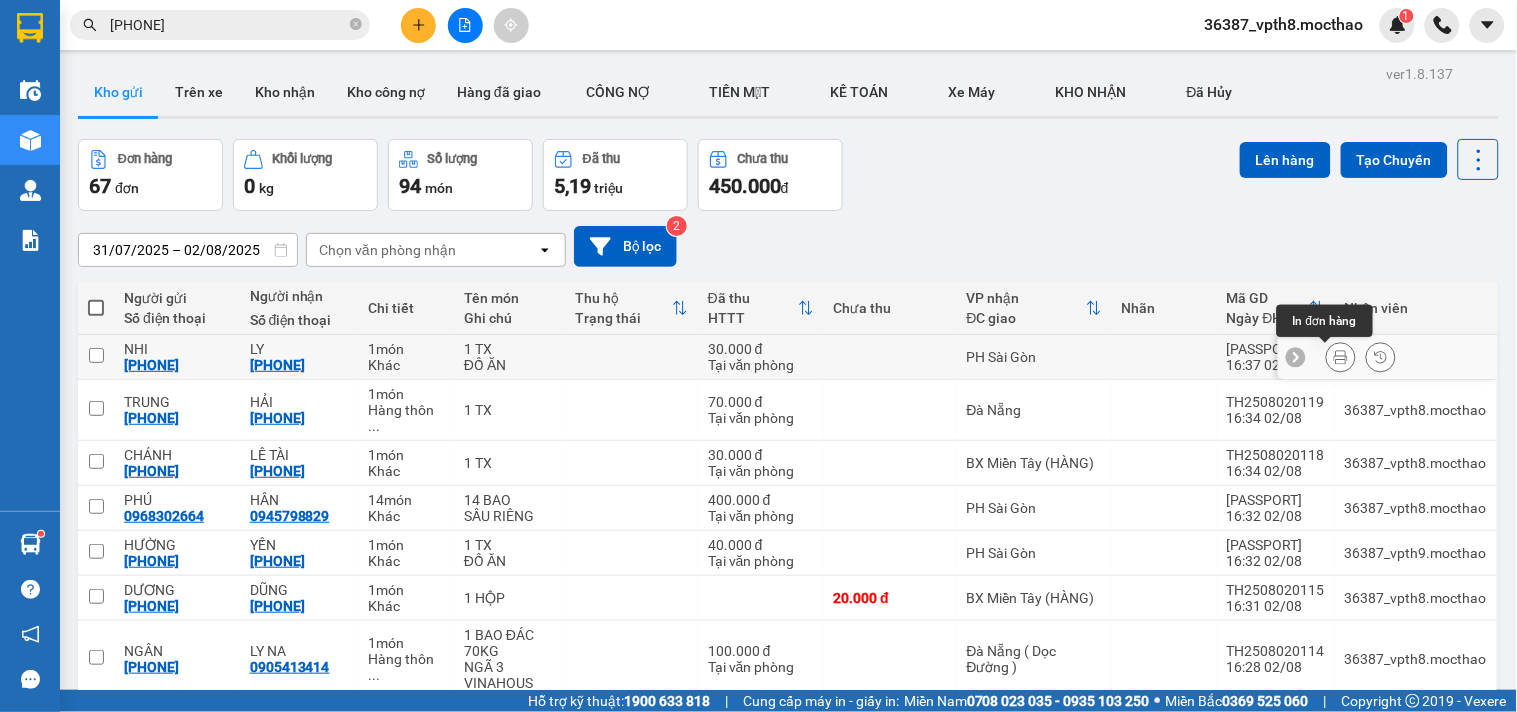 click 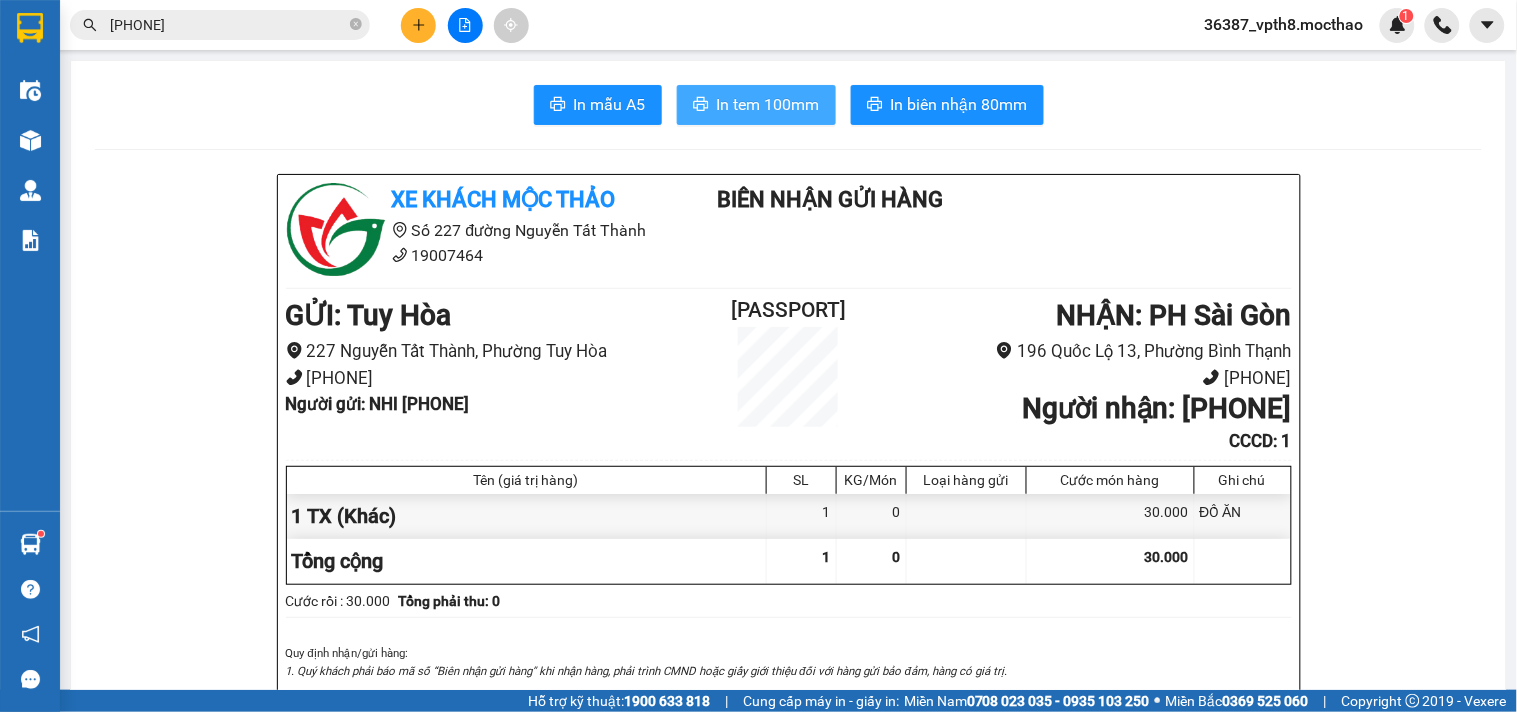 click on "In tem 100mm" at bounding box center (768, 104) 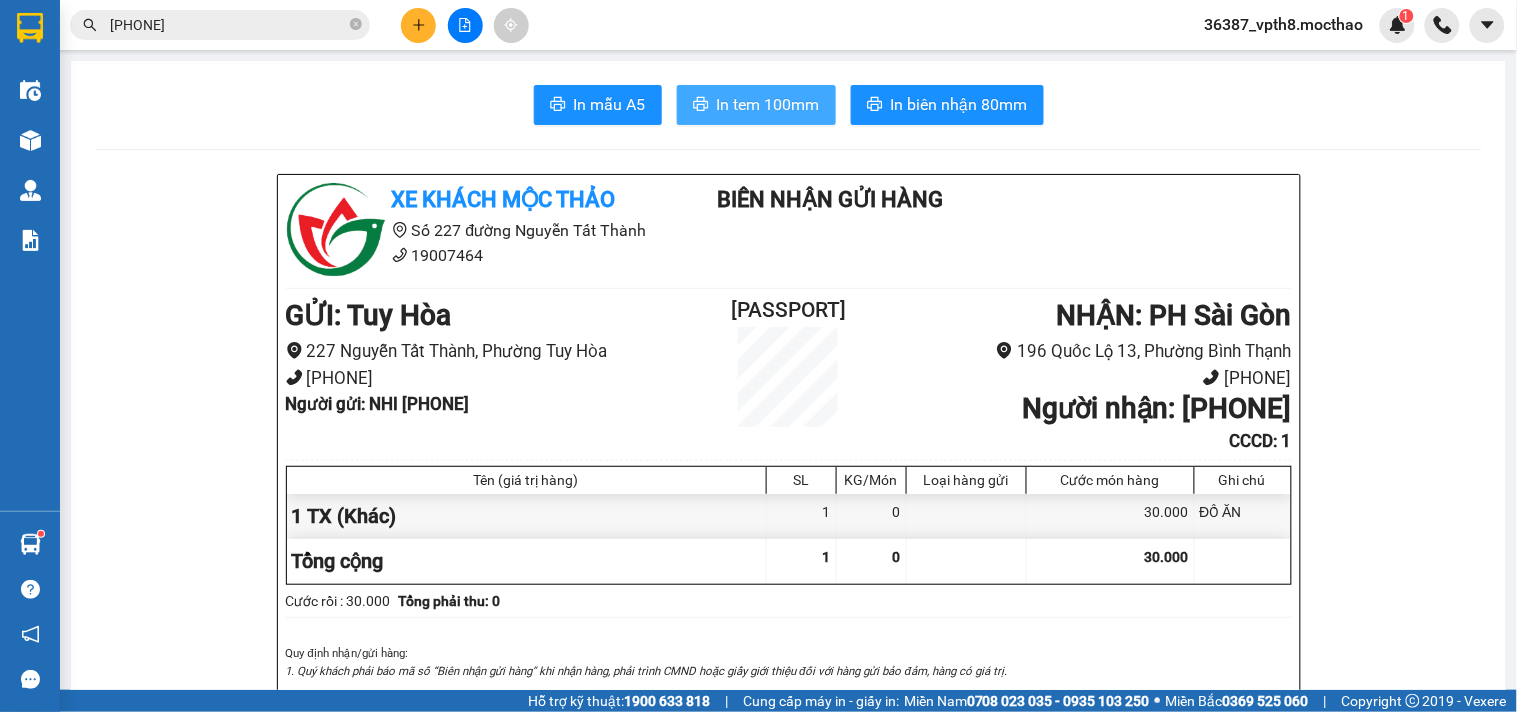 scroll, scrollTop: 0, scrollLeft: 0, axis: both 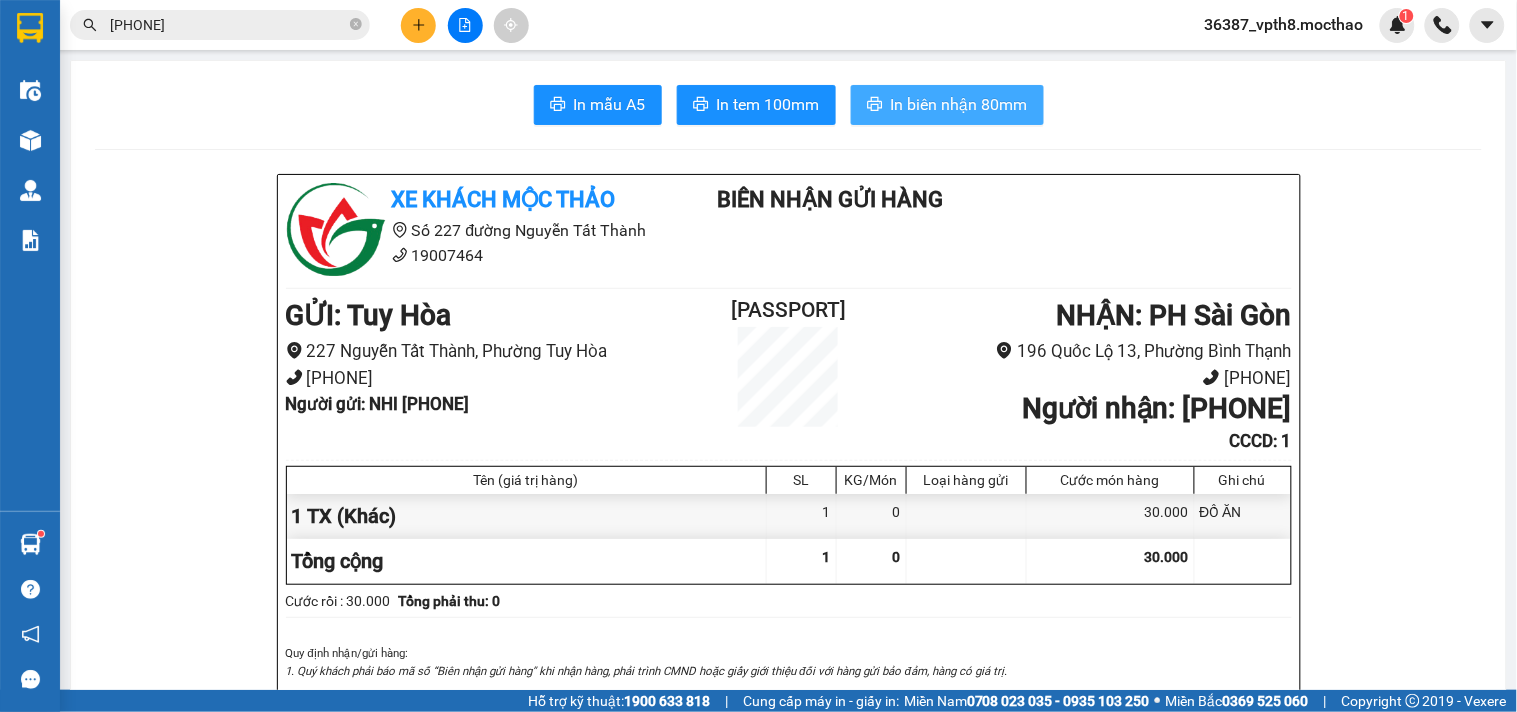 click on "In biên nhận 80mm" at bounding box center (959, 104) 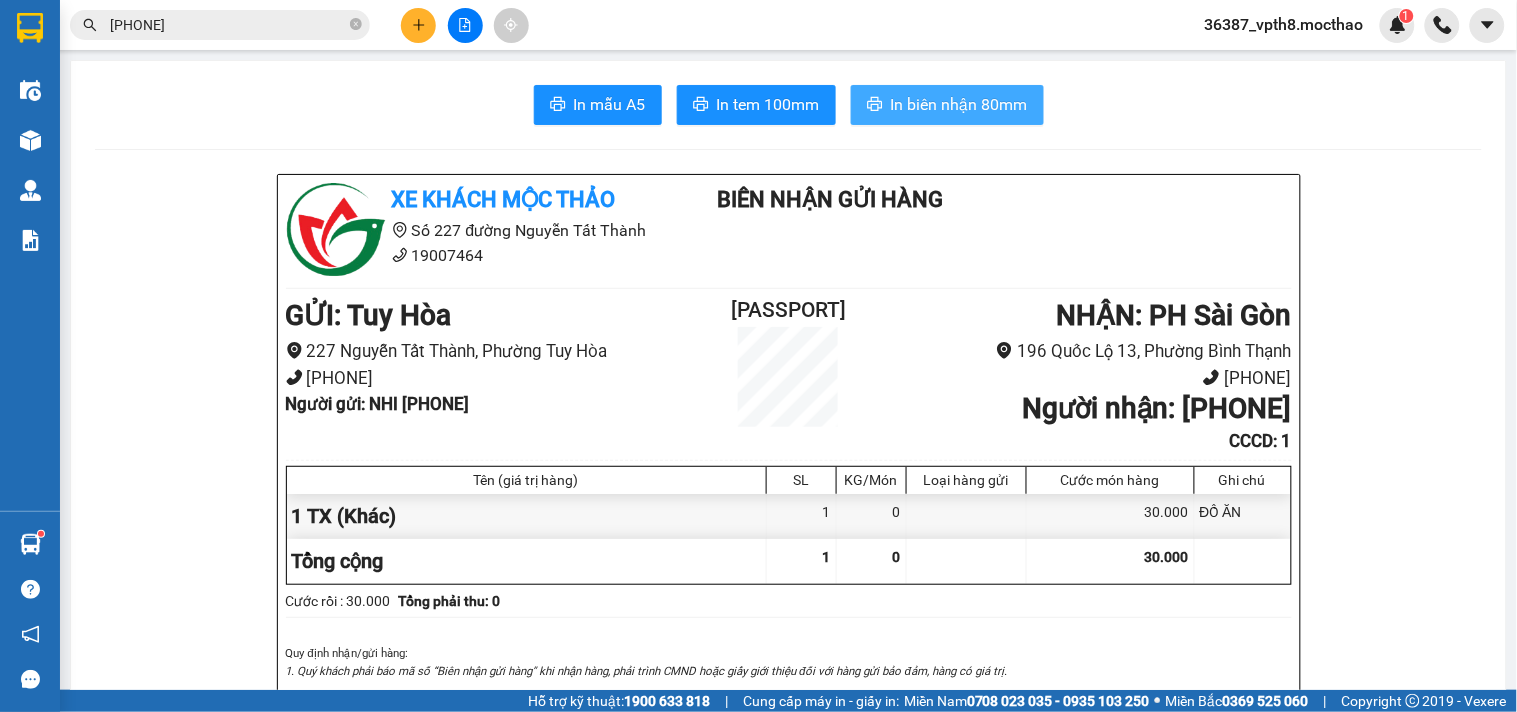 scroll, scrollTop: 0, scrollLeft: 0, axis: both 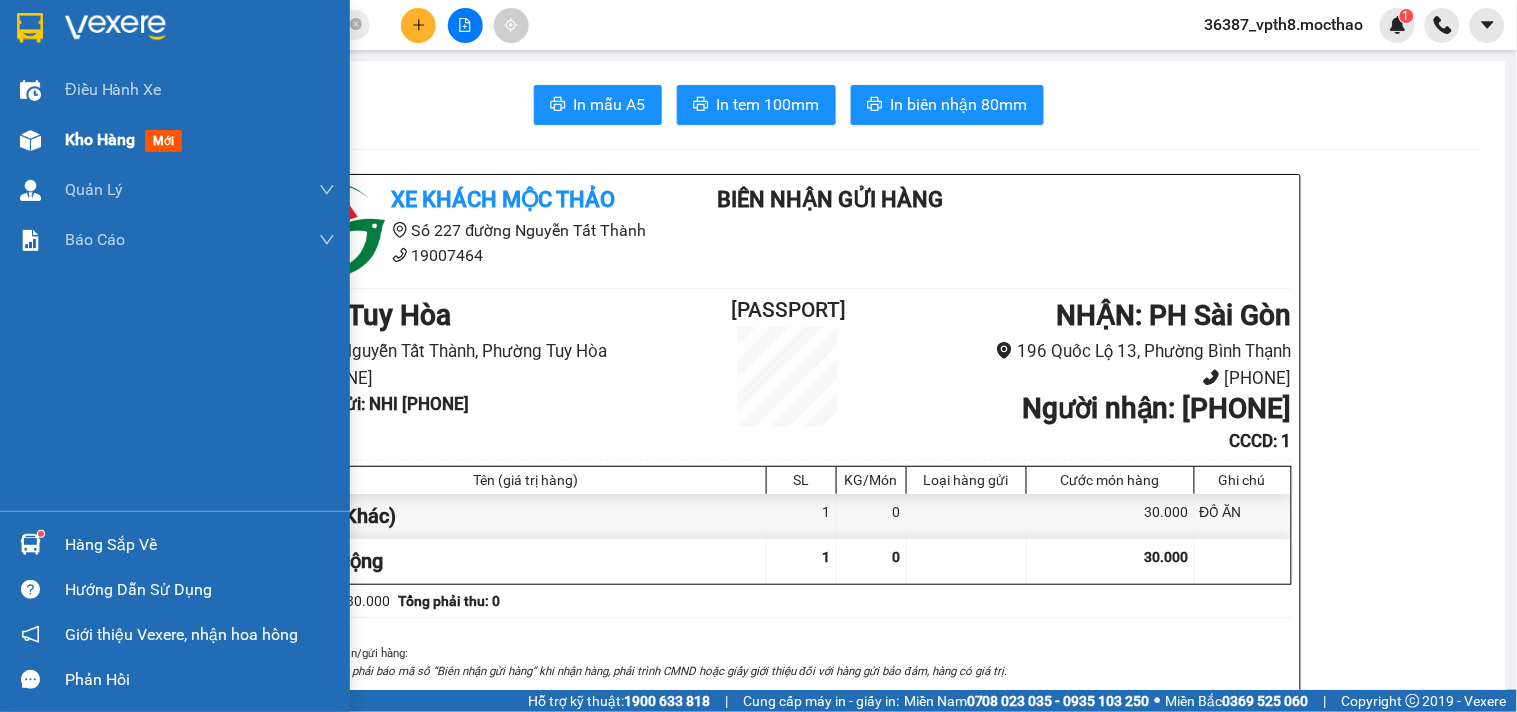 click on "Kho hàng mới" at bounding box center (200, 140) 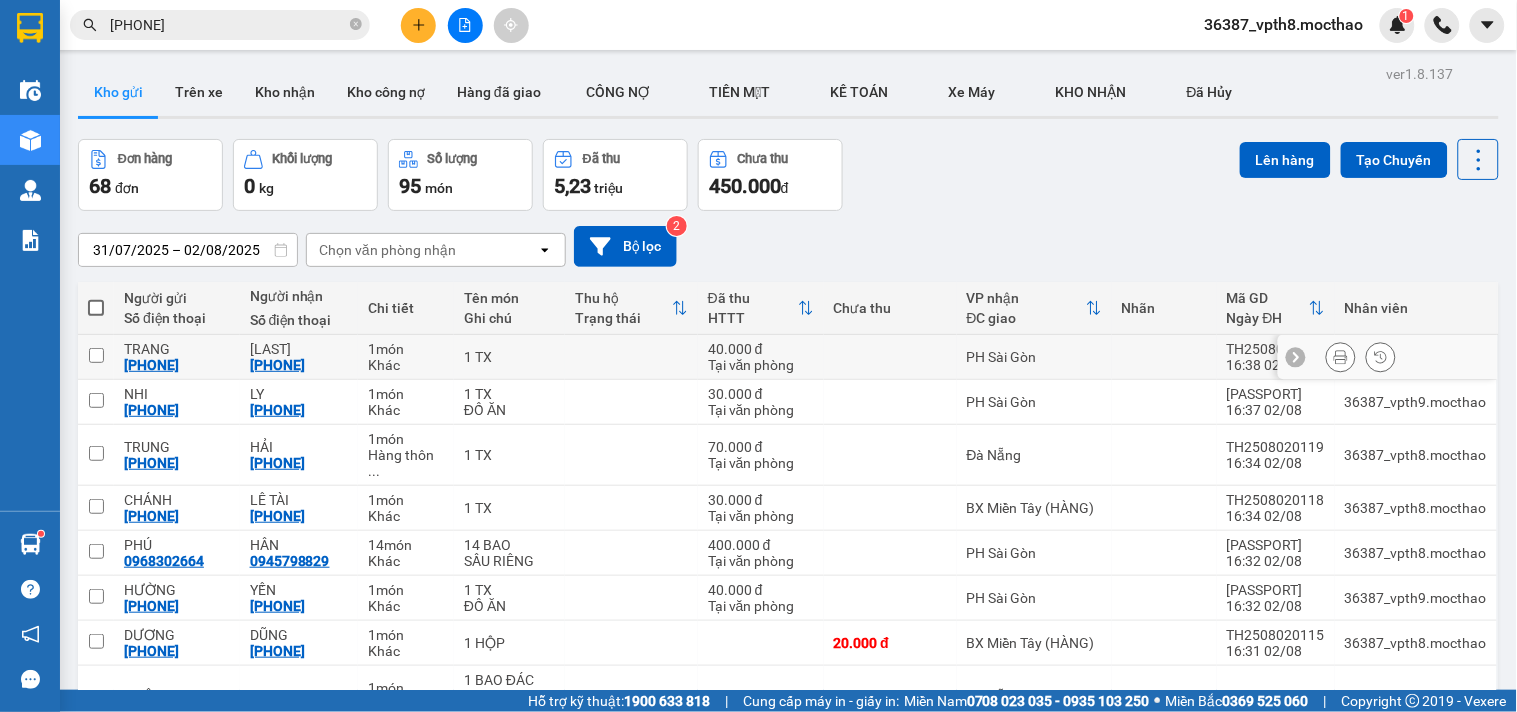 click at bounding box center [1341, 357] 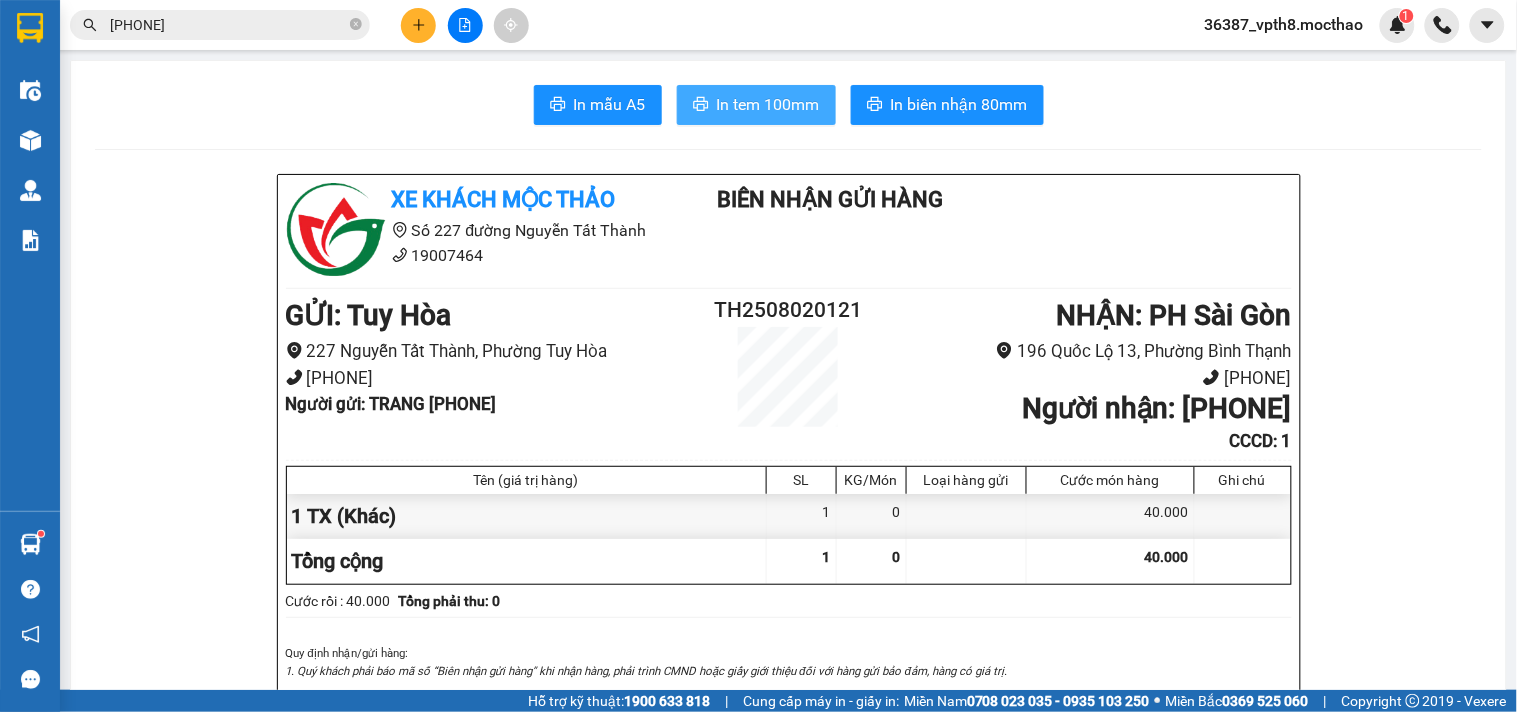 click on "In tem 100mm" at bounding box center (768, 104) 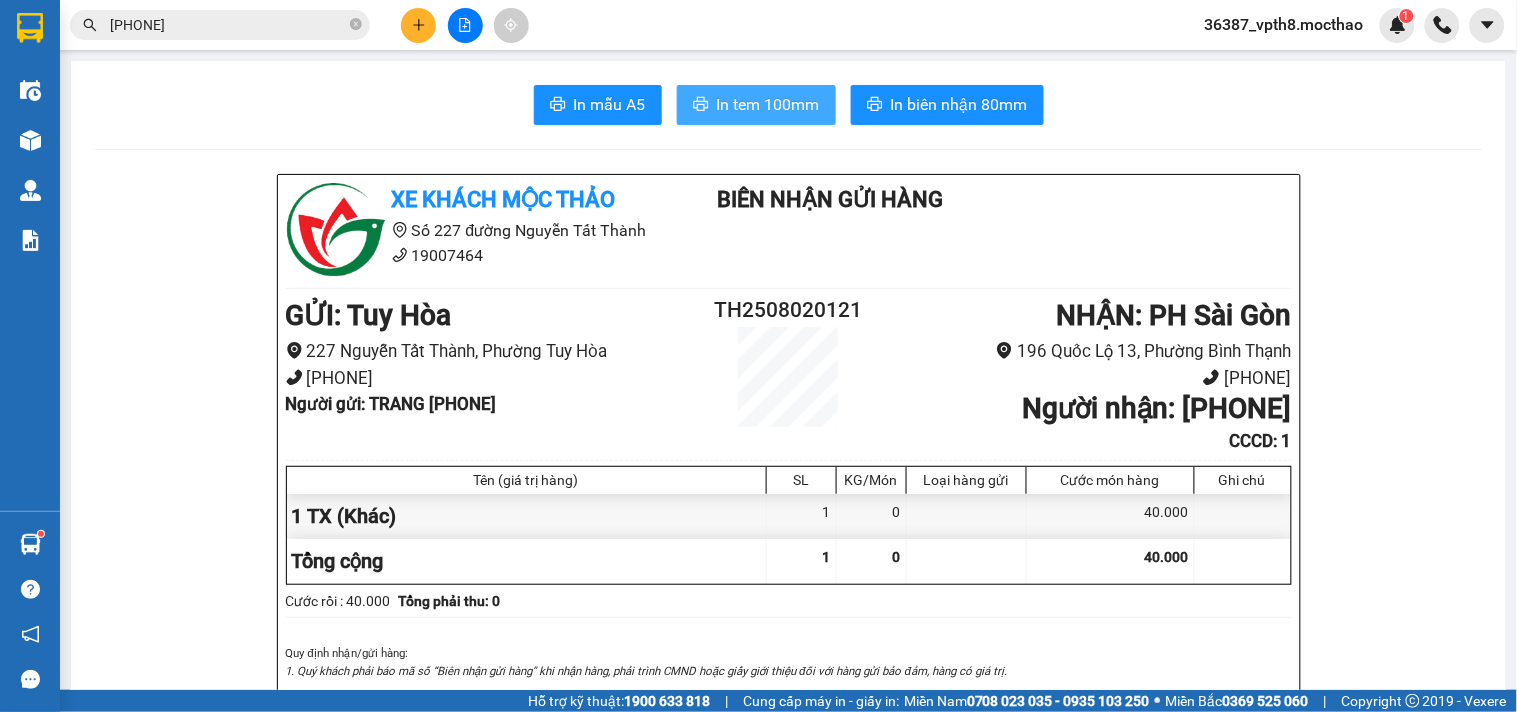 scroll, scrollTop: 0, scrollLeft: 0, axis: both 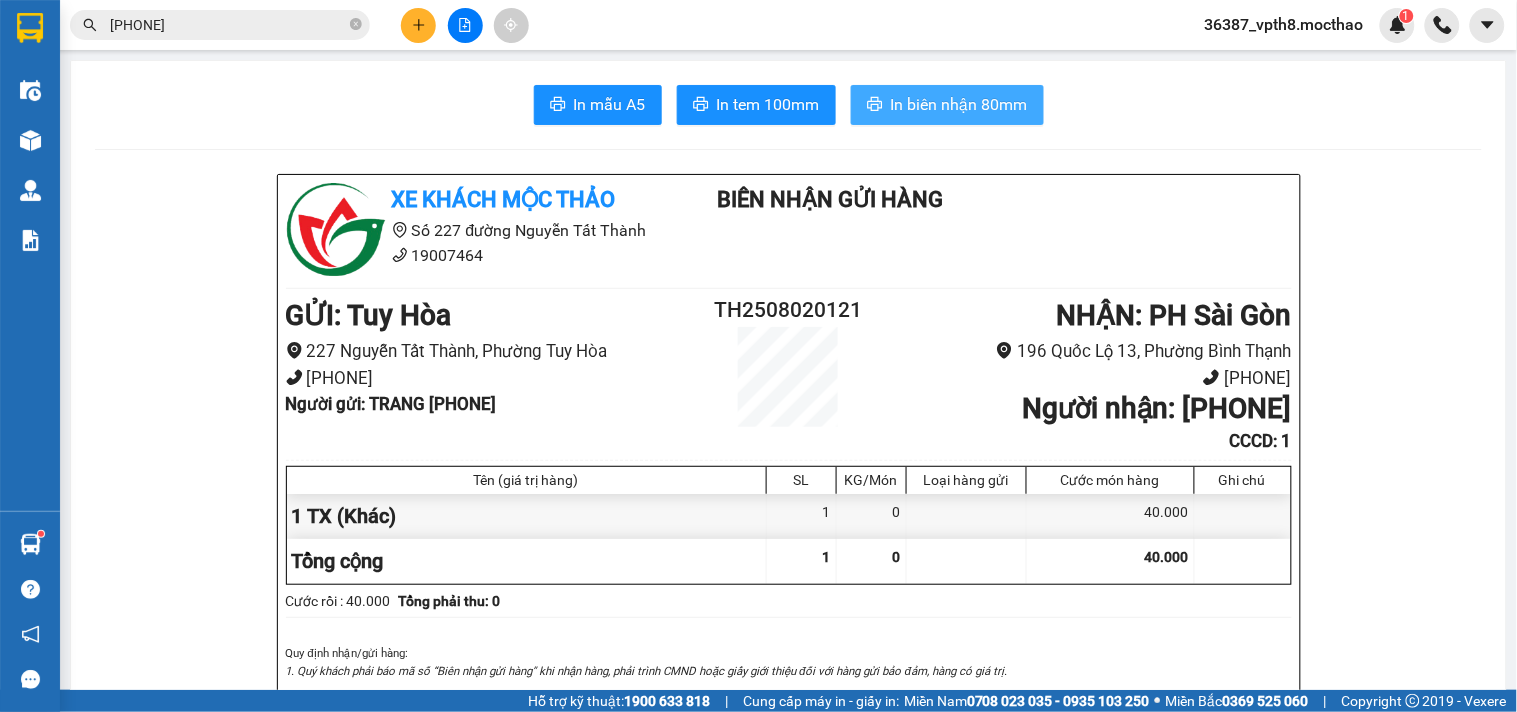 click on "In biên nhận 80mm" at bounding box center [947, 105] 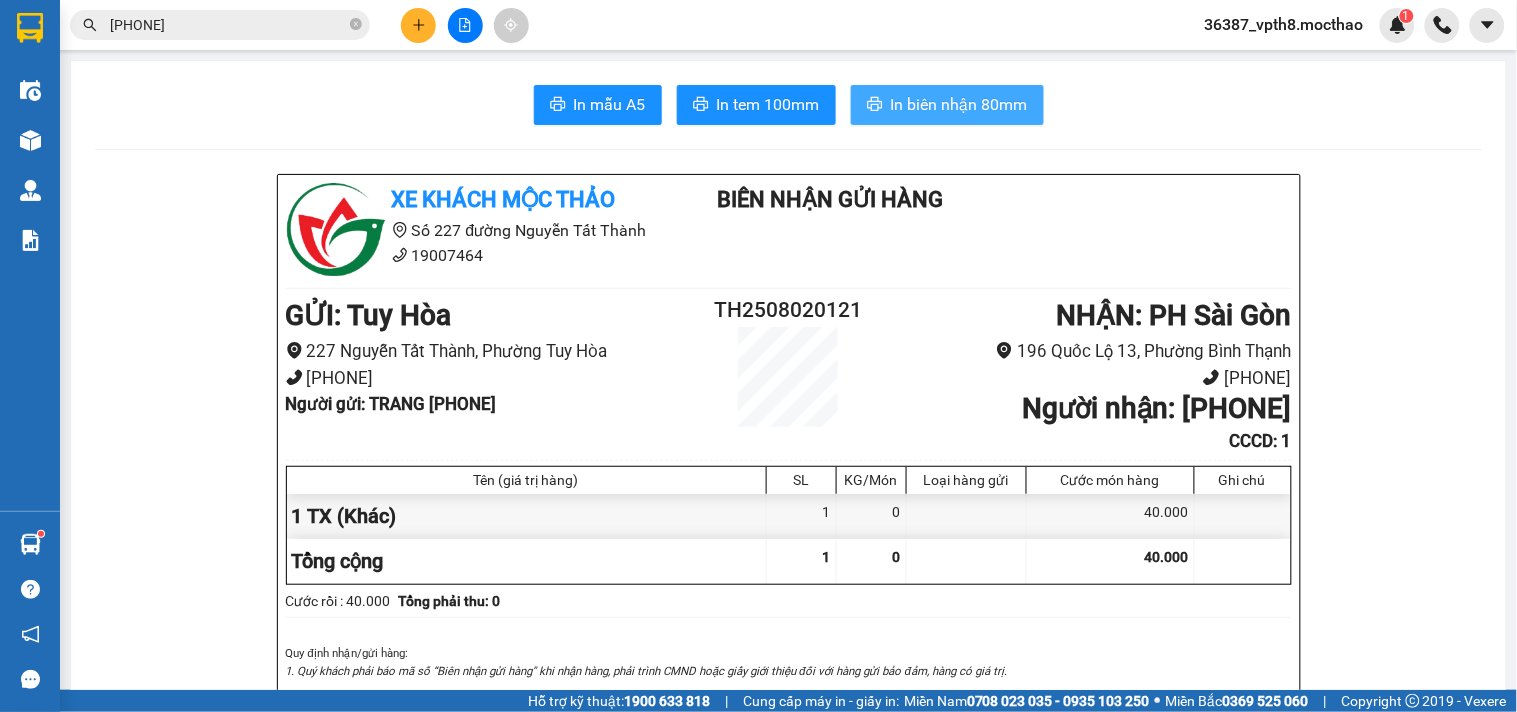scroll, scrollTop: 0, scrollLeft: 0, axis: both 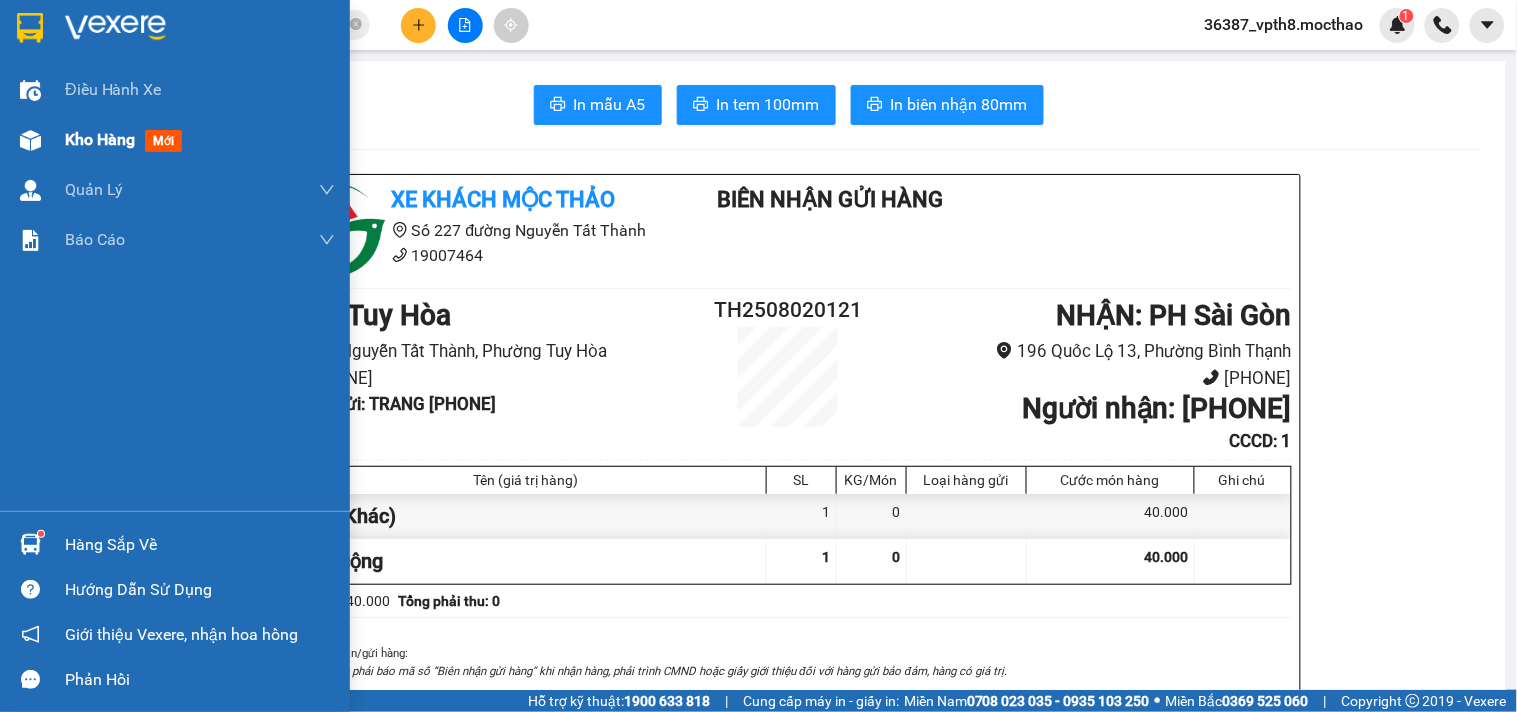 click on "Kho hàng" at bounding box center [100, 139] 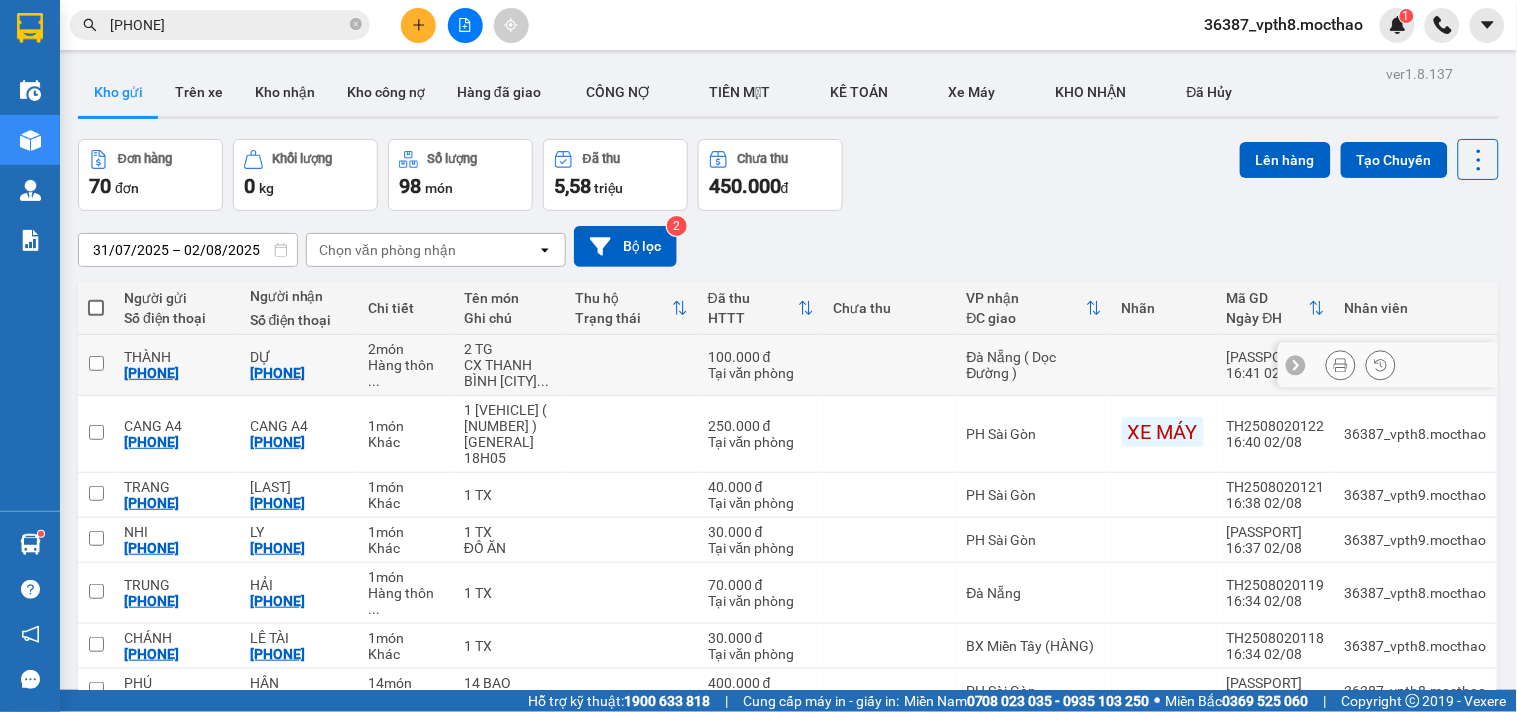 click 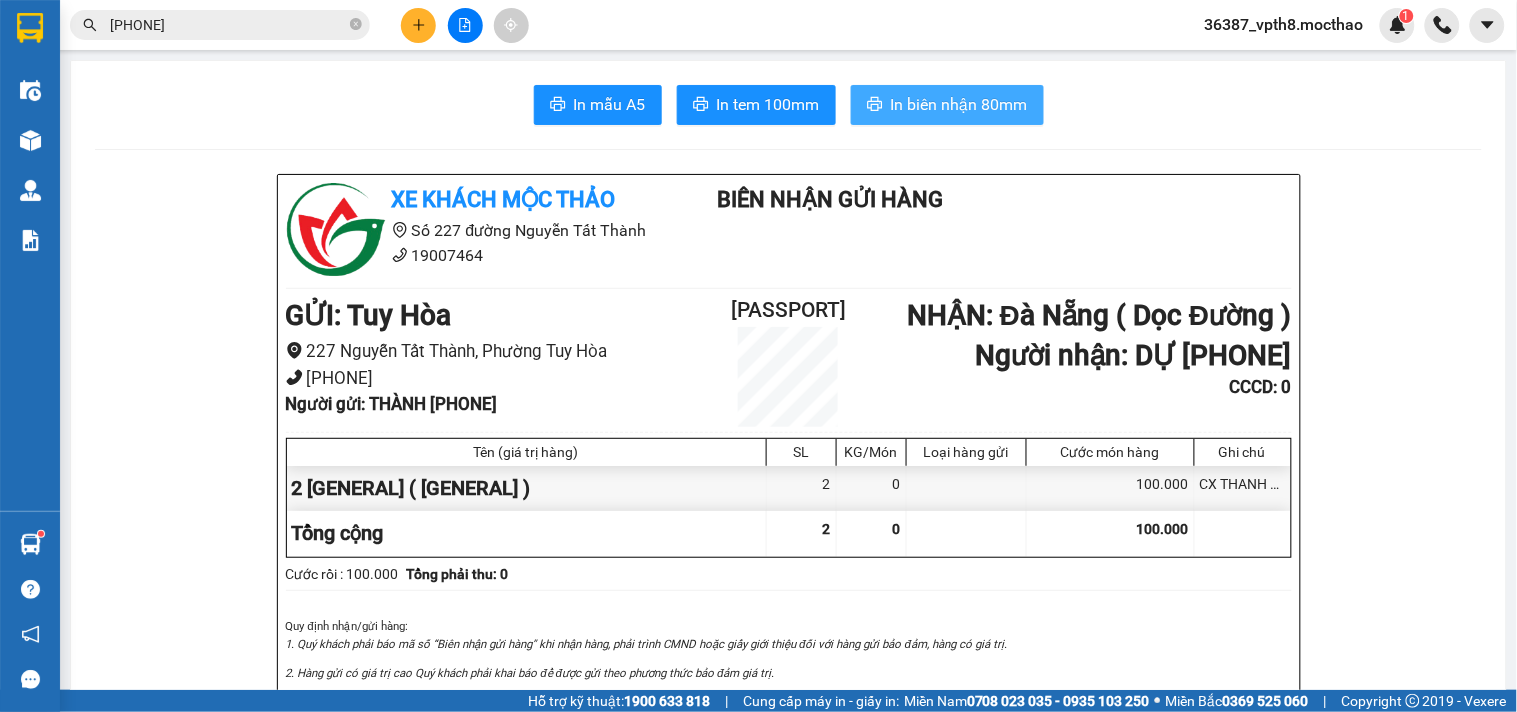 click on "In biên nhận 80mm" at bounding box center (959, 104) 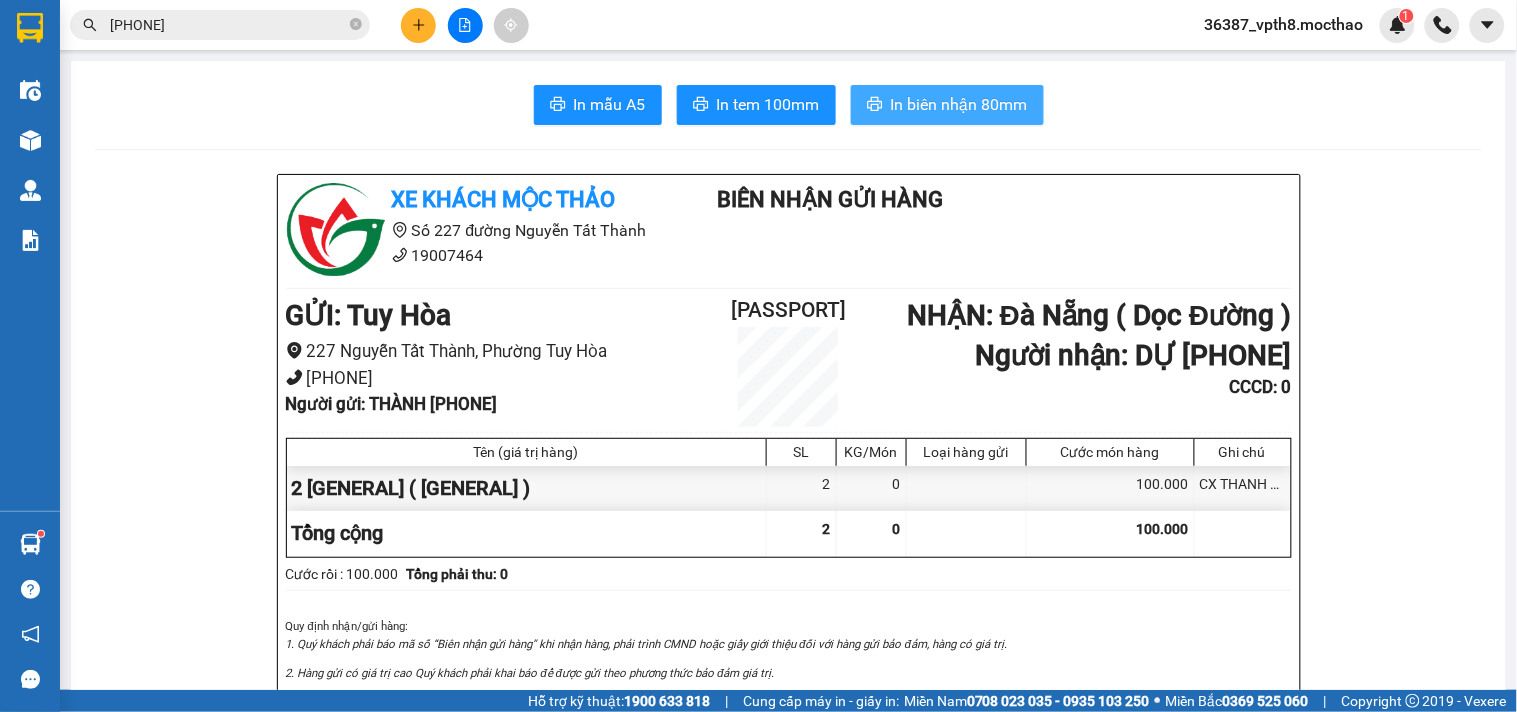 scroll, scrollTop: 0, scrollLeft: 0, axis: both 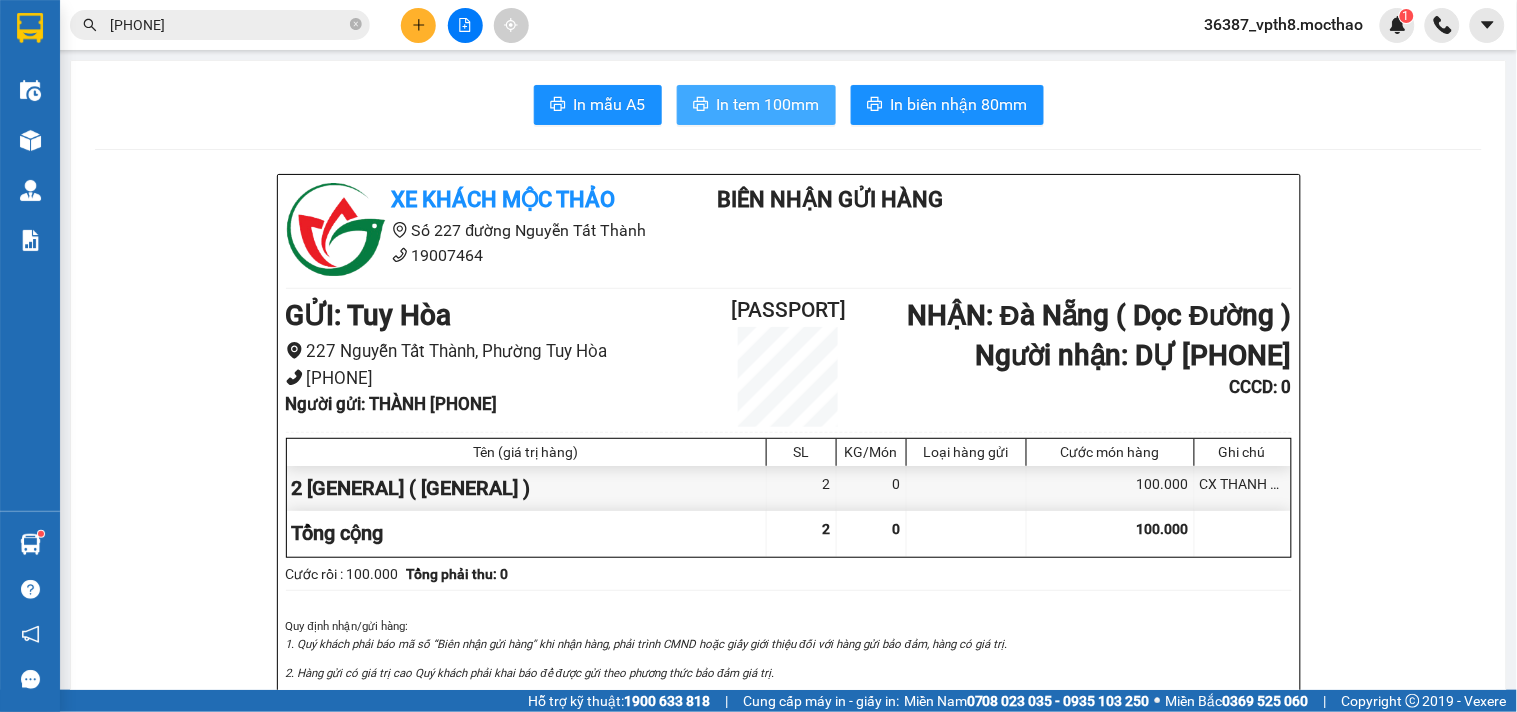 click on "In tem 100mm" at bounding box center [768, 104] 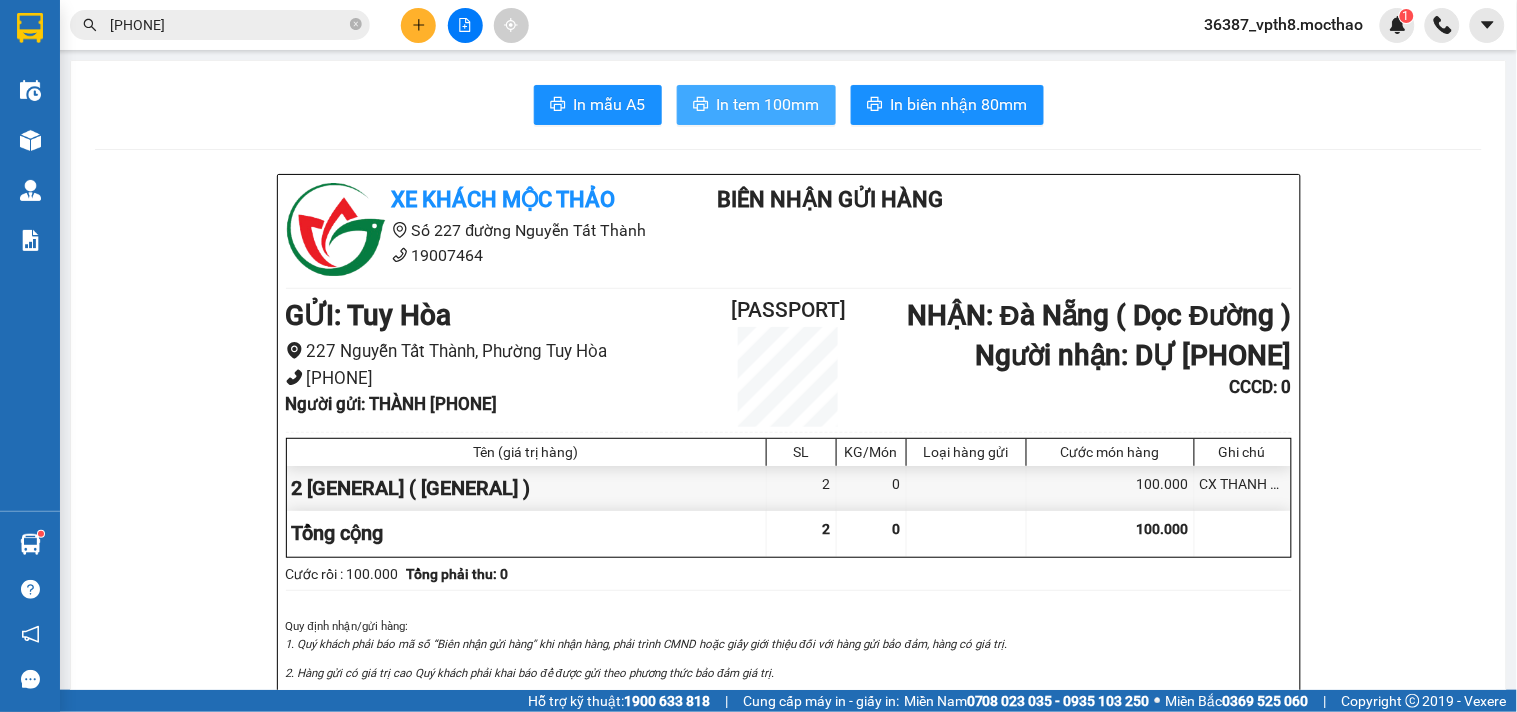 scroll, scrollTop: 0, scrollLeft: 0, axis: both 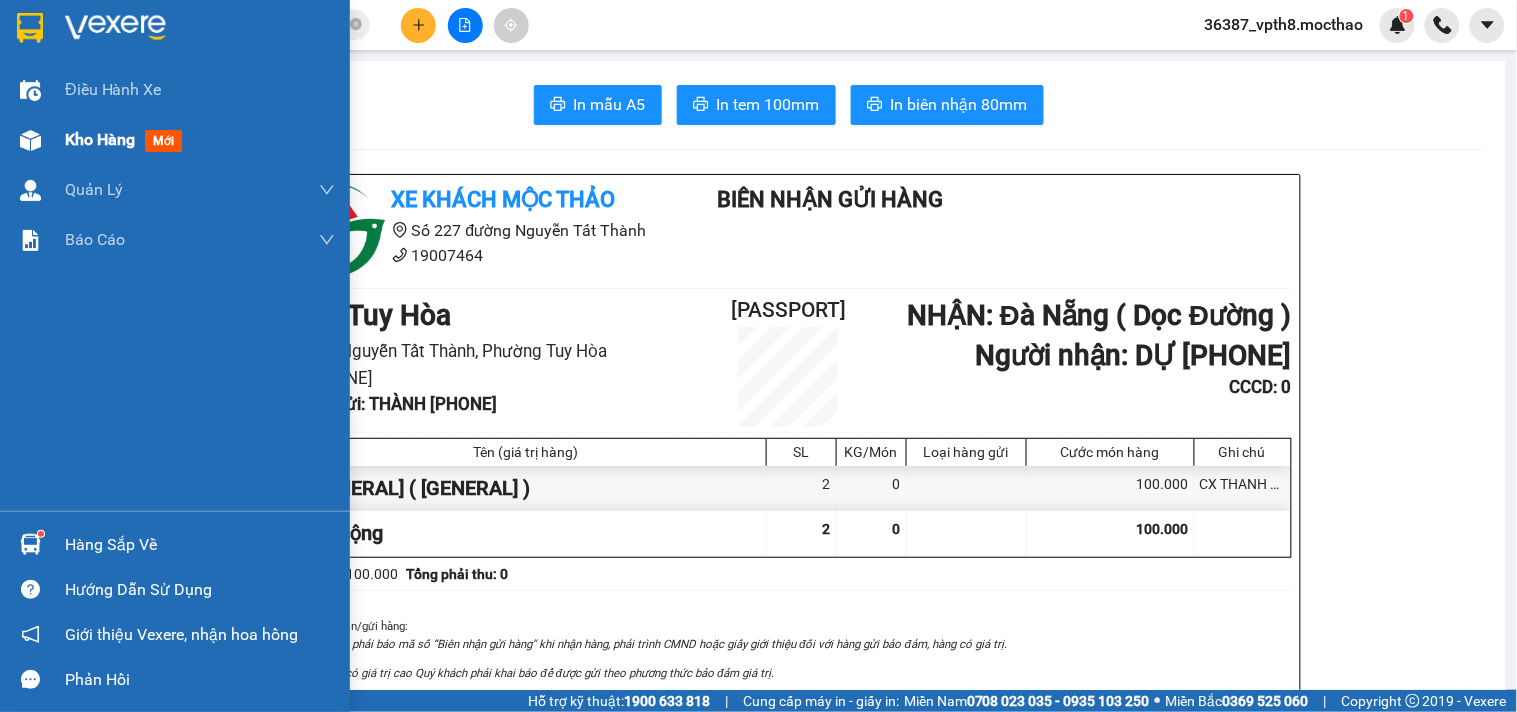 click on "Kho hàng" at bounding box center (100, 139) 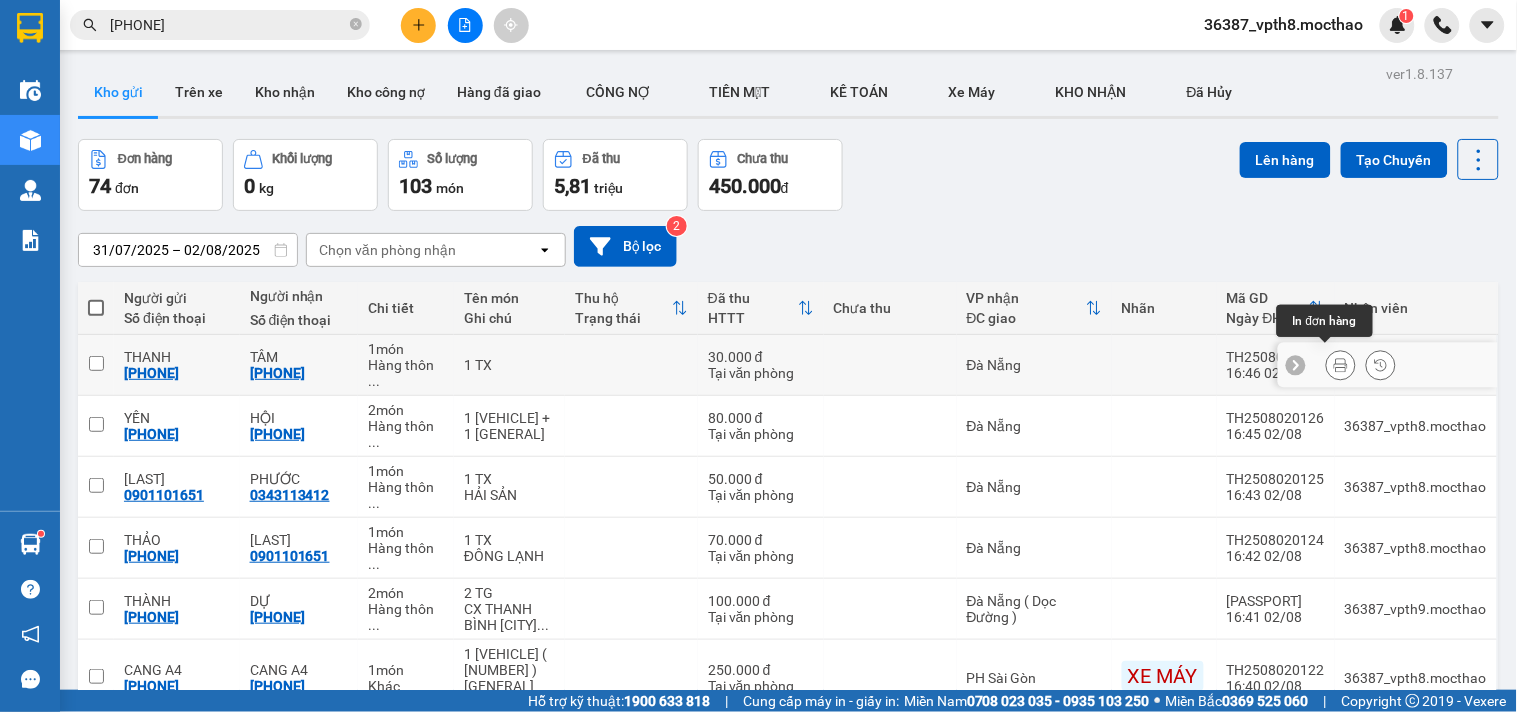 click 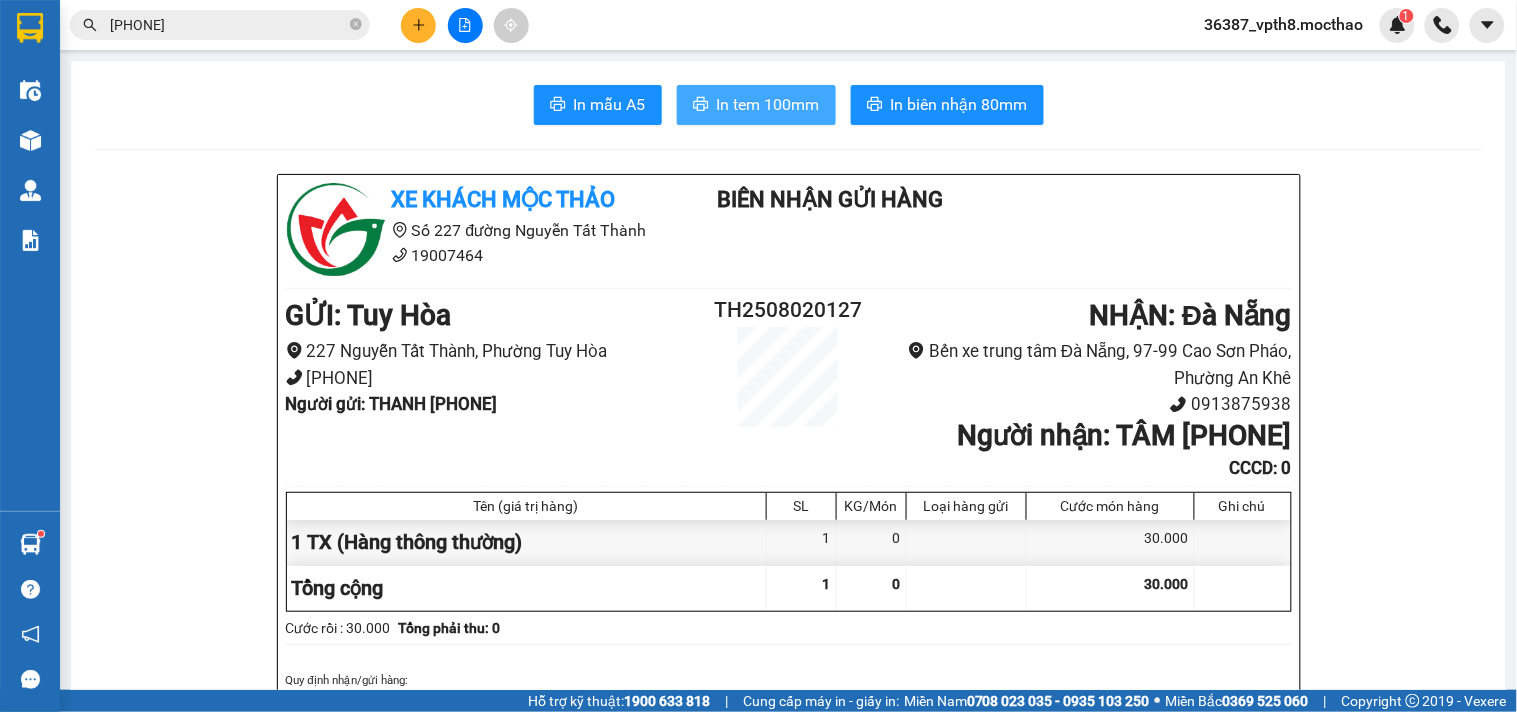 click on "In tem 100mm" at bounding box center (756, 105) 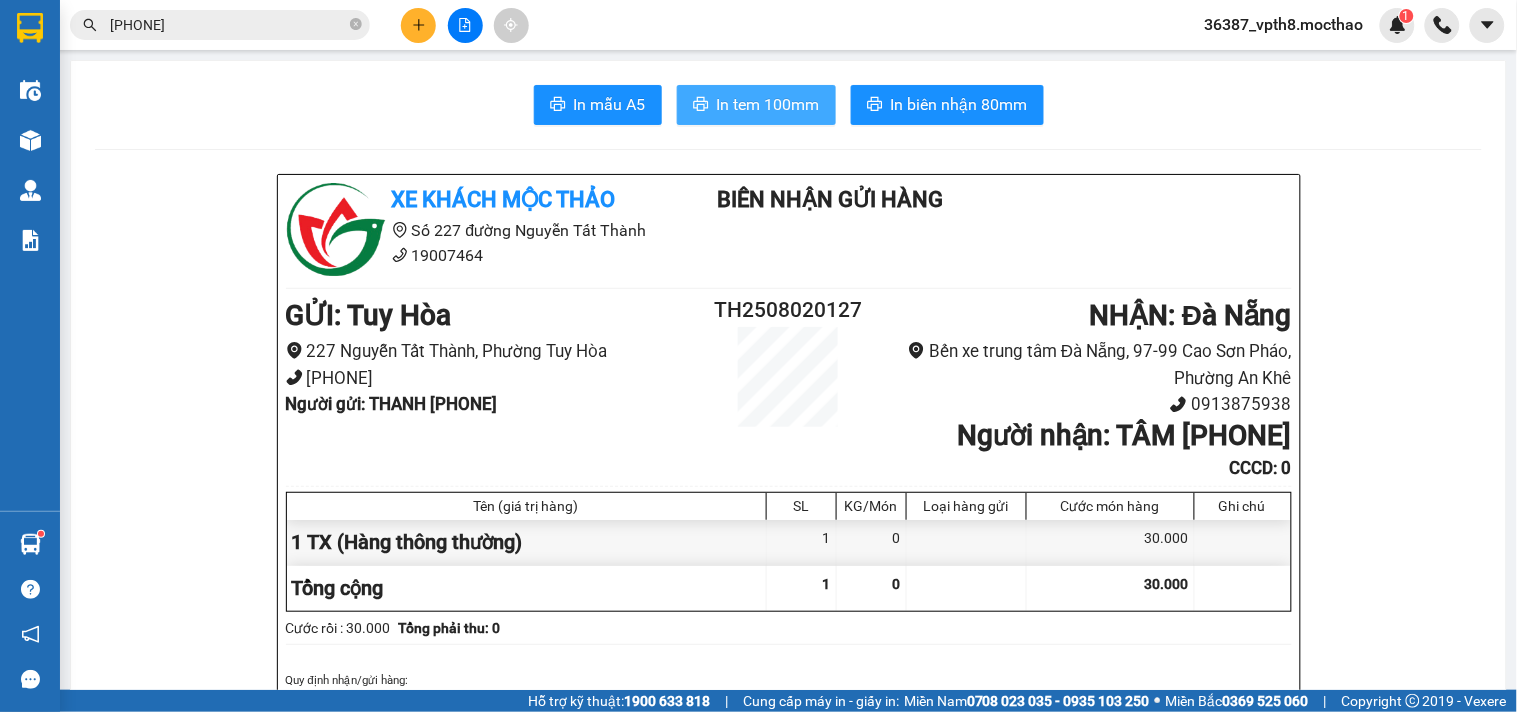 scroll, scrollTop: 0, scrollLeft: 0, axis: both 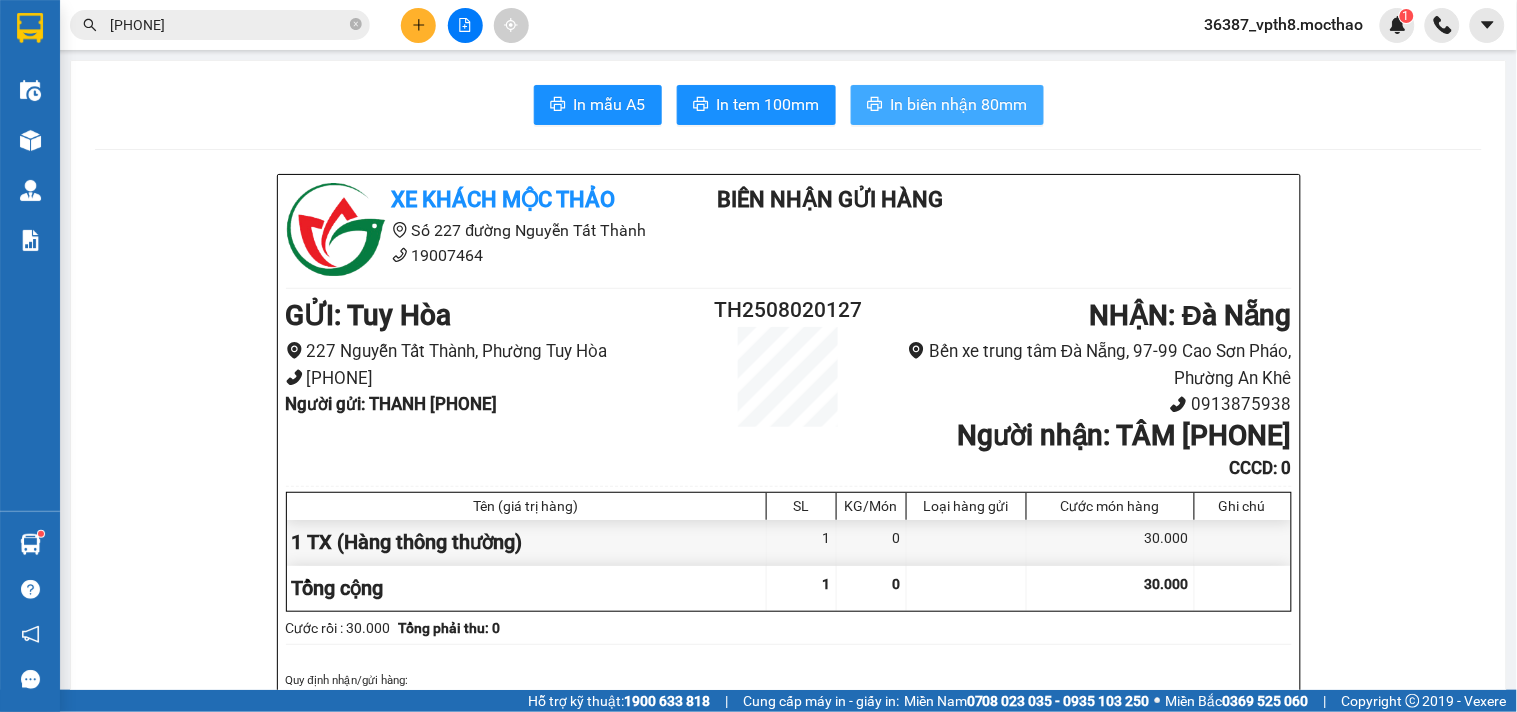 click on "In biên nhận 80mm" at bounding box center [947, 105] 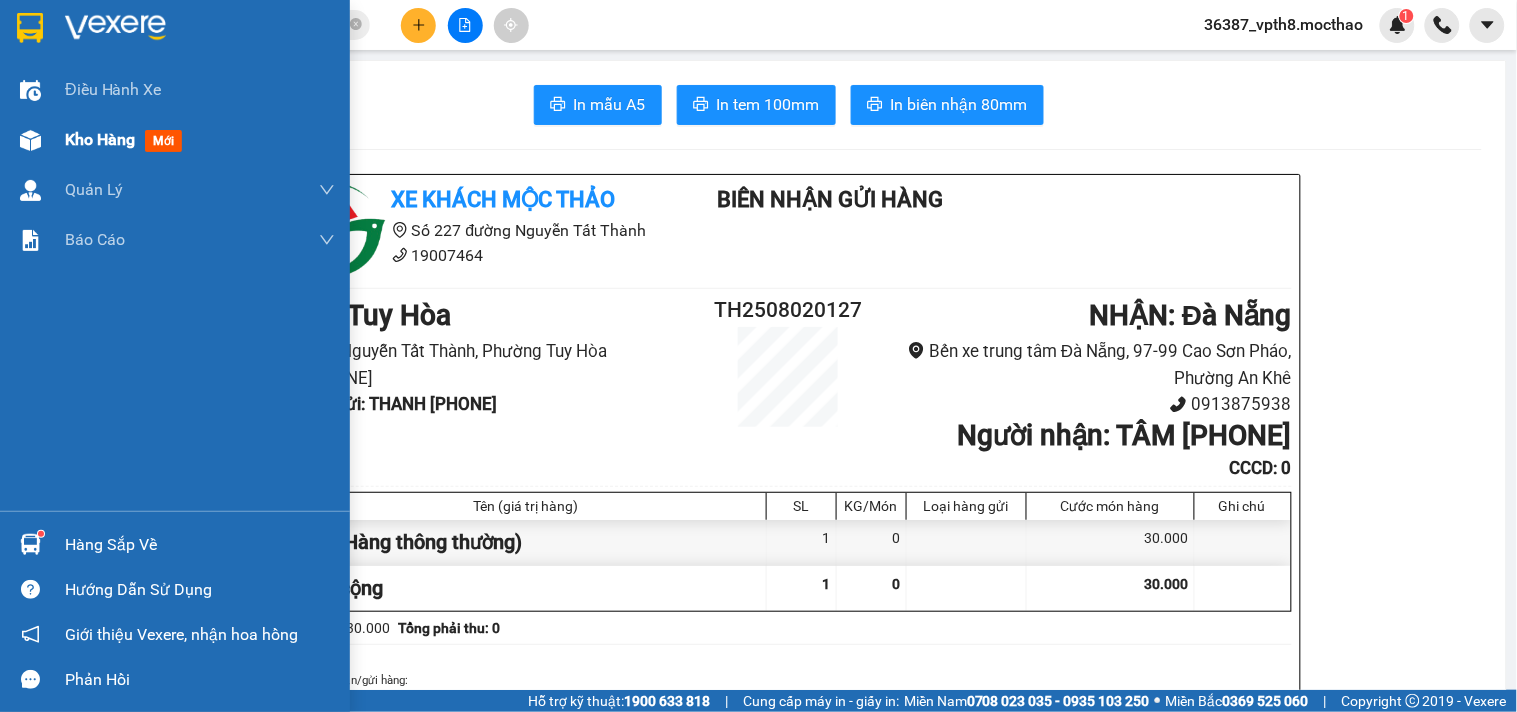 click on "Kho hàng" at bounding box center [100, 139] 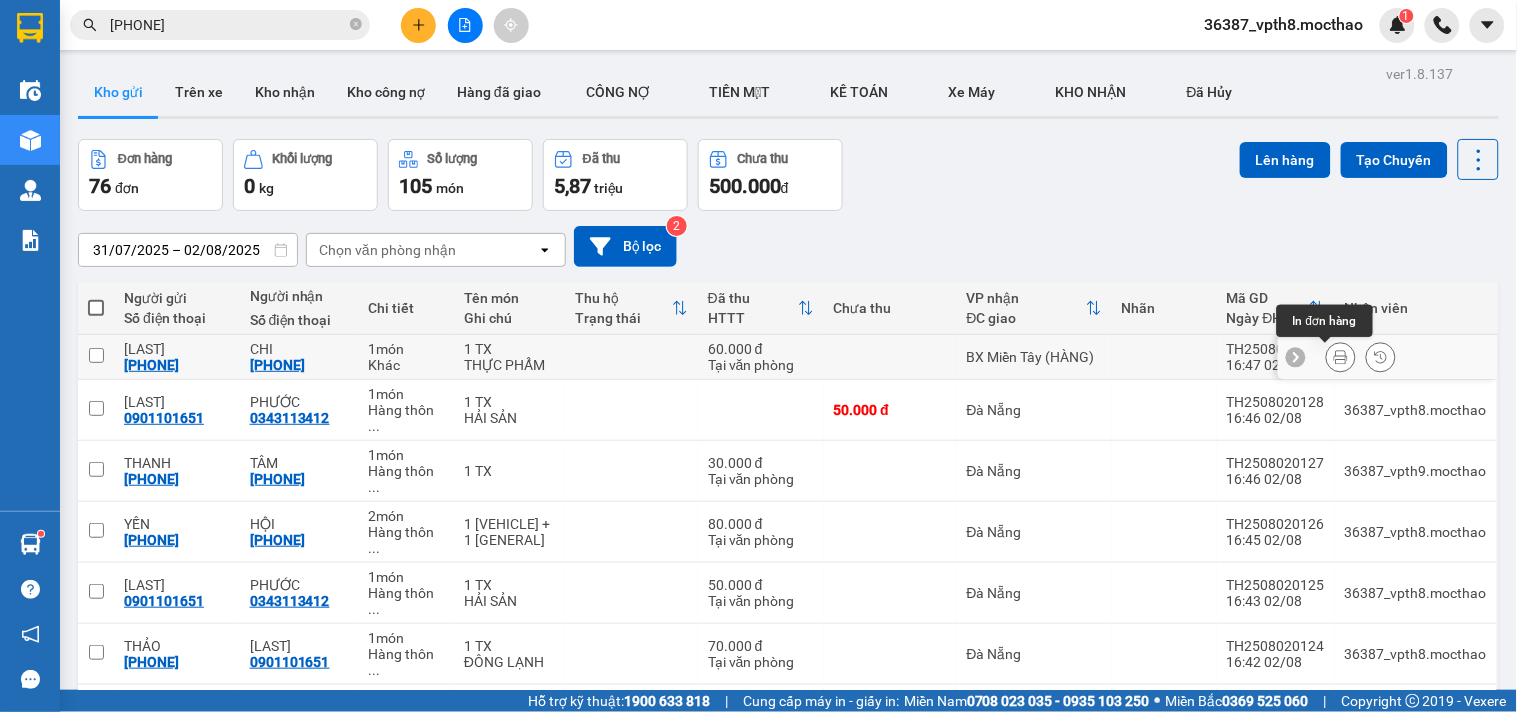 click 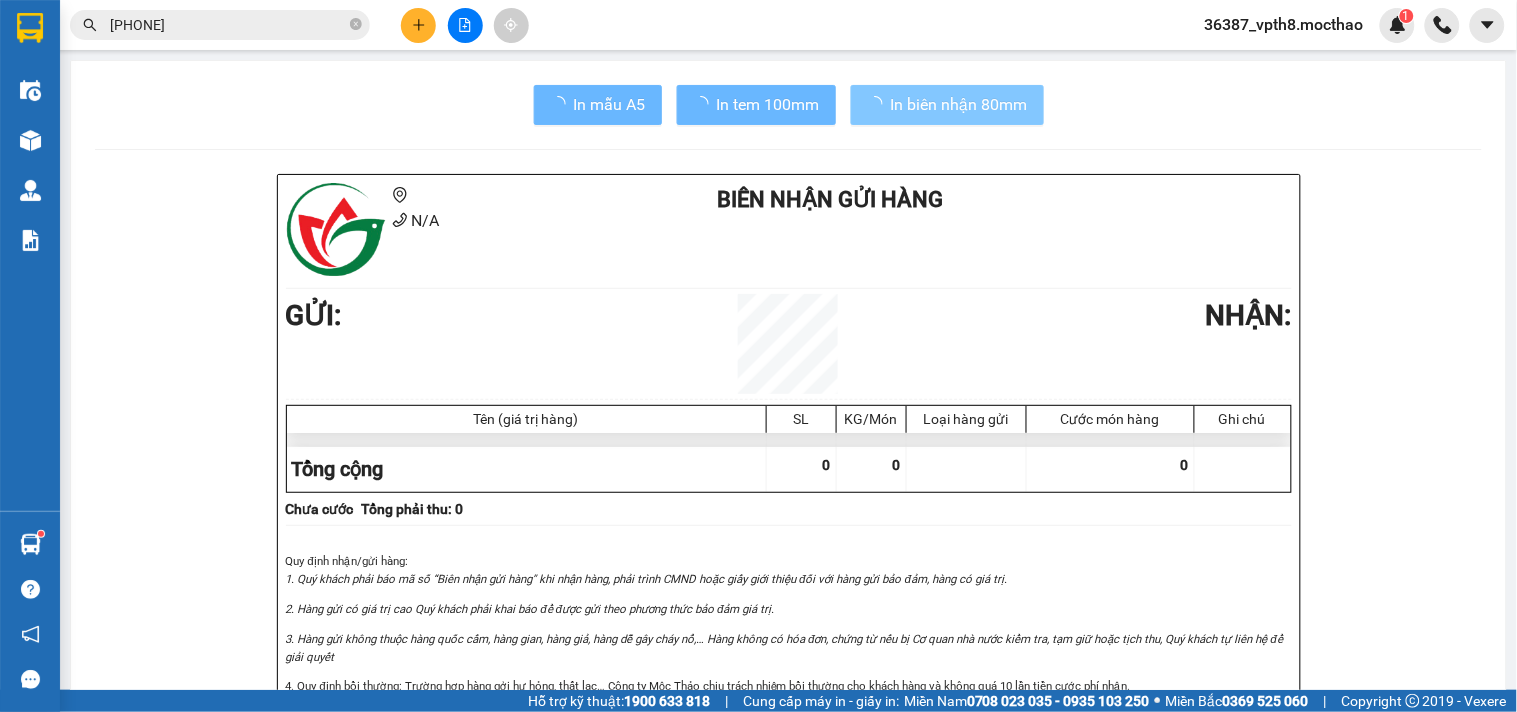 click on "In biên nhận 80mm" at bounding box center [959, 104] 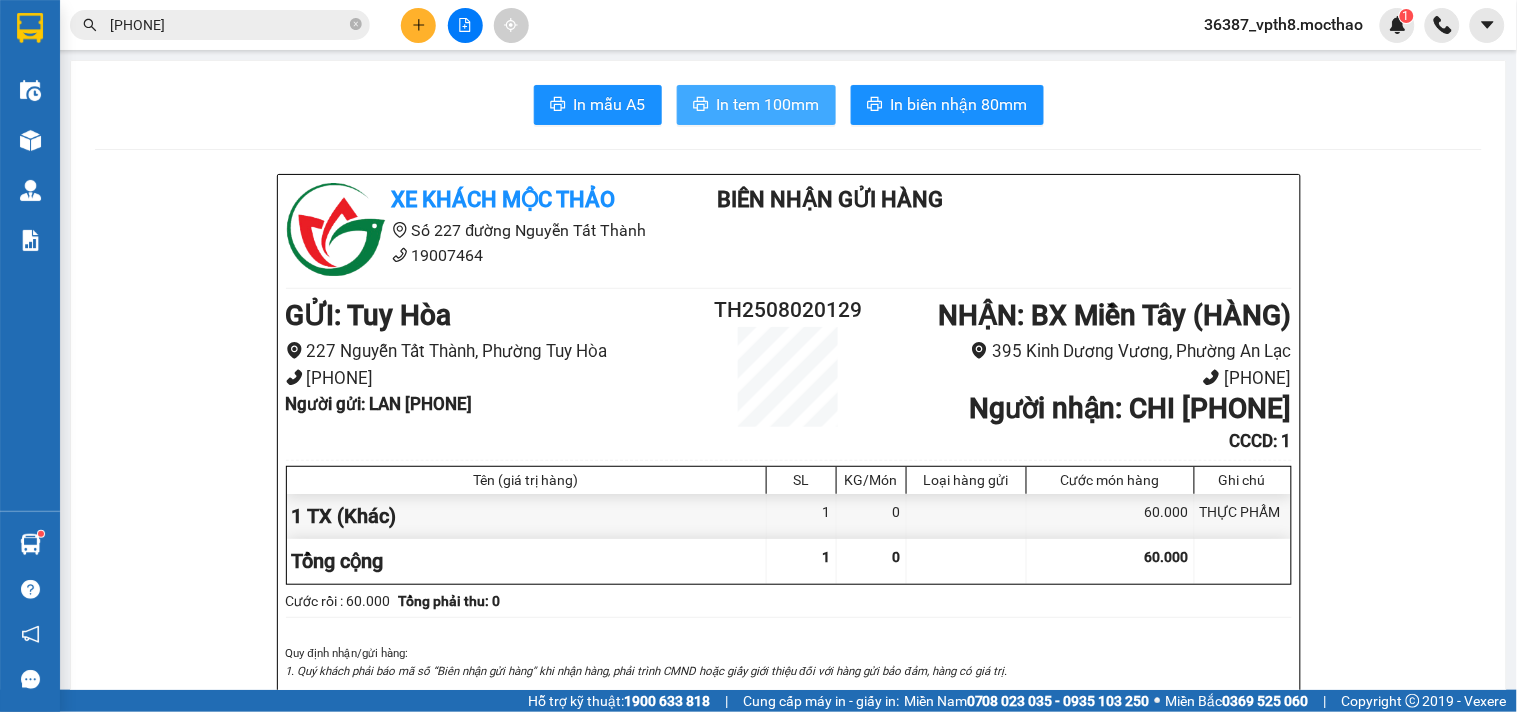 click on "In tem 100mm" at bounding box center (756, 105) 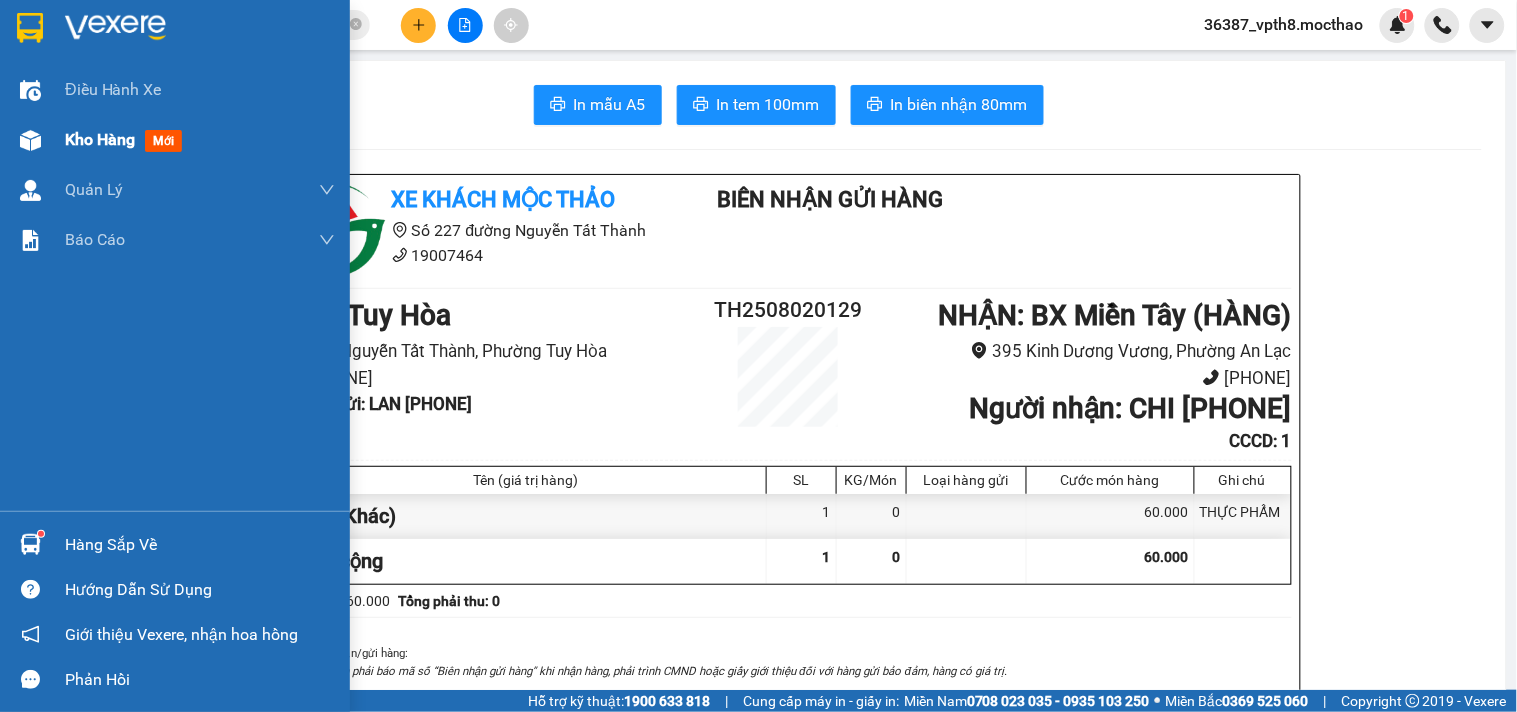 click on "Kho hàng mới" at bounding box center (200, 140) 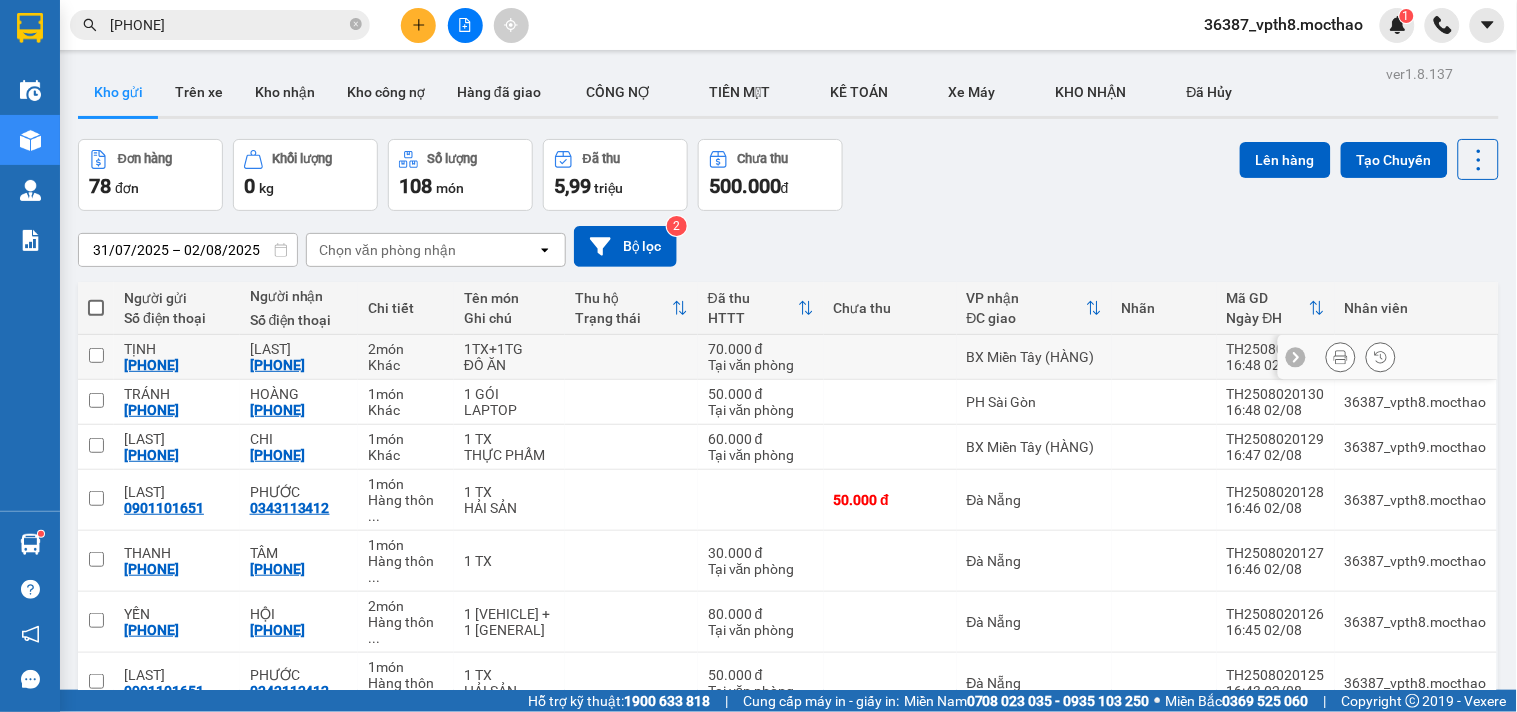 click 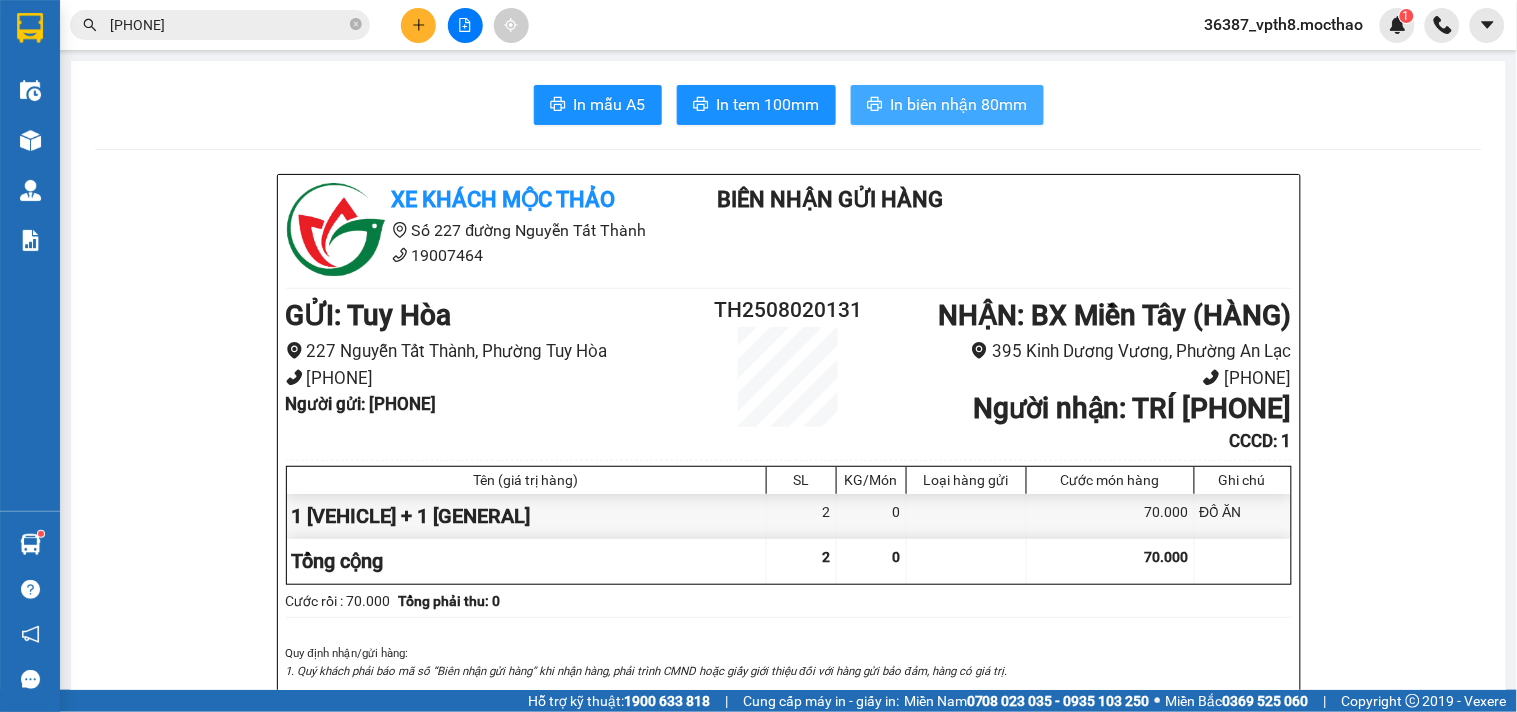 click on "In biên nhận 80mm" at bounding box center (959, 104) 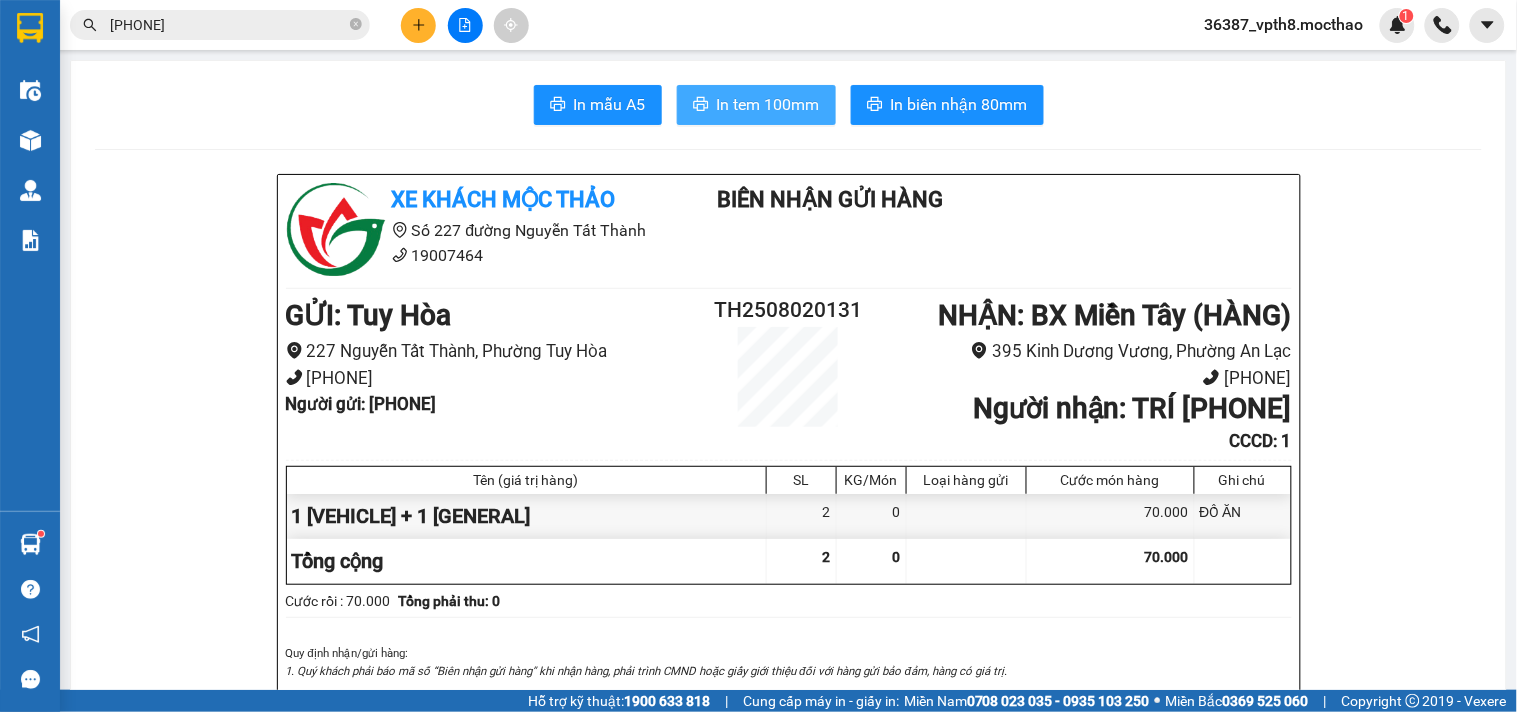 click on "In tem 100mm" at bounding box center (768, 104) 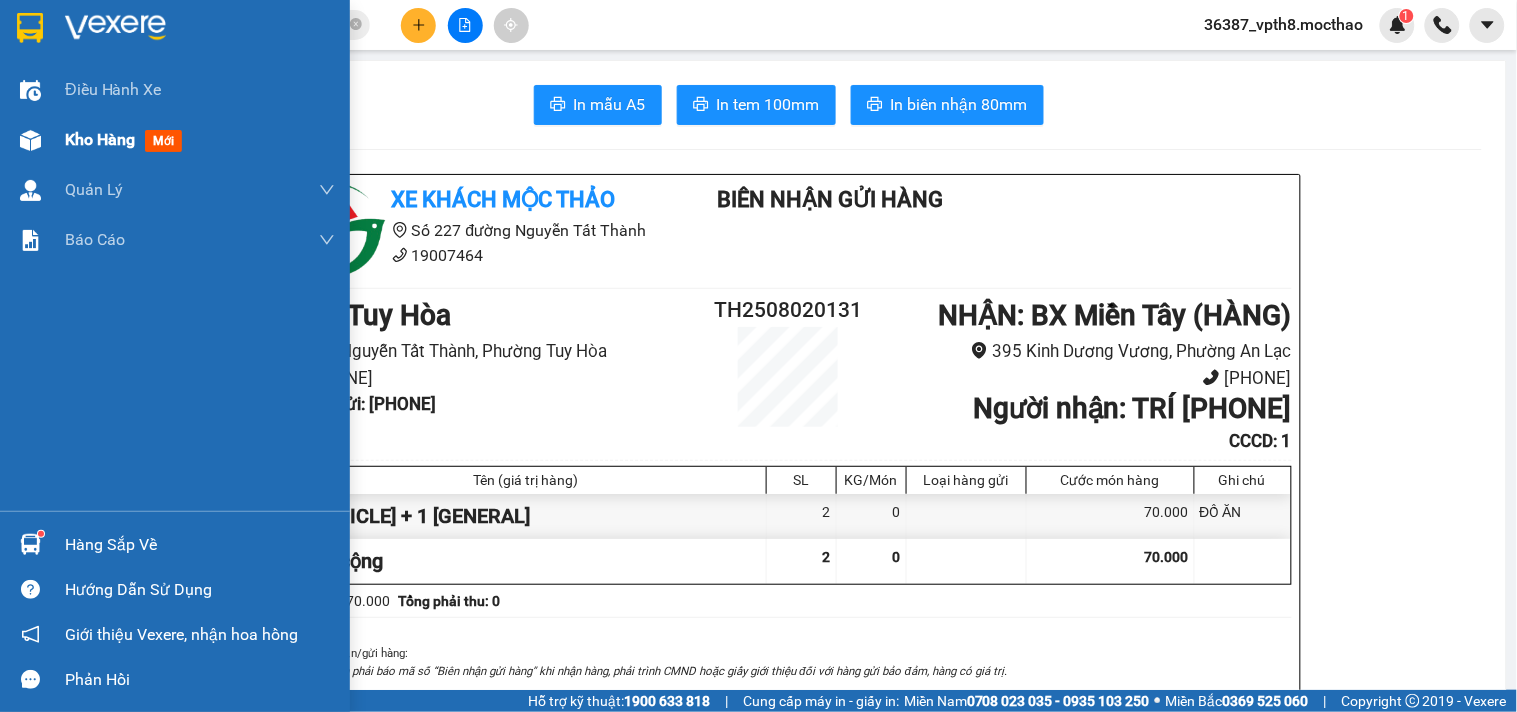 click on "Kho hàng mới" at bounding box center [200, 140] 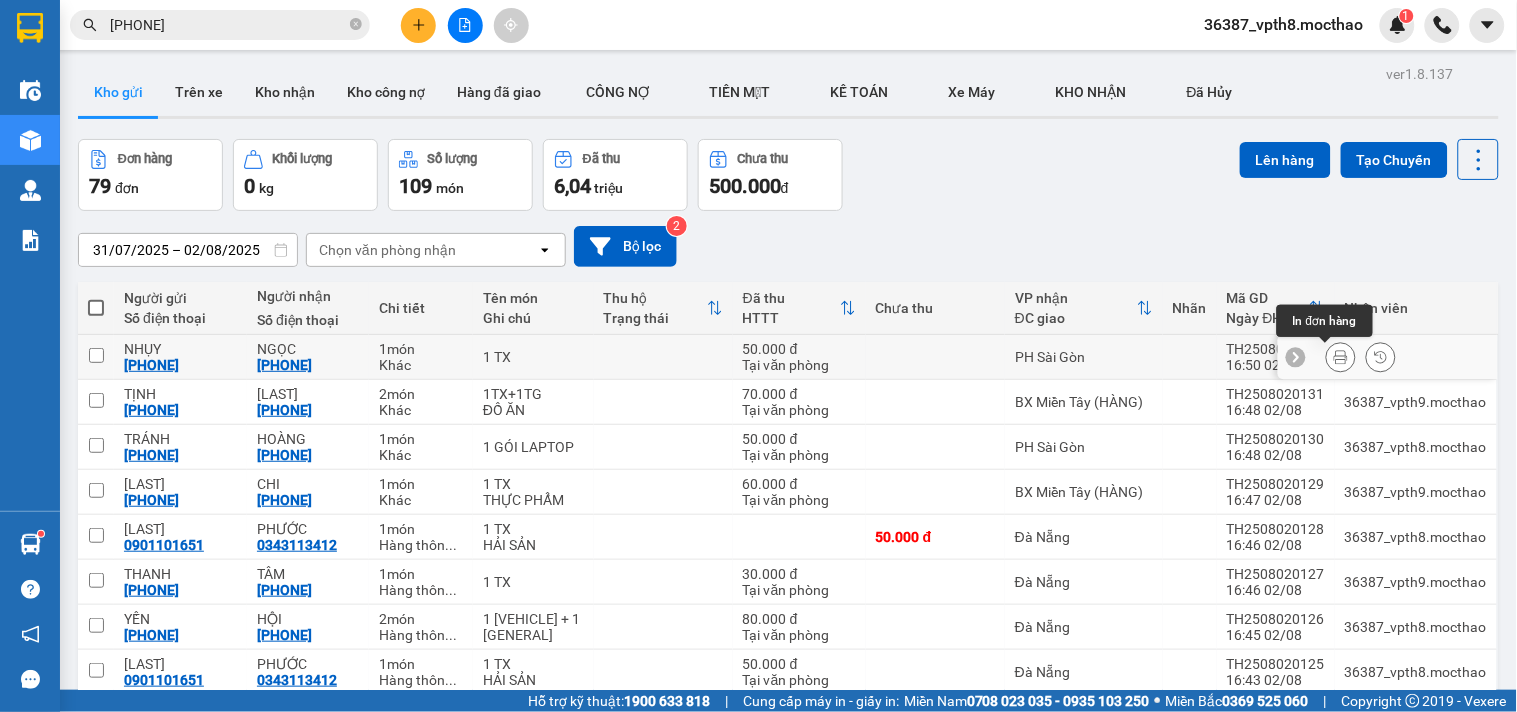 click at bounding box center (1341, 357) 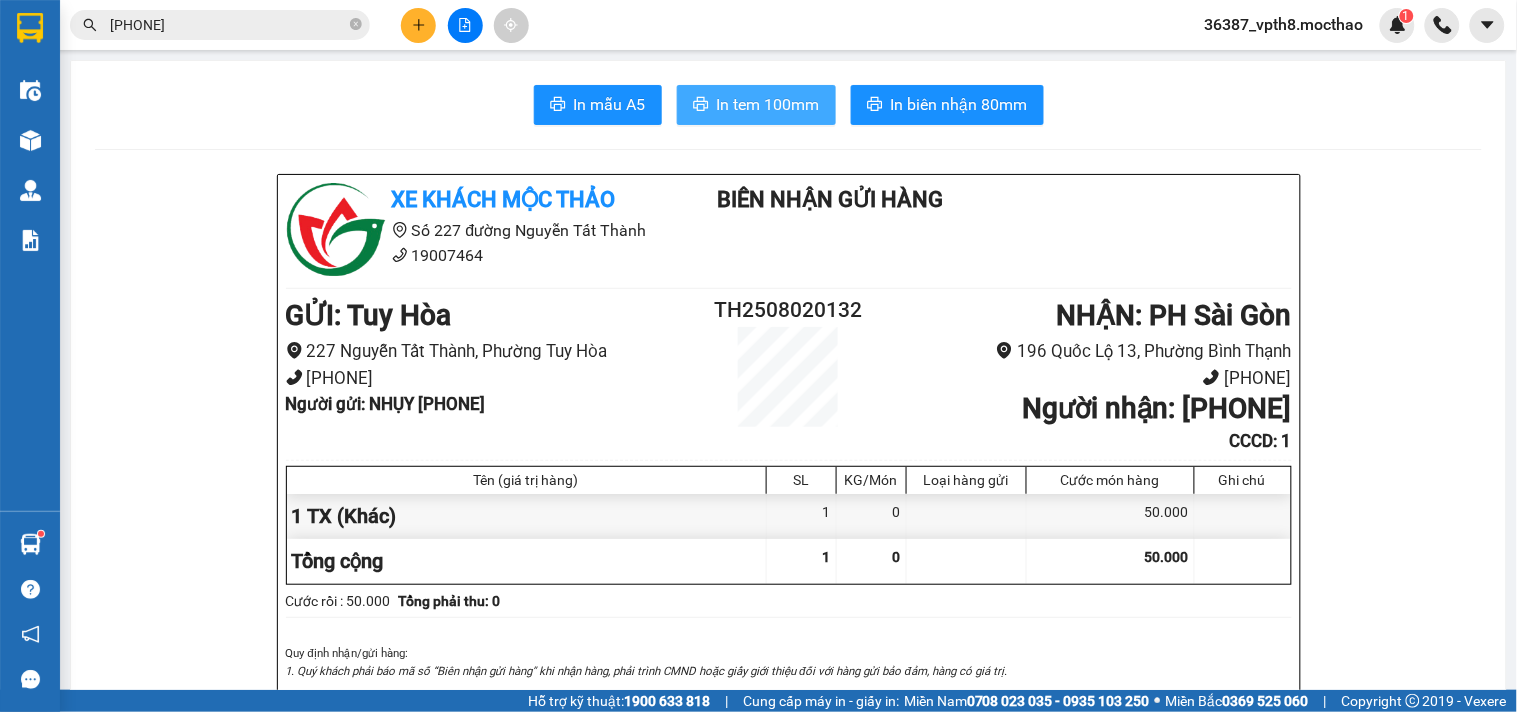 click on "In tem 100mm" at bounding box center [768, 104] 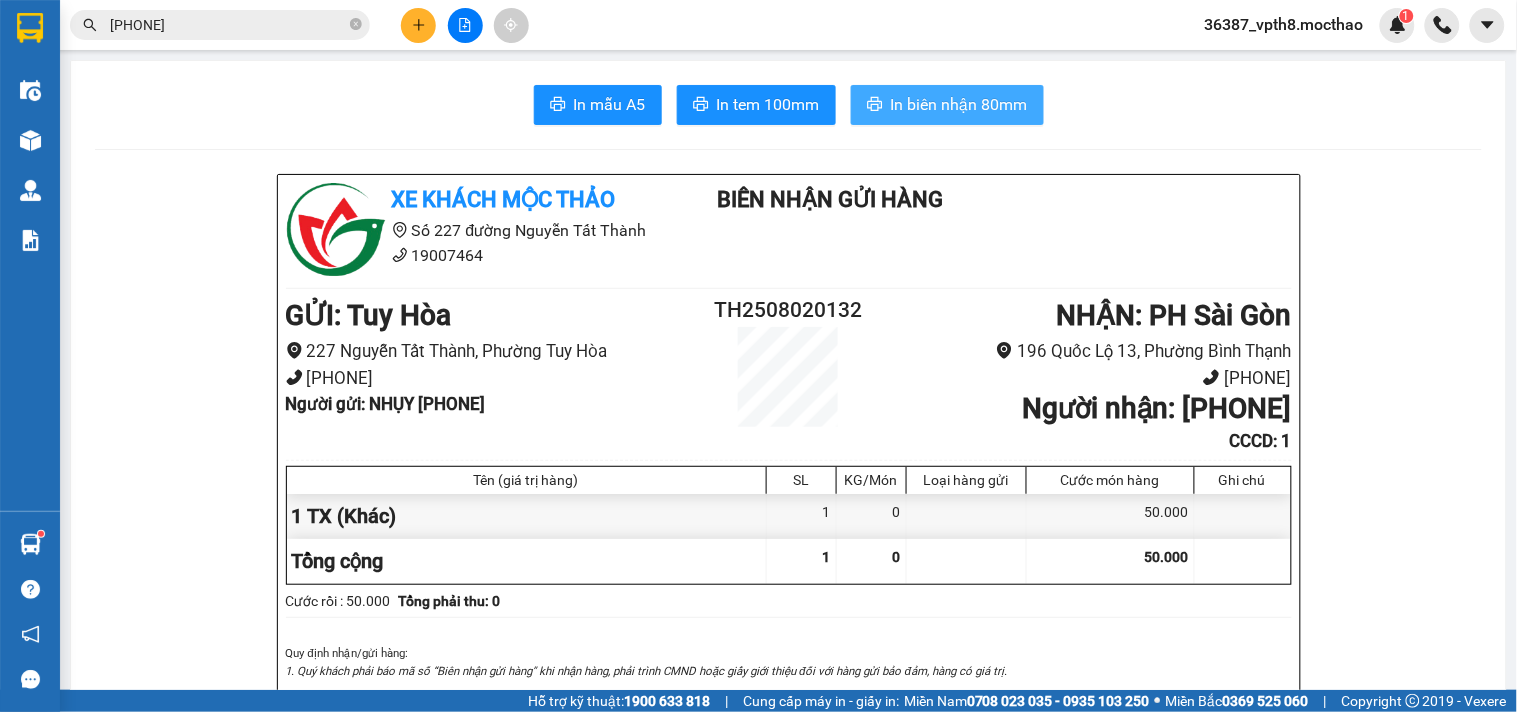 click on "In biên nhận 80mm" at bounding box center (959, 104) 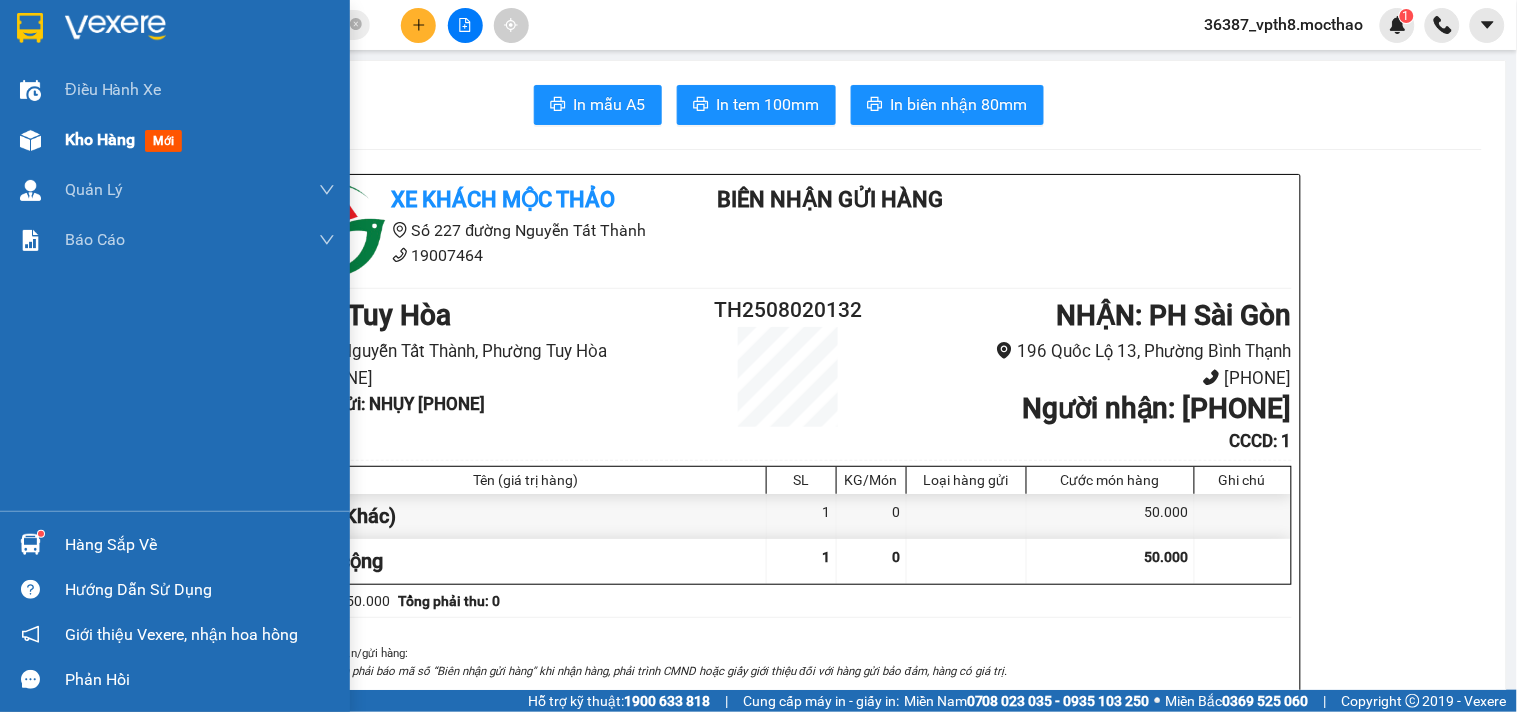 click on "Kho hàng" at bounding box center [100, 139] 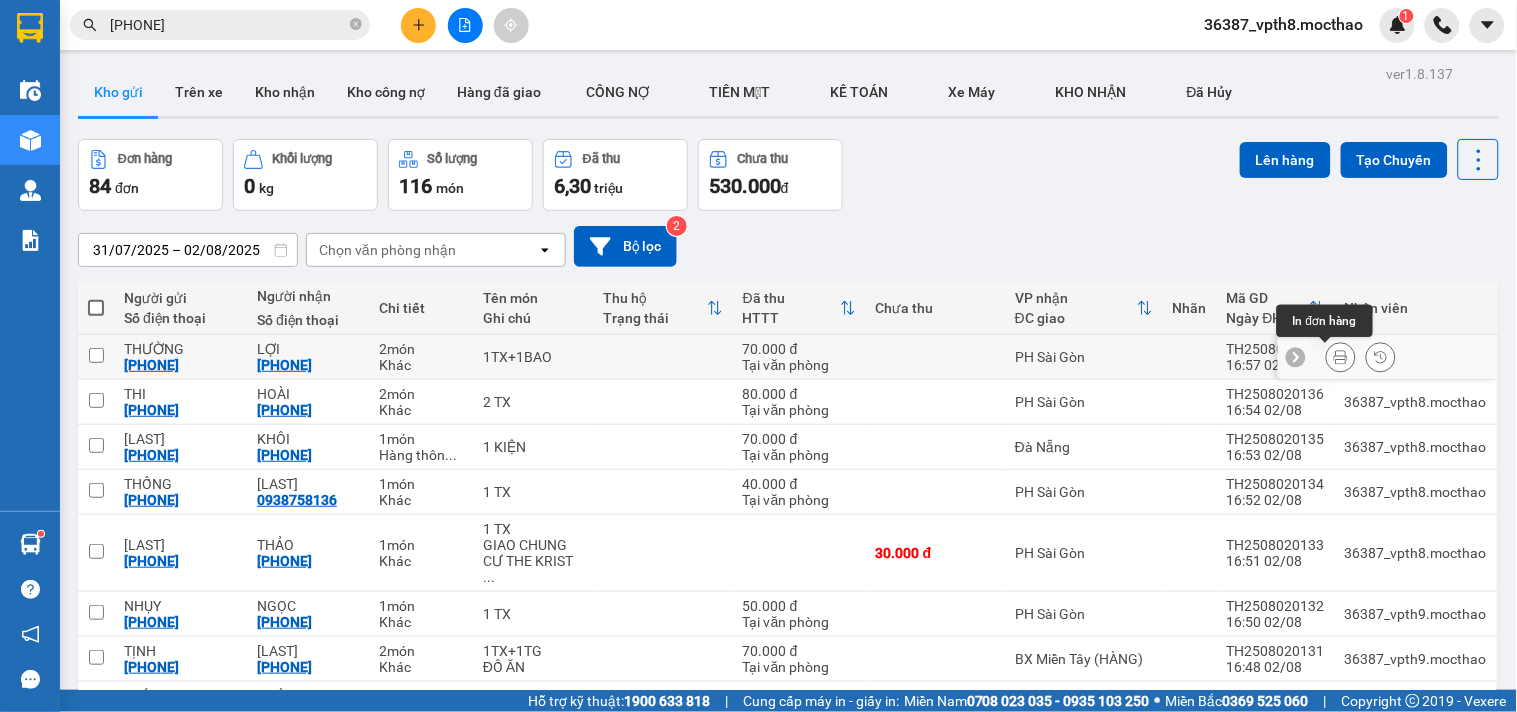 click 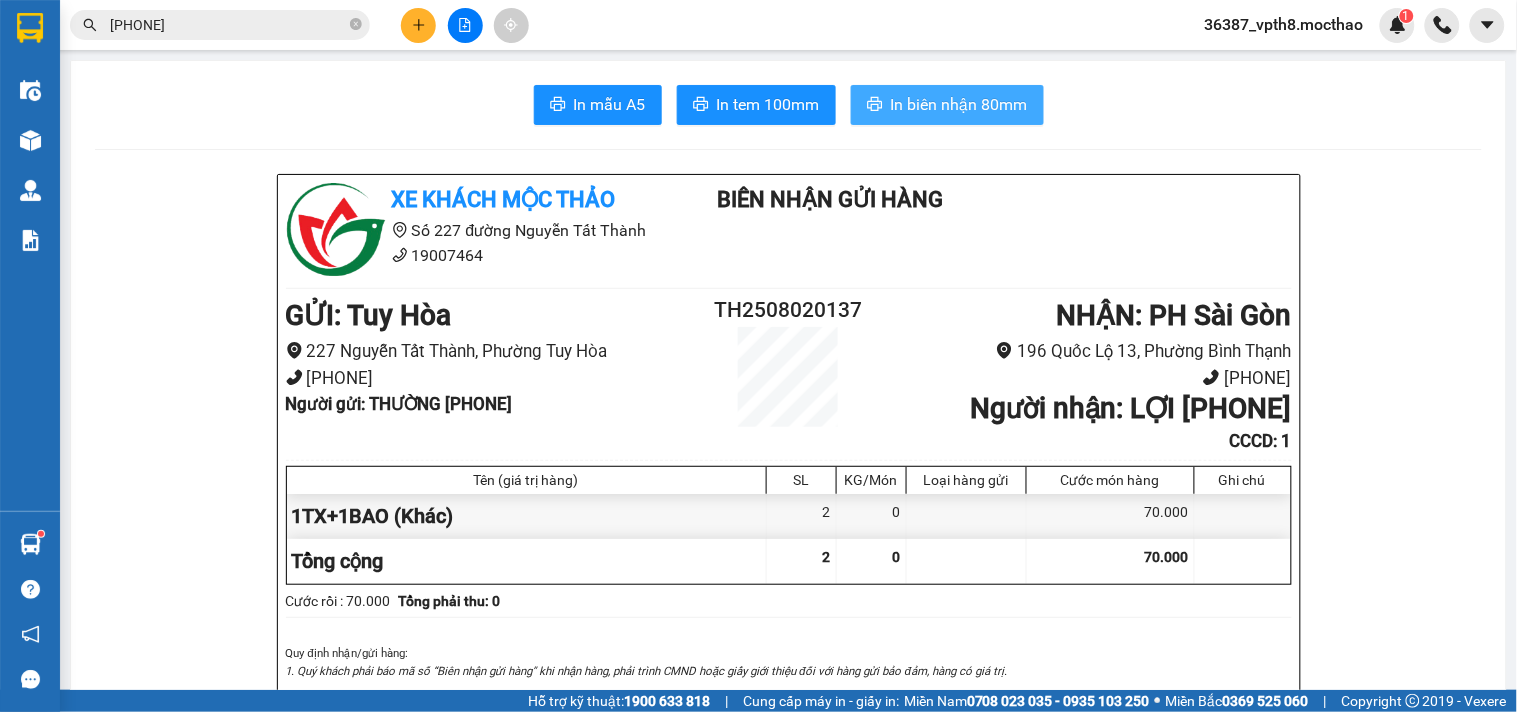 click on "In biên nhận 80mm" at bounding box center [959, 104] 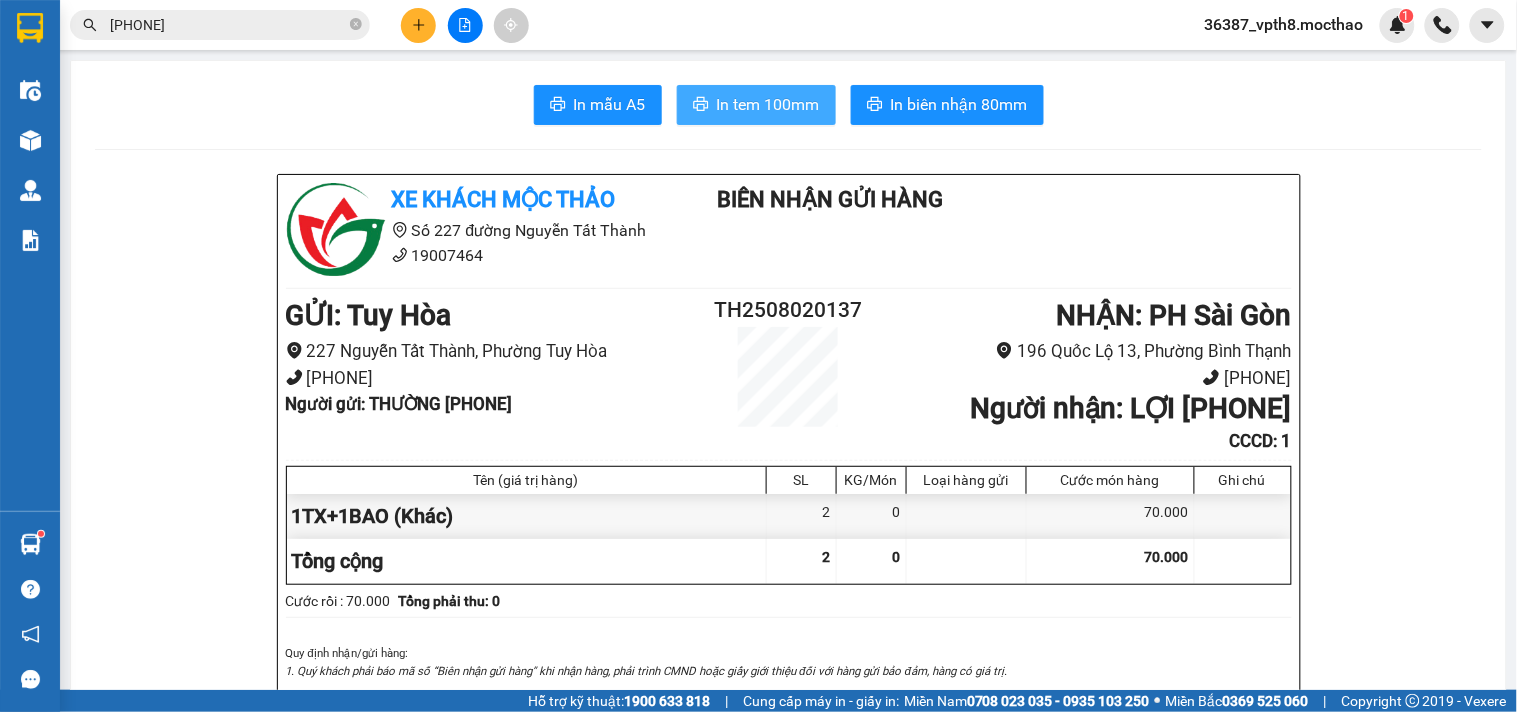 click on "In tem 100mm" at bounding box center [768, 104] 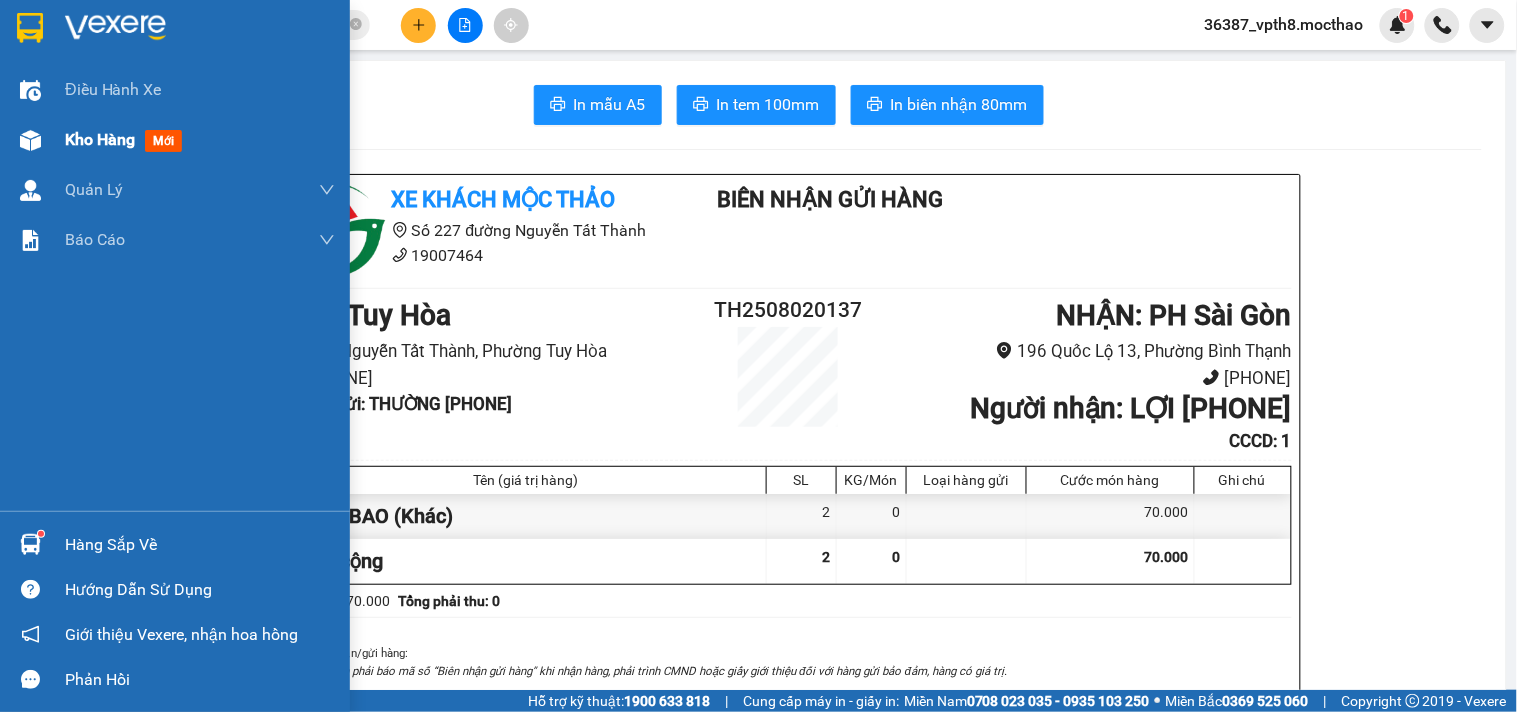 drag, startPoint x: 43, startPoint y: 134, endPoint x: 128, endPoint y: 93, distance: 94.371605 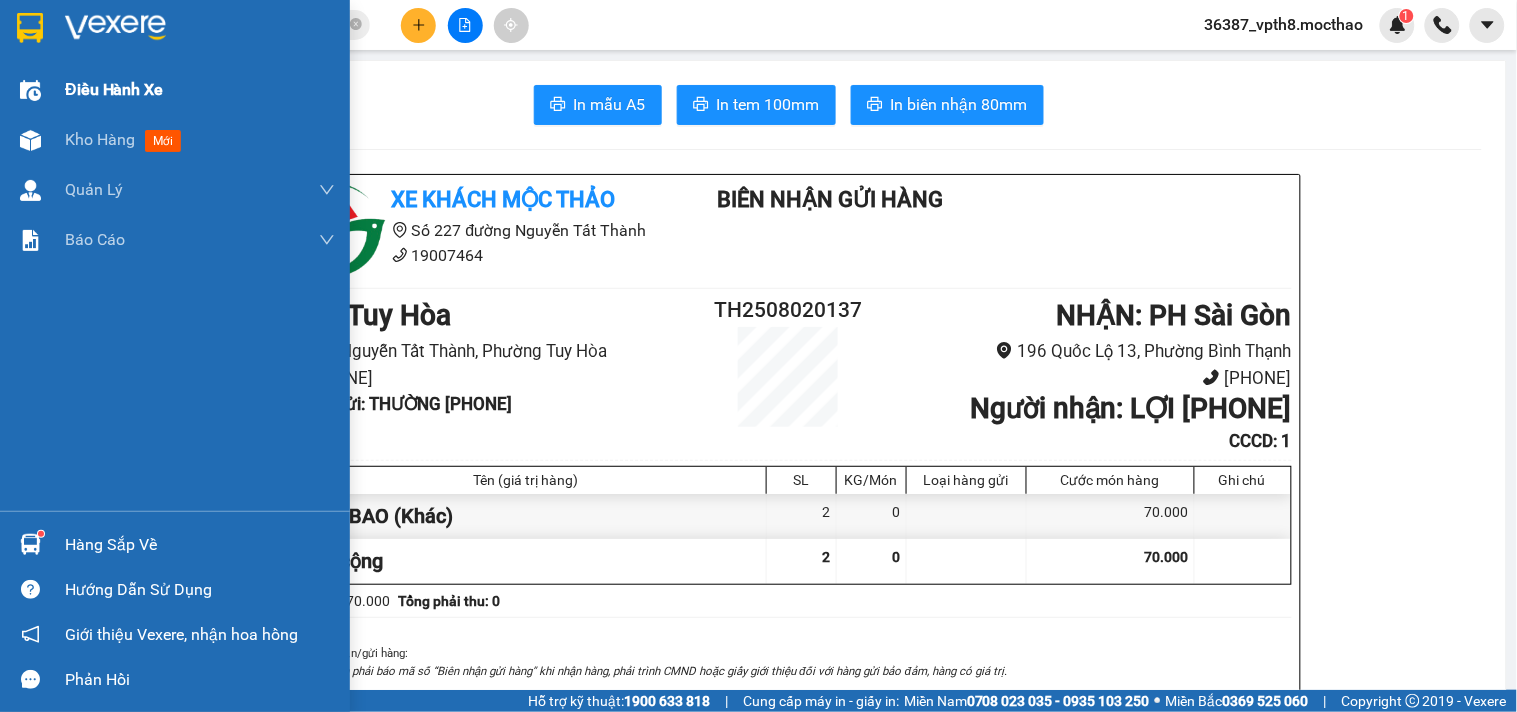 click at bounding box center [30, 140] 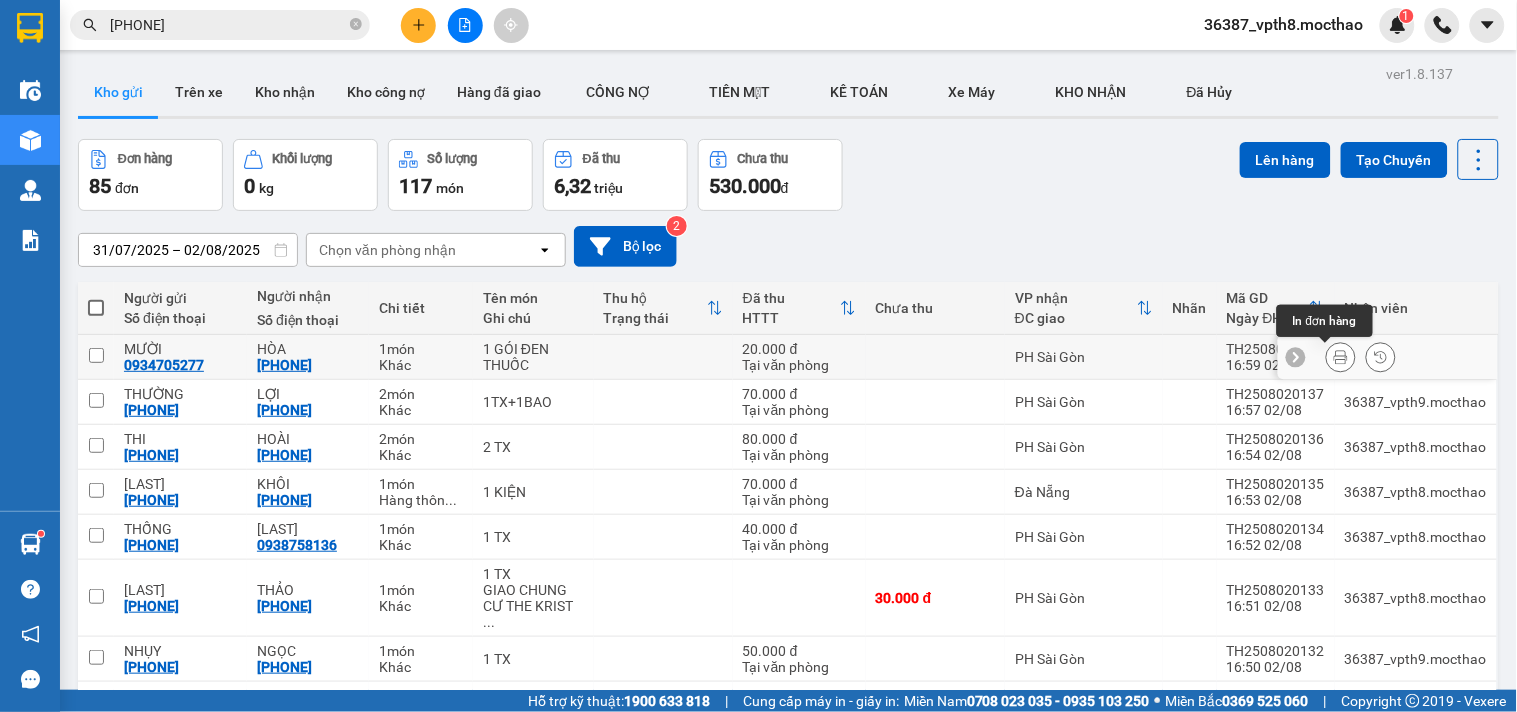 click at bounding box center [1388, 357] 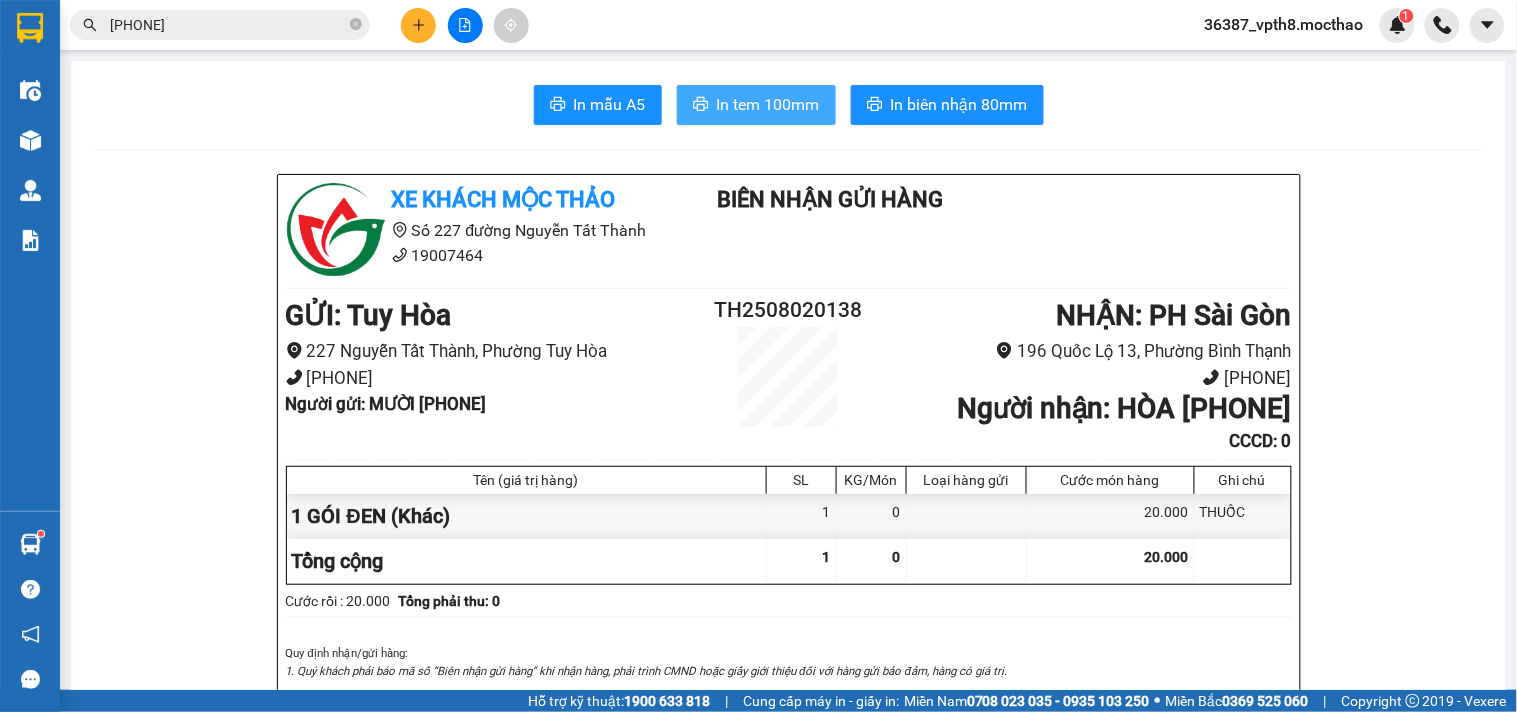 click on "In tem 100mm" at bounding box center [768, 104] 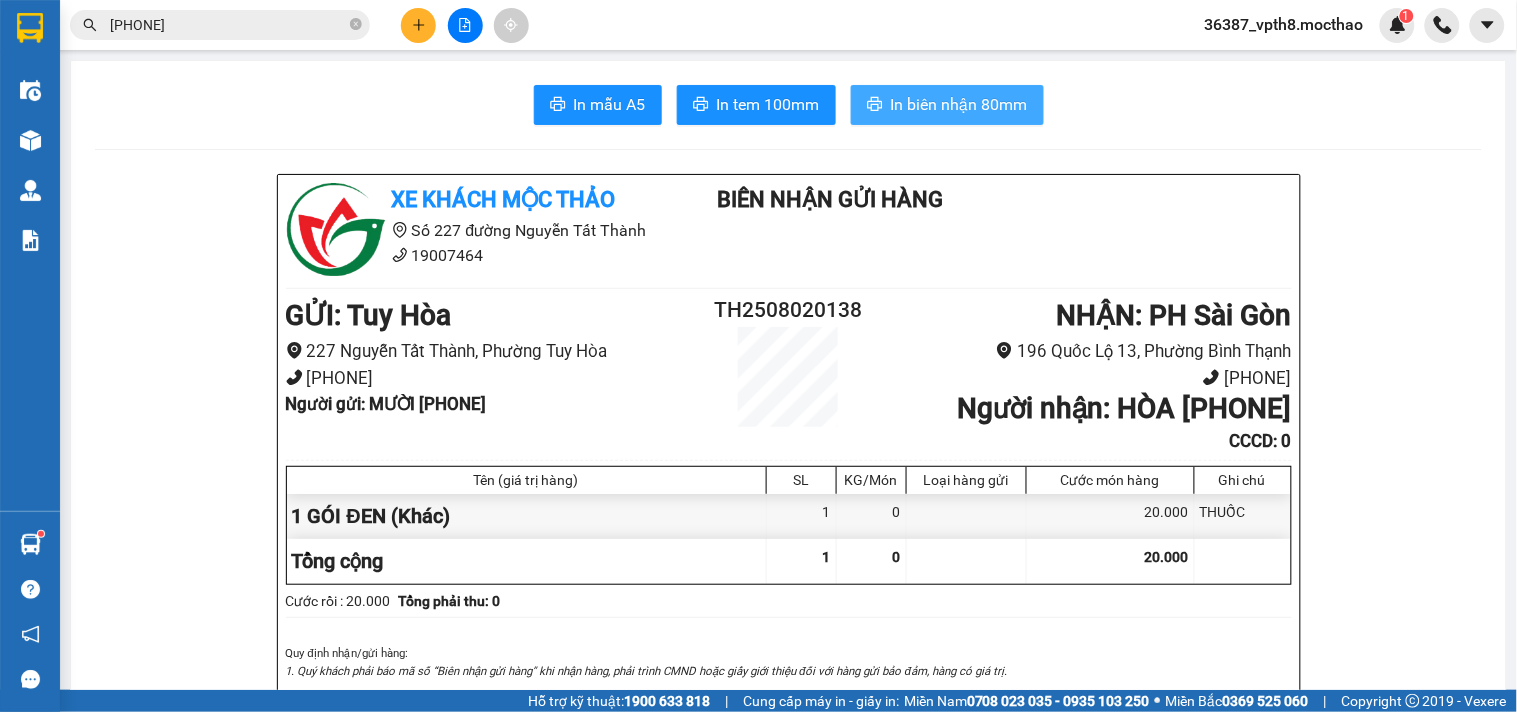 click on "In biên nhận 80mm" at bounding box center [947, 105] 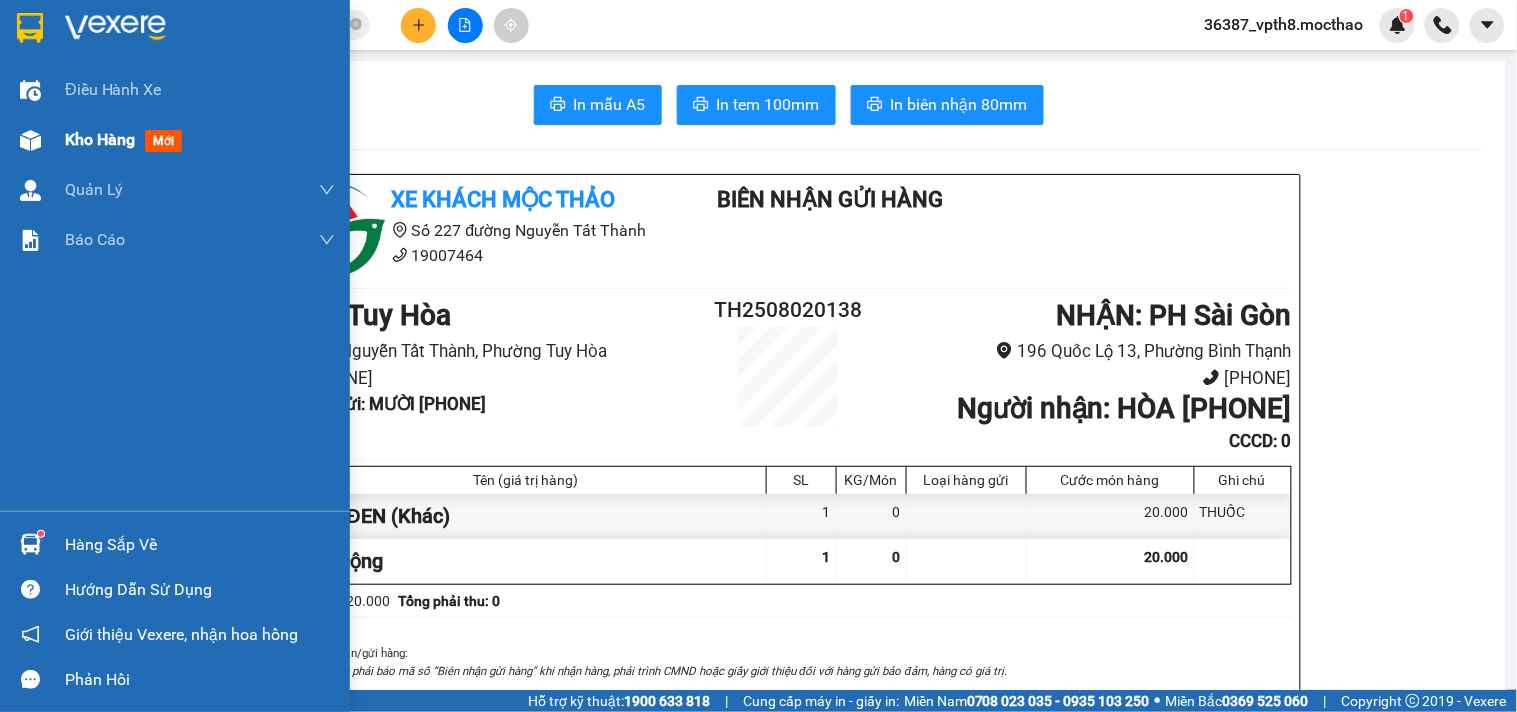 click on "Kho hàng" at bounding box center (100, 139) 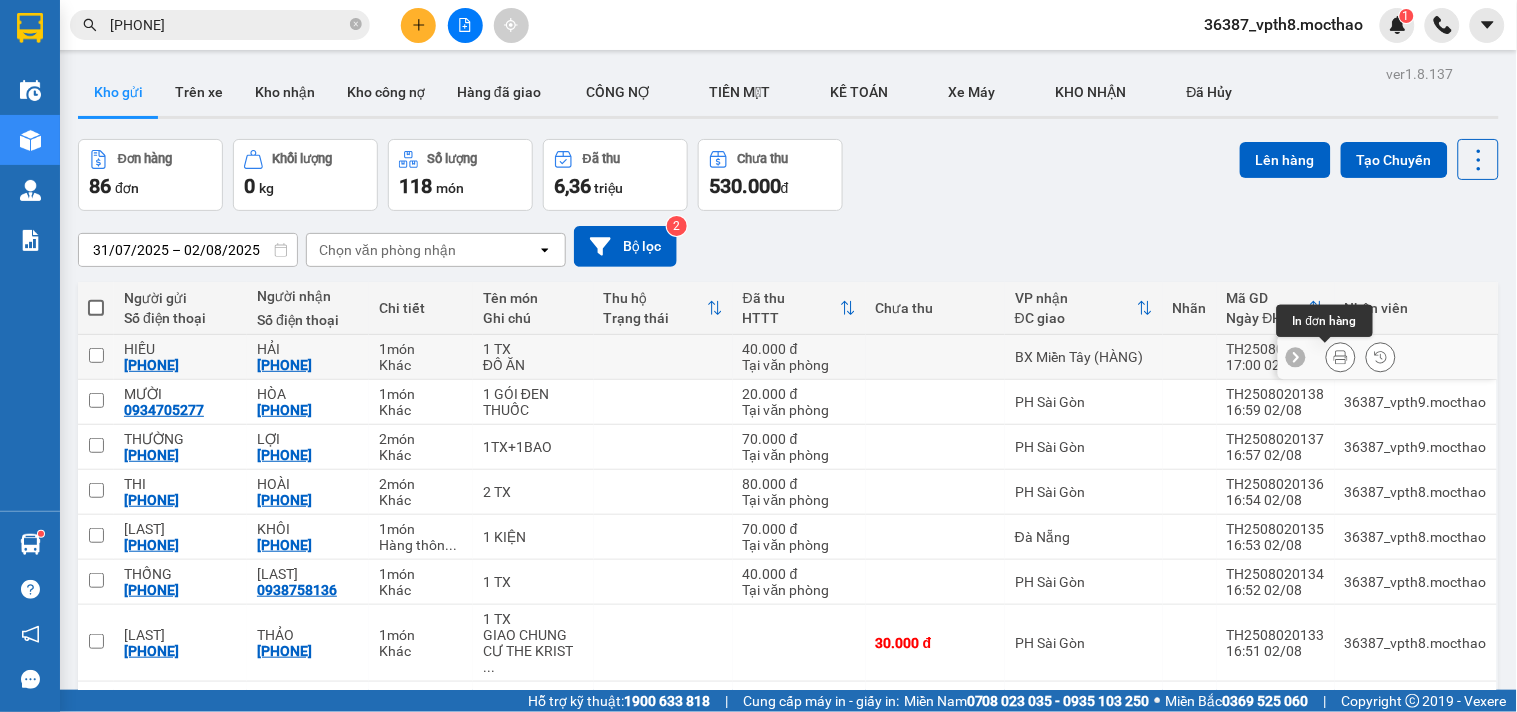 click at bounding box center [1341, 357] 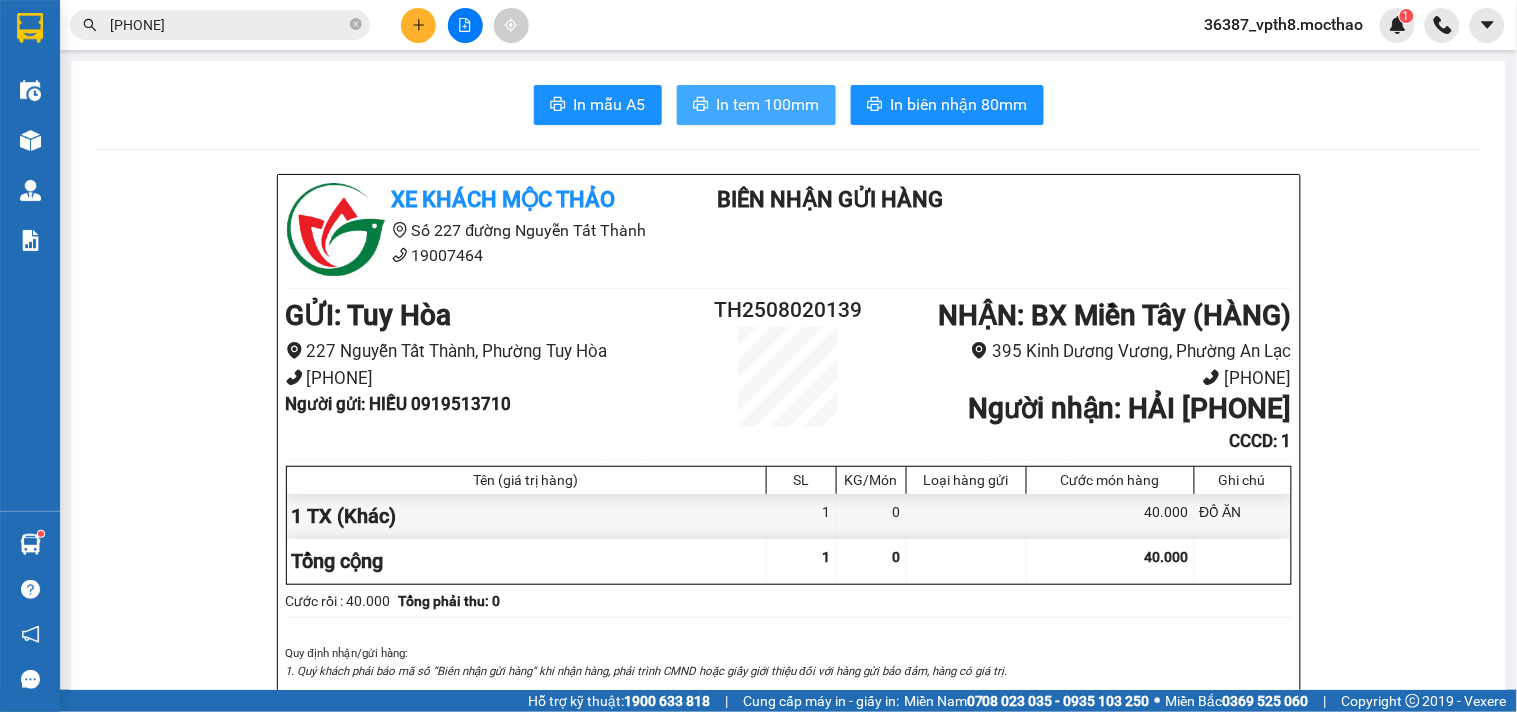 click on "In tem 100mm" at bounding box center (768, 104) 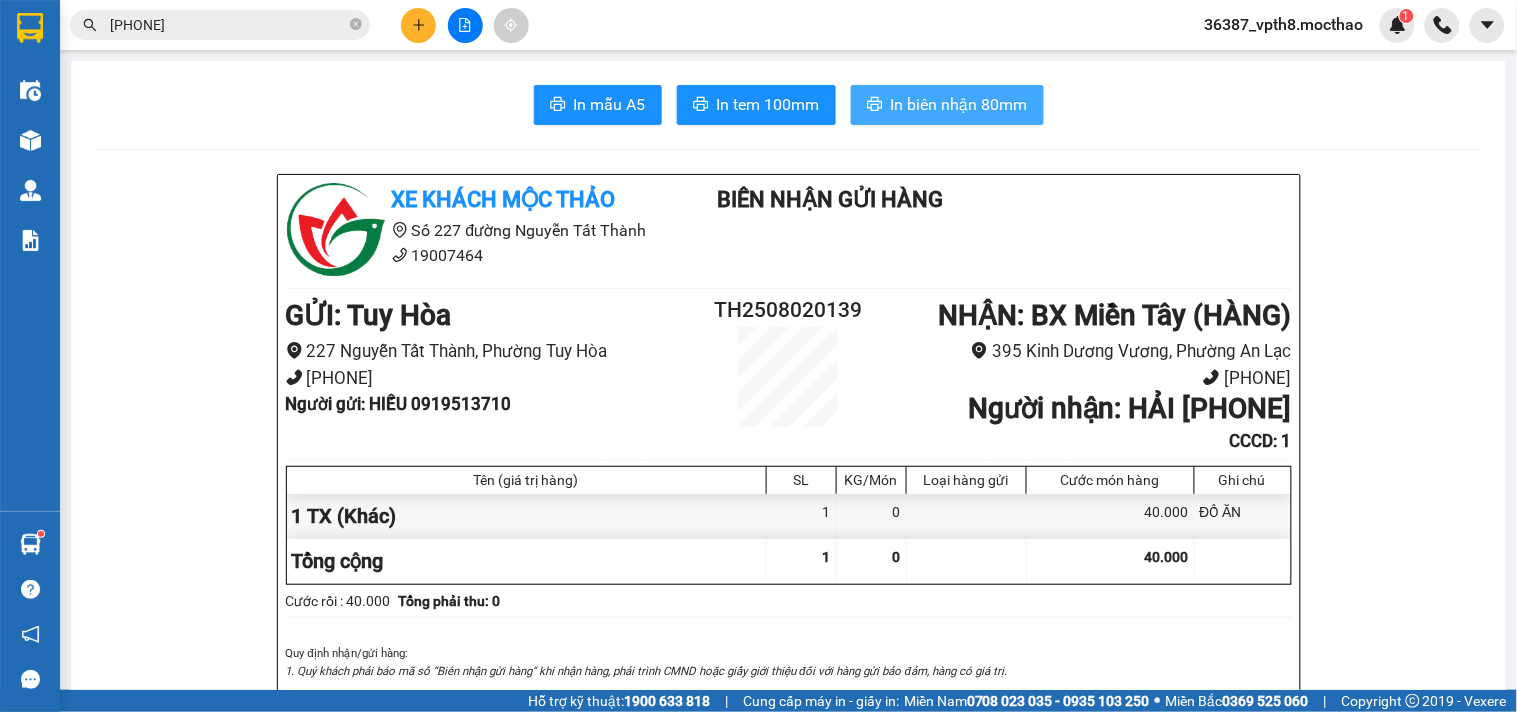 click on "In biên nhận 80mm" at bounding box center [959, 104] 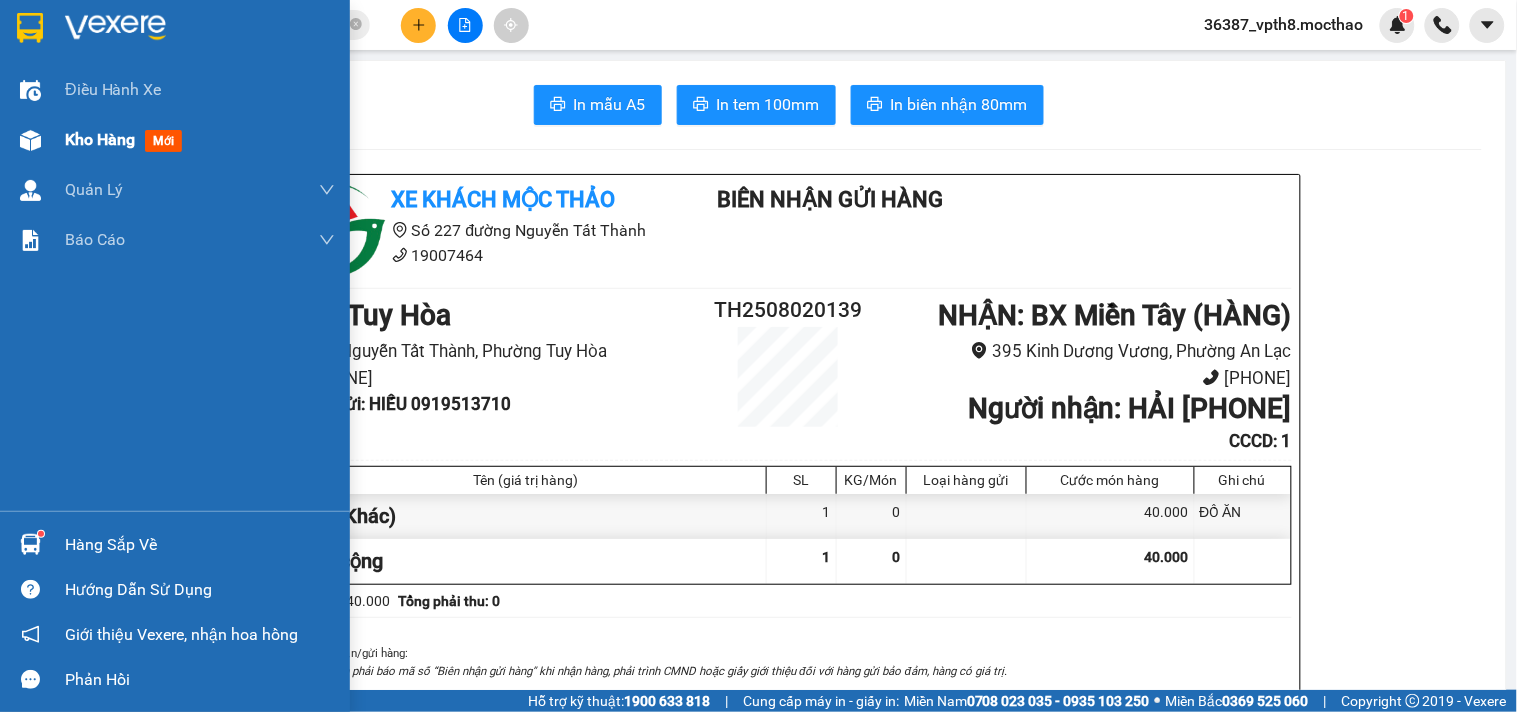 click on "Kho hàng mới" at bounding box center (175, 140) 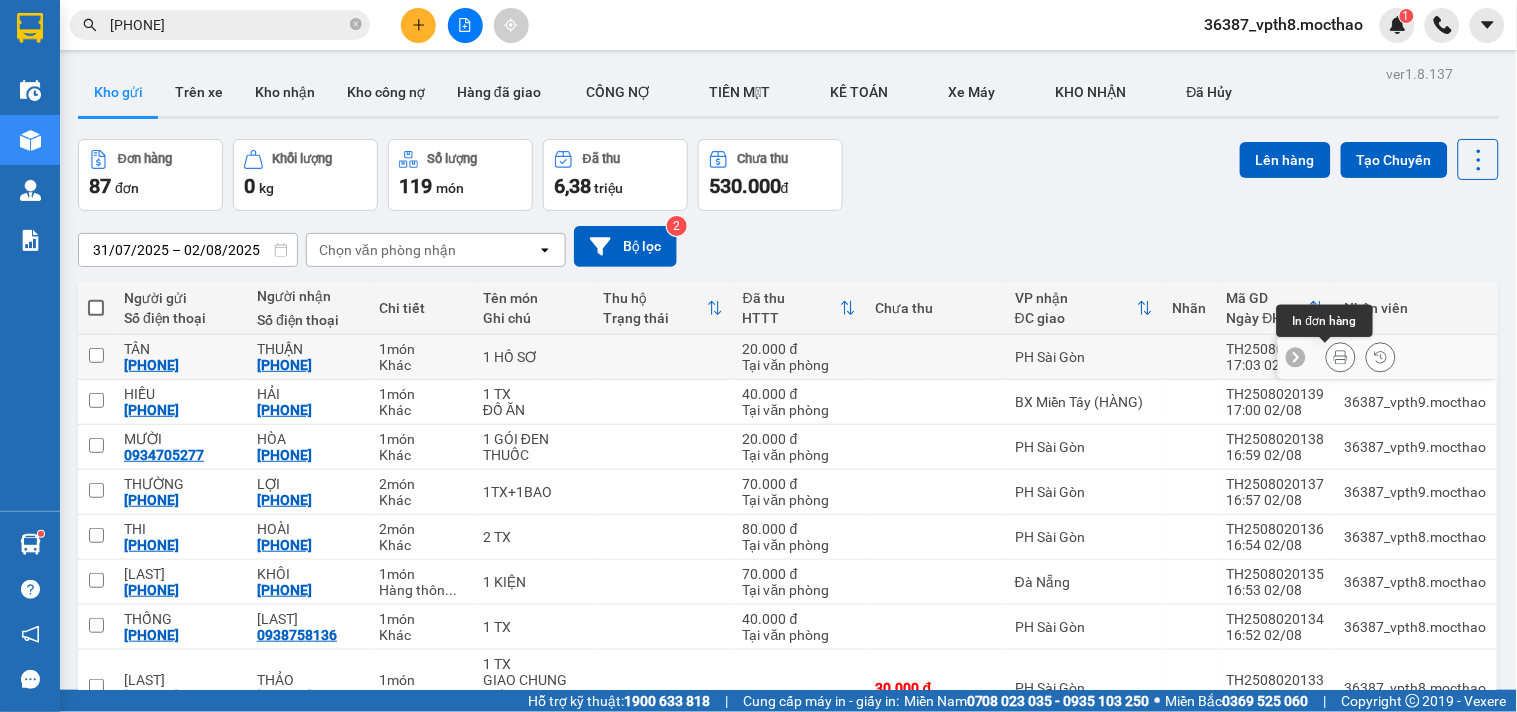 click at bounding box center [1341, 357] 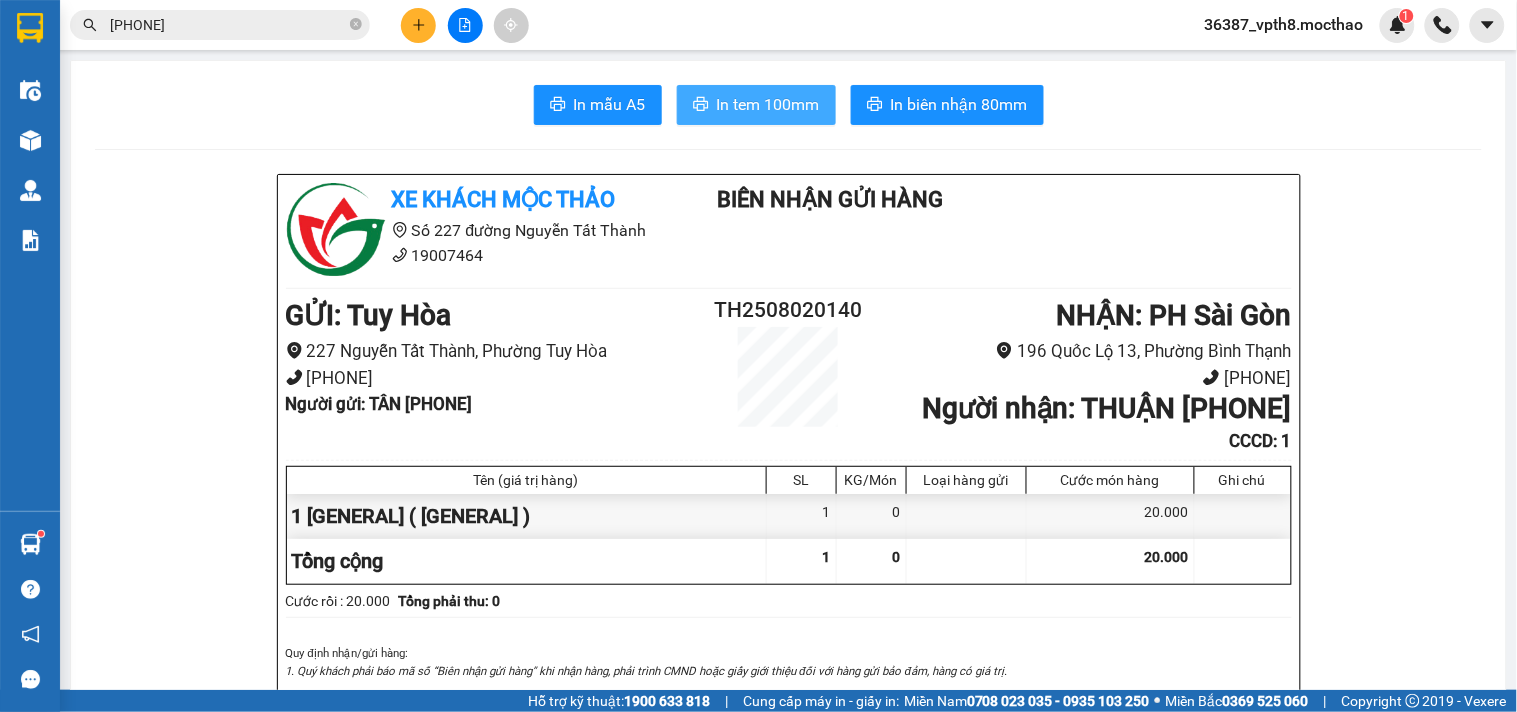 click on "In tem 100mm" at bounding box center (756, 105) 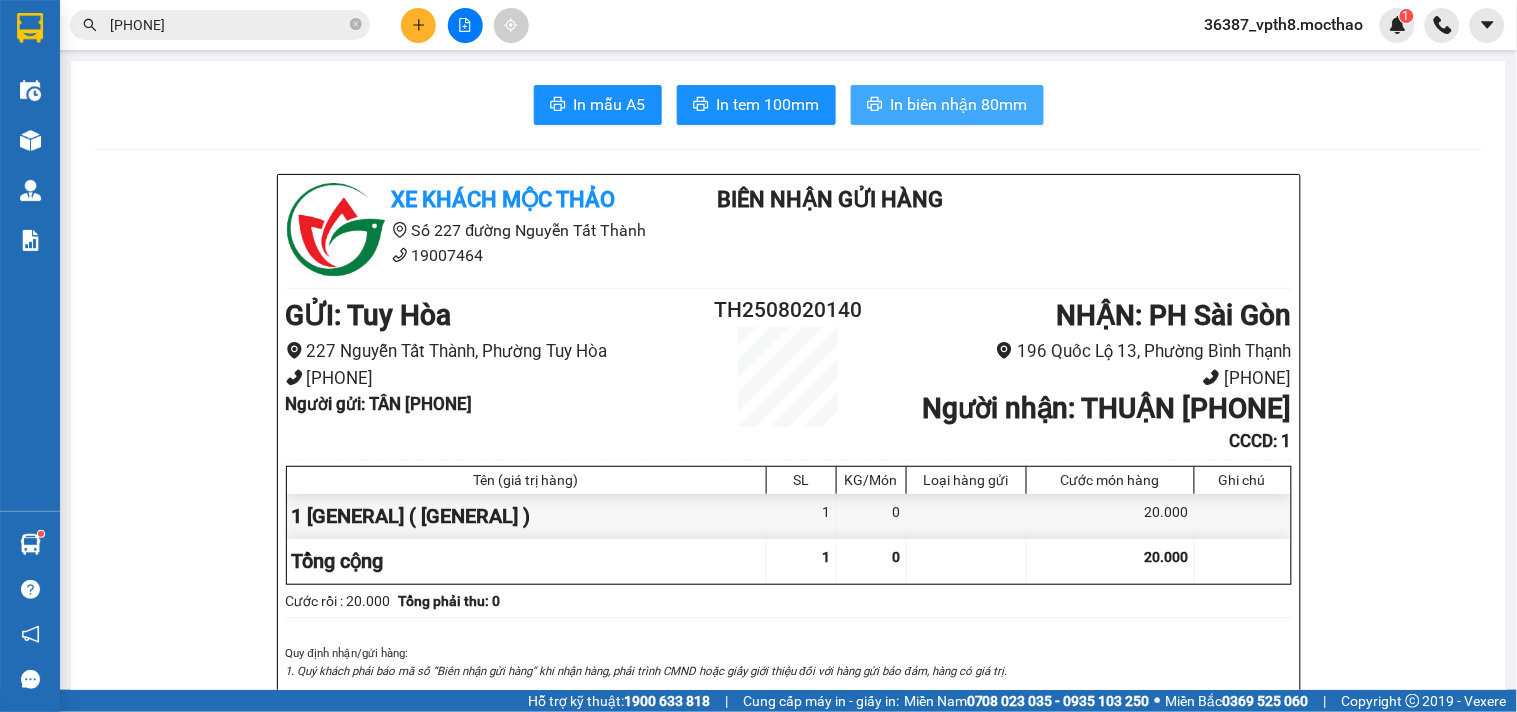 click on "In biên nhận 80mm" at bounding box center (959, 104) 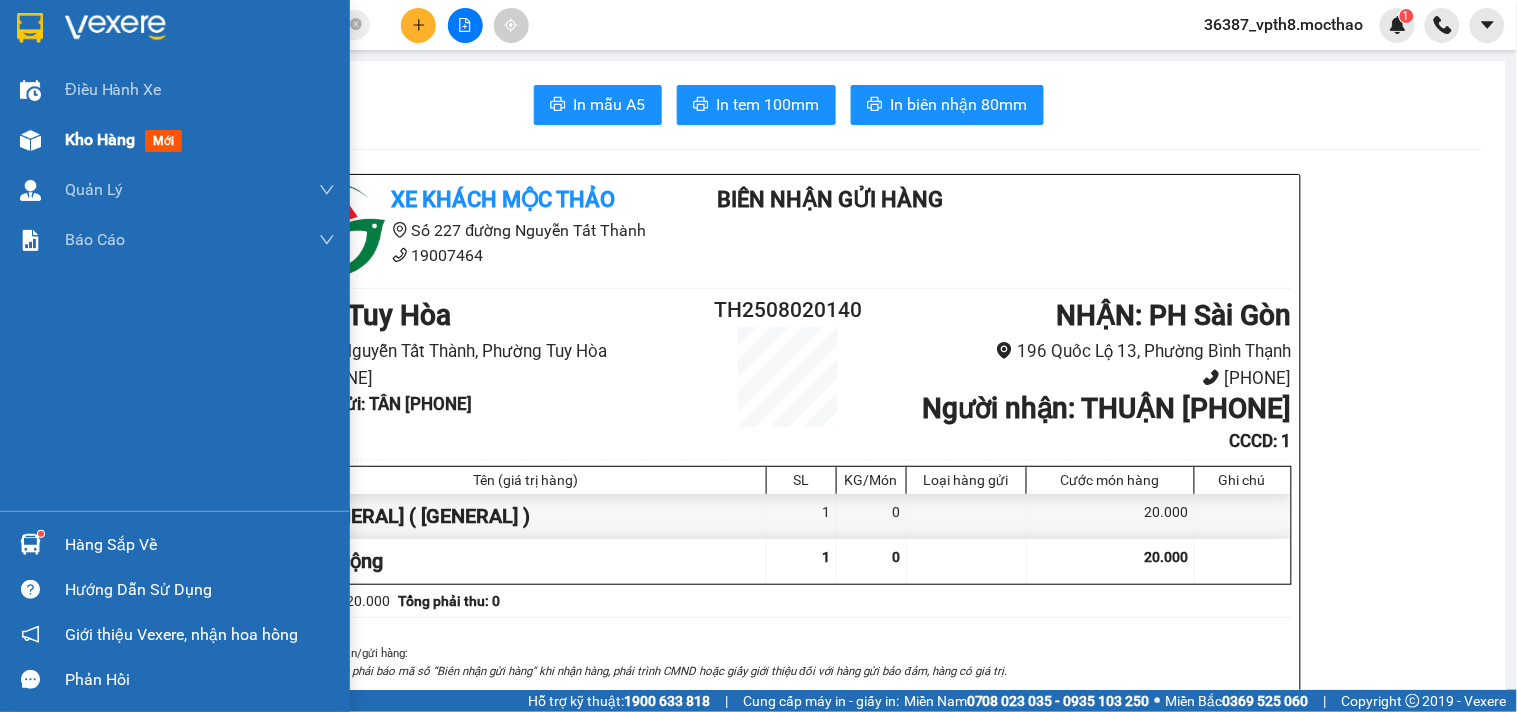click on "Kho hàng" at bounding box center (100, 139) 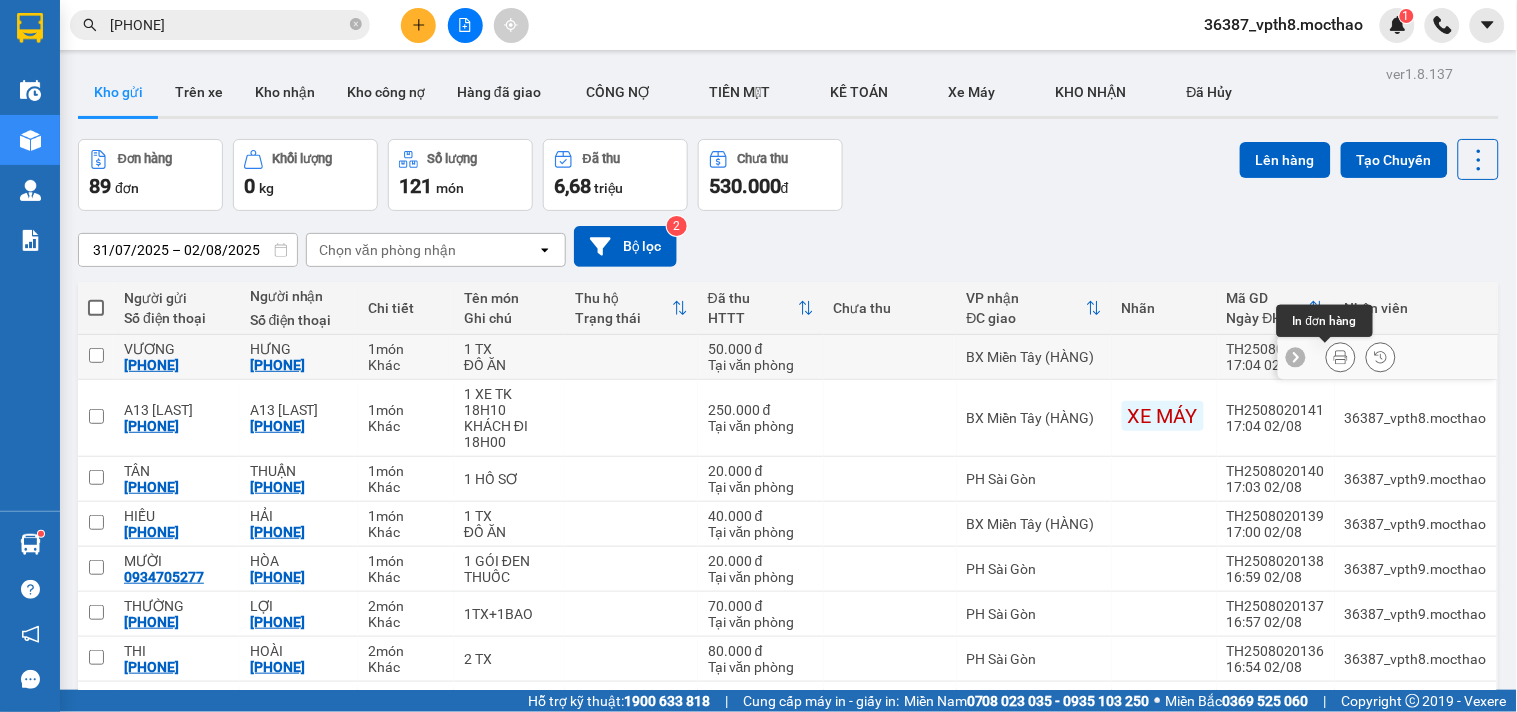 click at bounding box center (1341, 357) 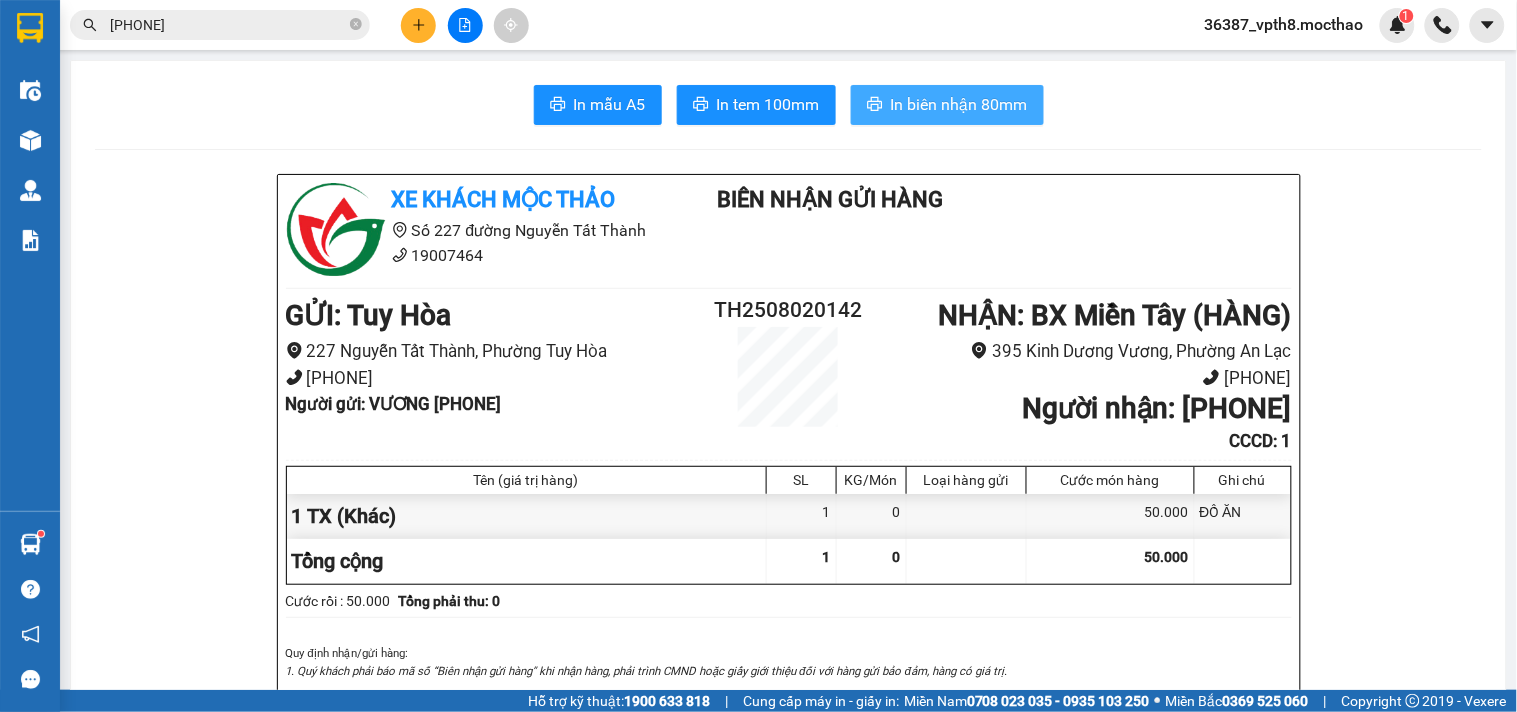 click on "In biên nhận 80mm" at bounding box center (959, 104) 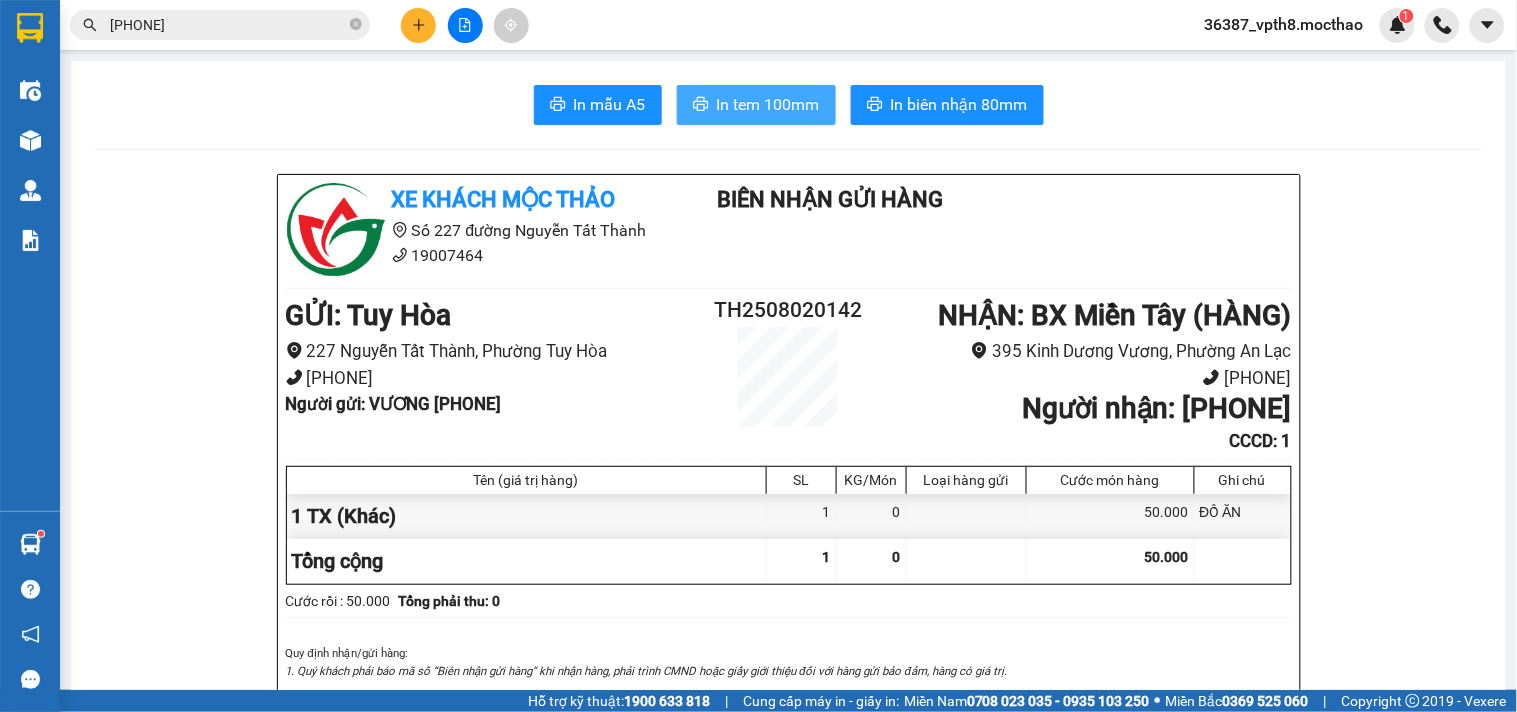 click on "In tem 100mm" at bounding box center (768, 104) 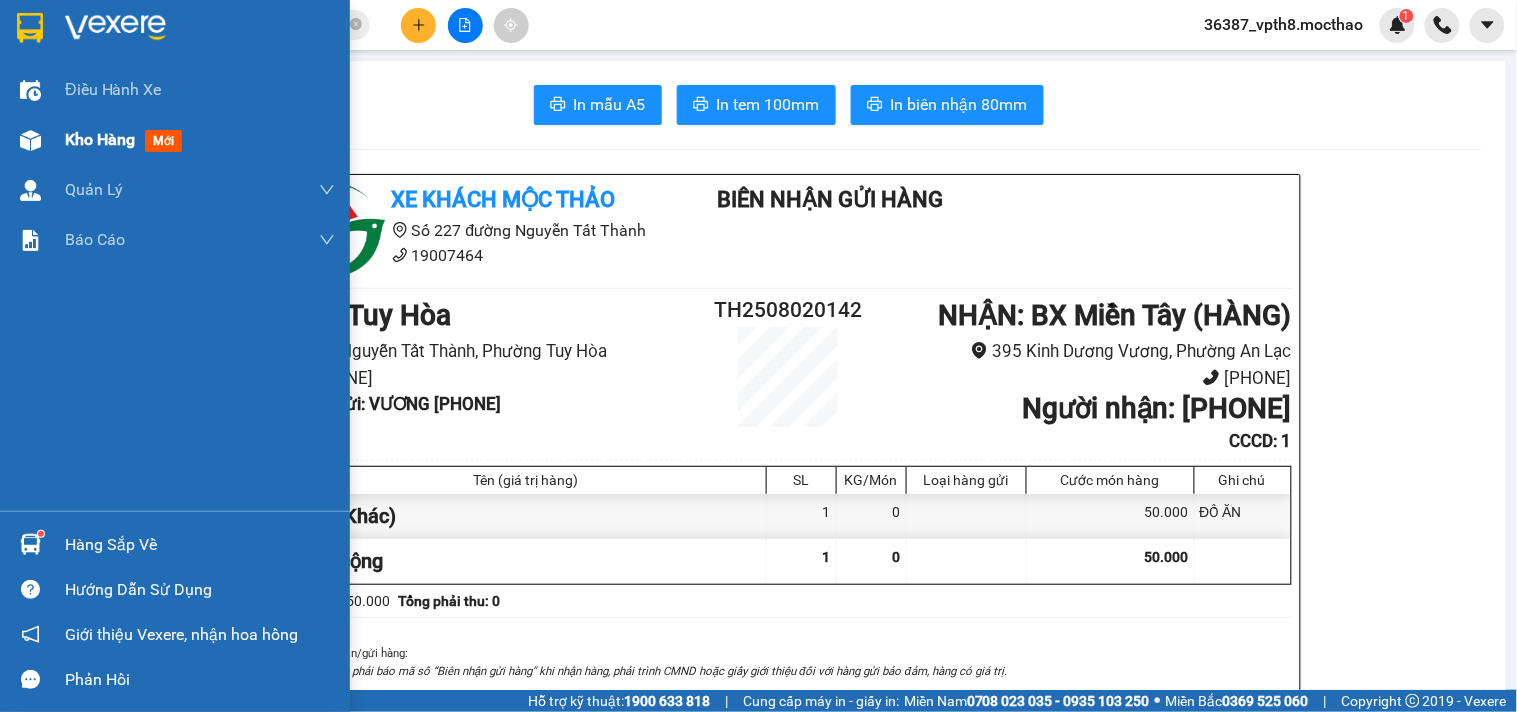 click on "Kho hàng mới" at bounding box center (200, 140) 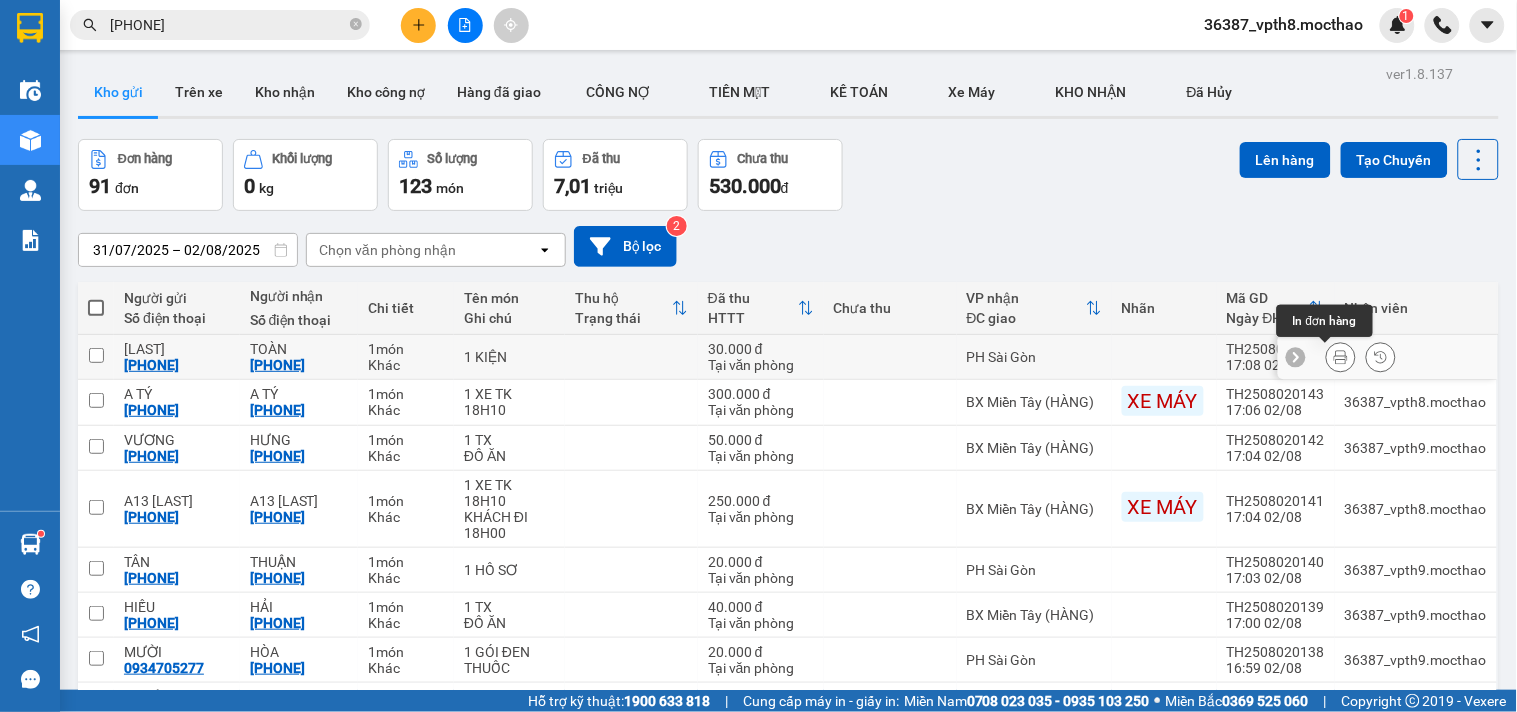 click at bounding box center [1341, 357] 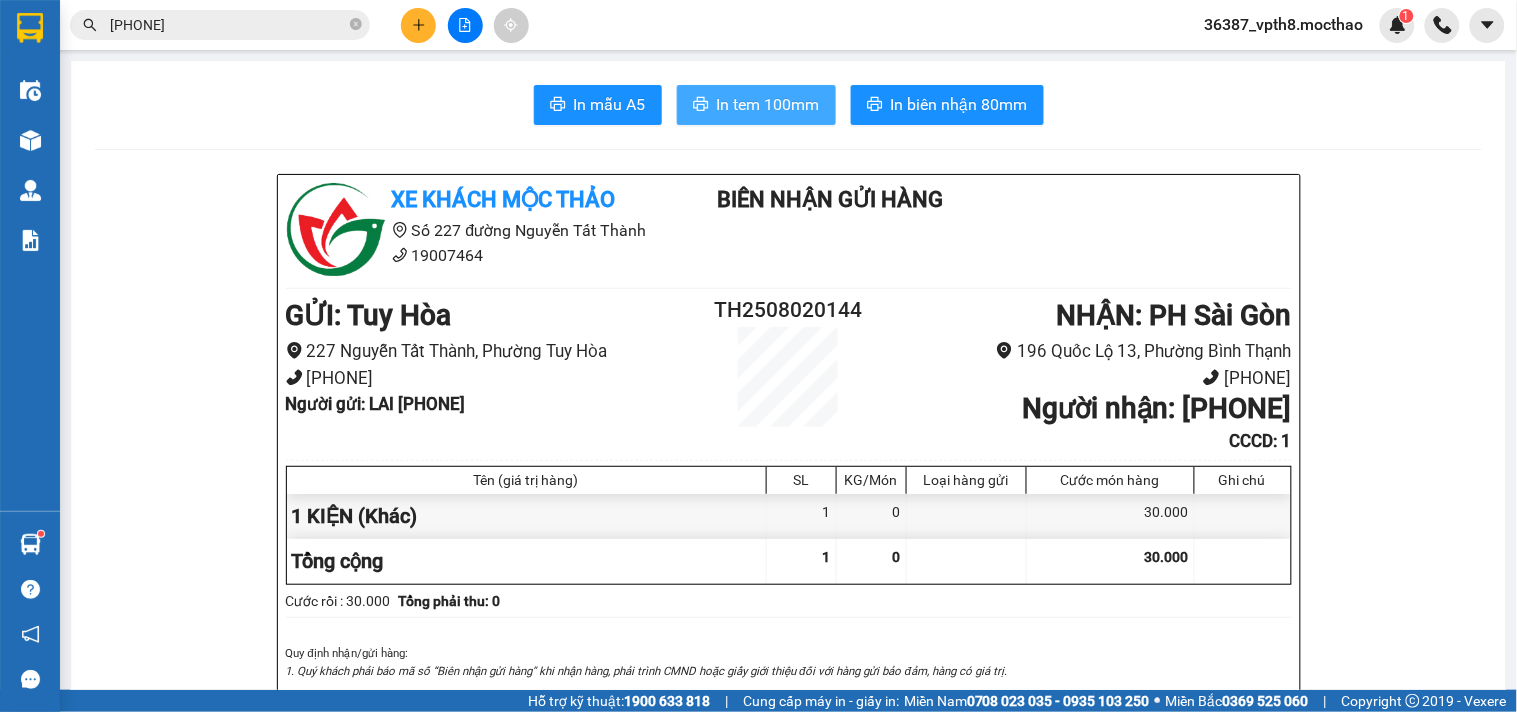 click on "In tem 100mm" at bounding box center [768, 104] 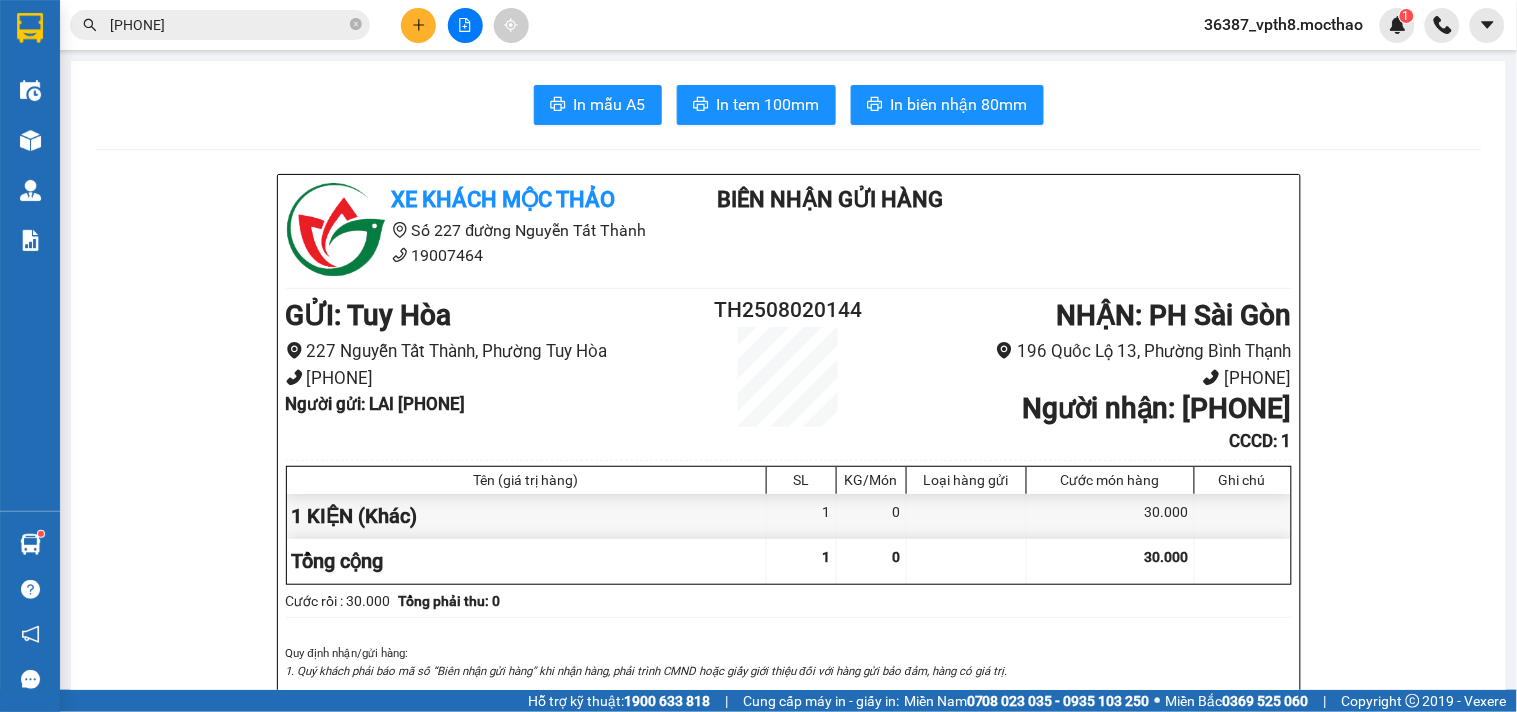 click on "36387_vpth8.mocthao" at bounding box center (1284, 24) 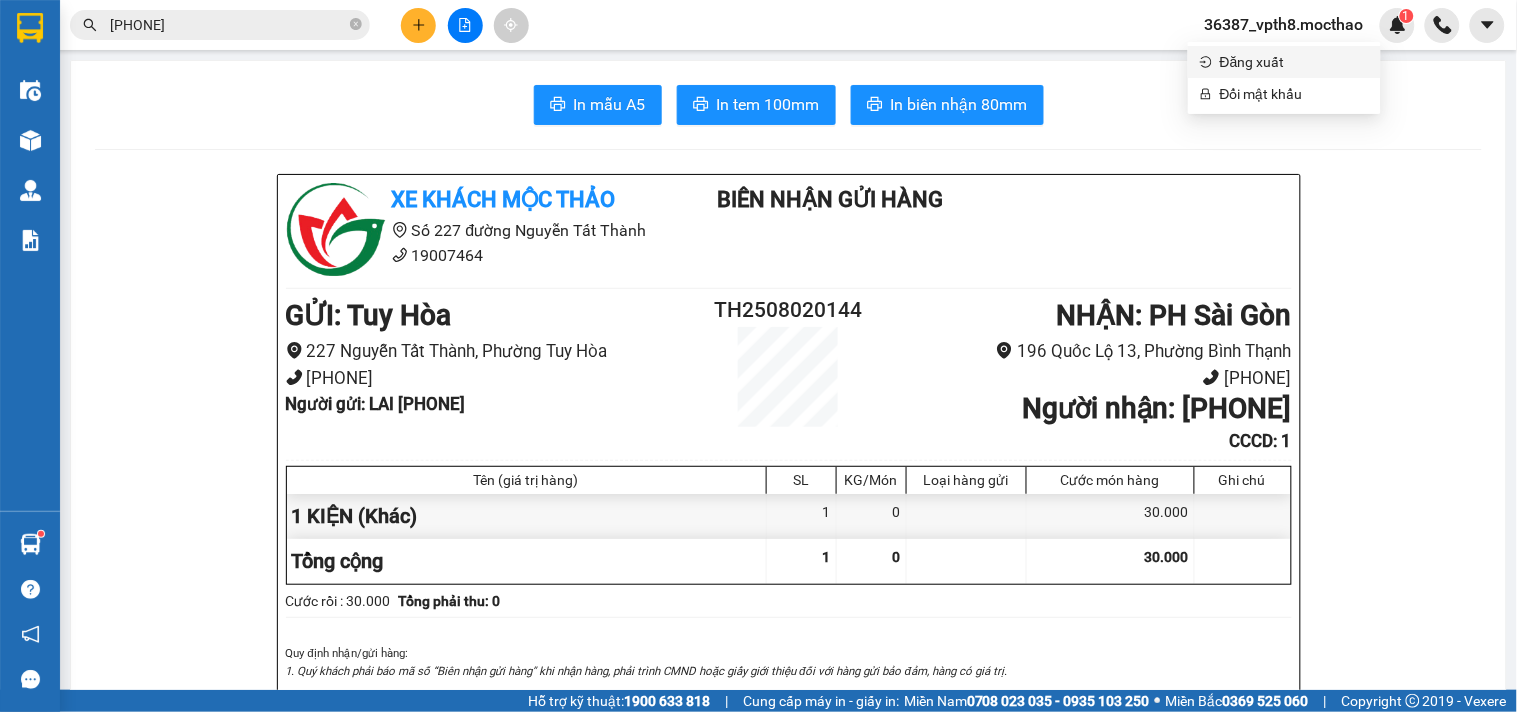 click on "Đăng xuất" at bounding box center (1294, 62) 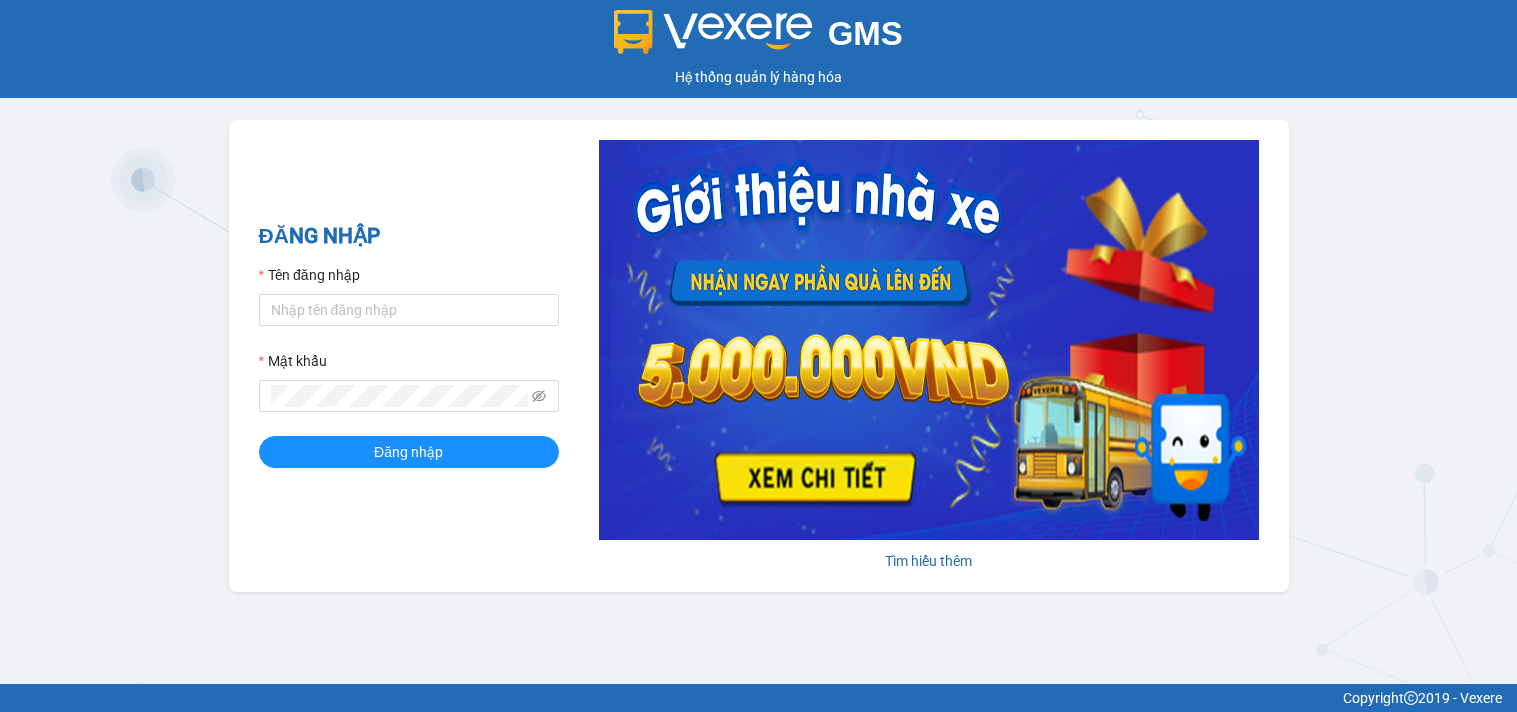 scroll, scrollTop: 0, scrollLeft: 0, axis: both 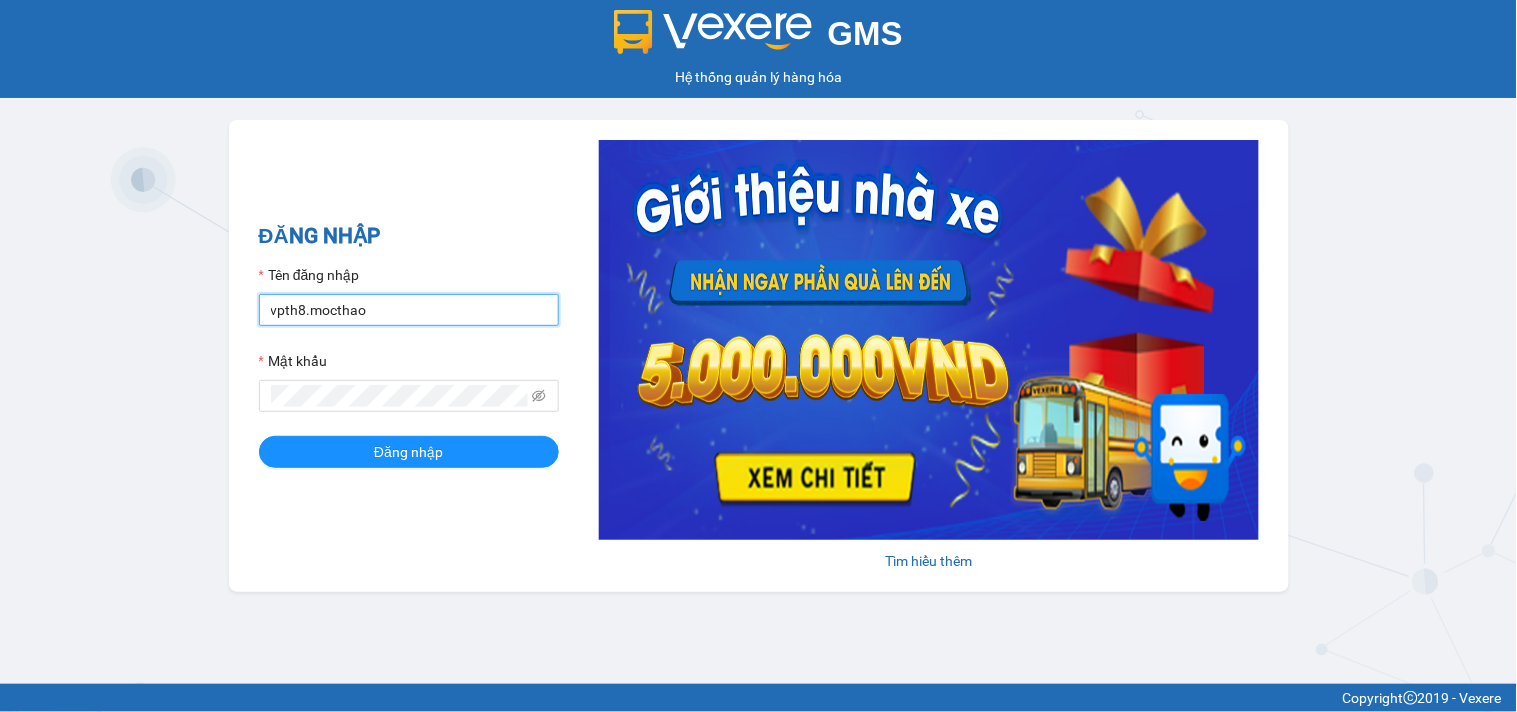 click on "vpth8.mocthao" at bounding box center [409, 310] 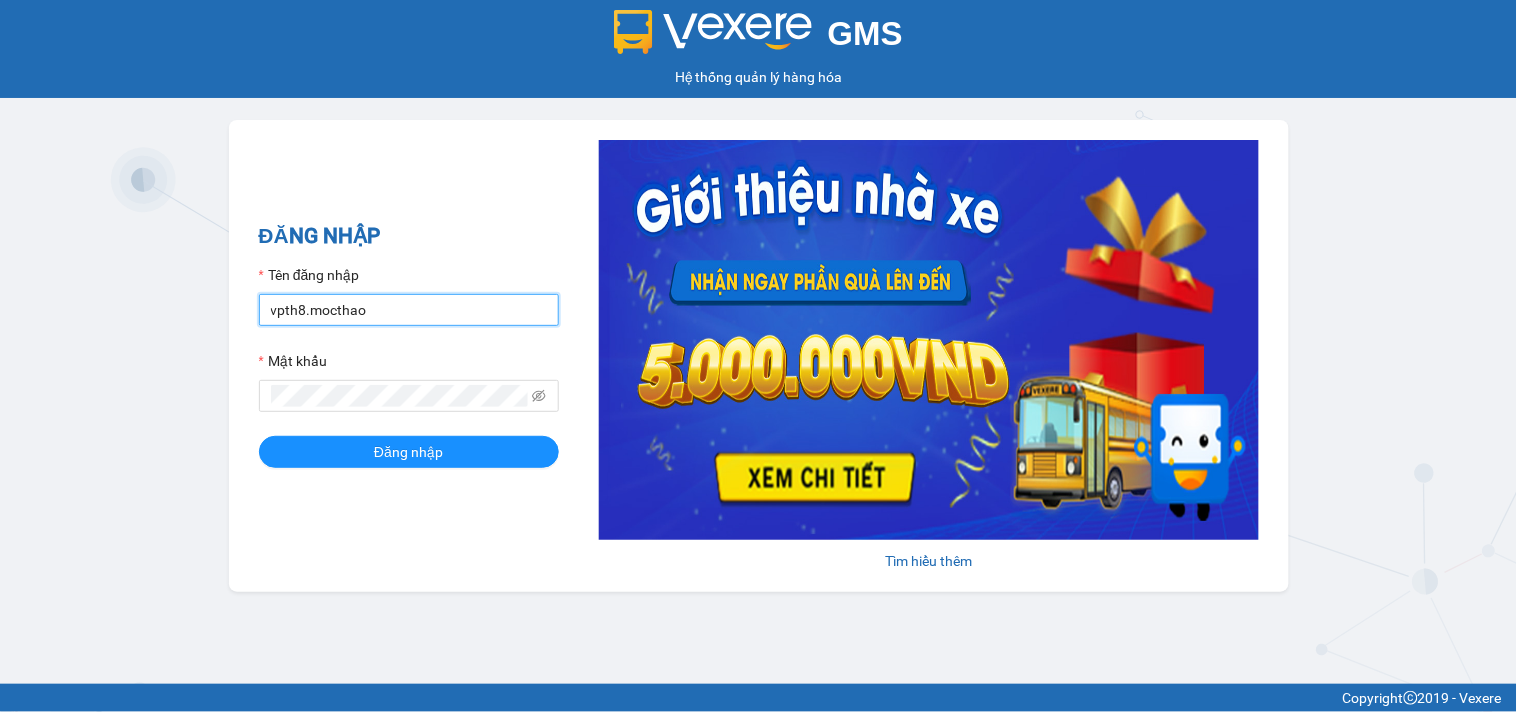 type on "bxmt1.mocthao" 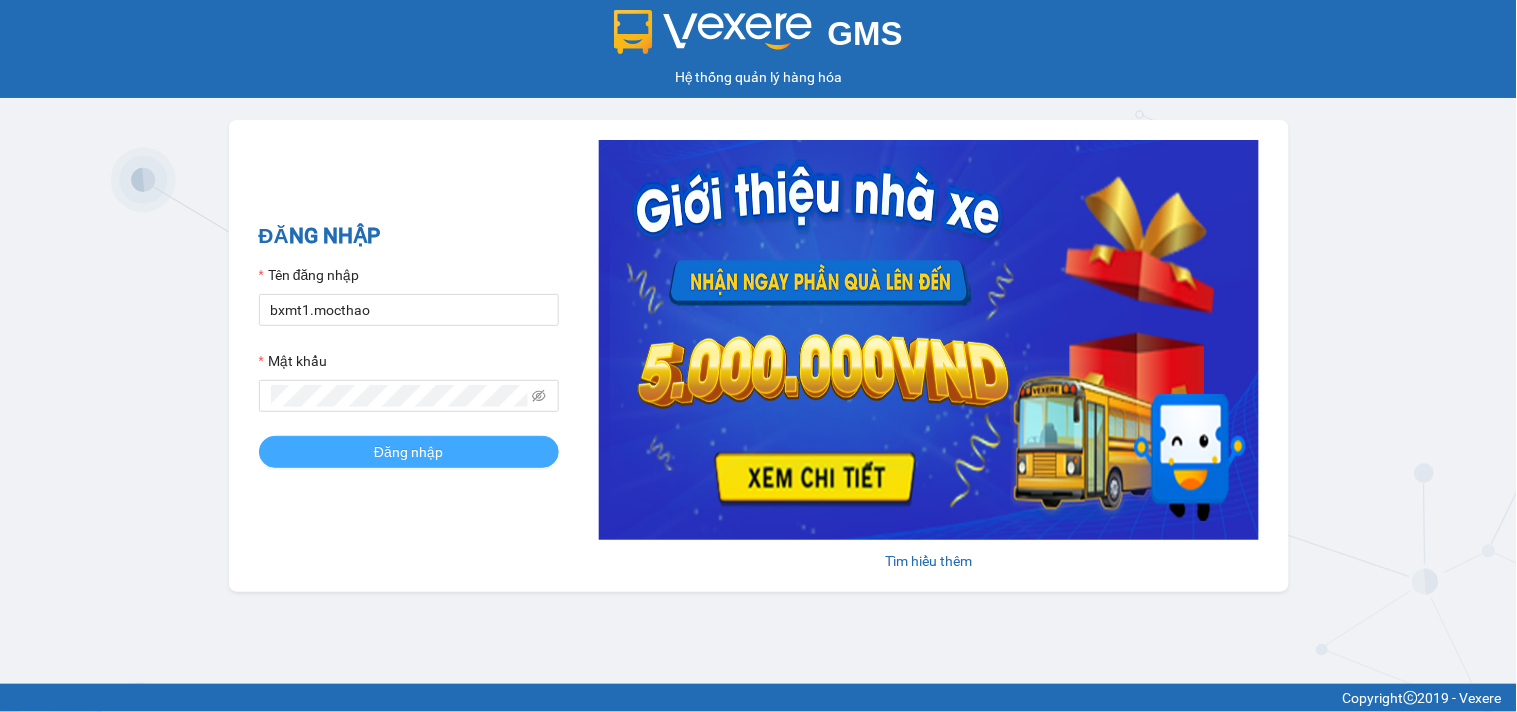 click on "Đăng nhập" at bounding box center [409, 452] 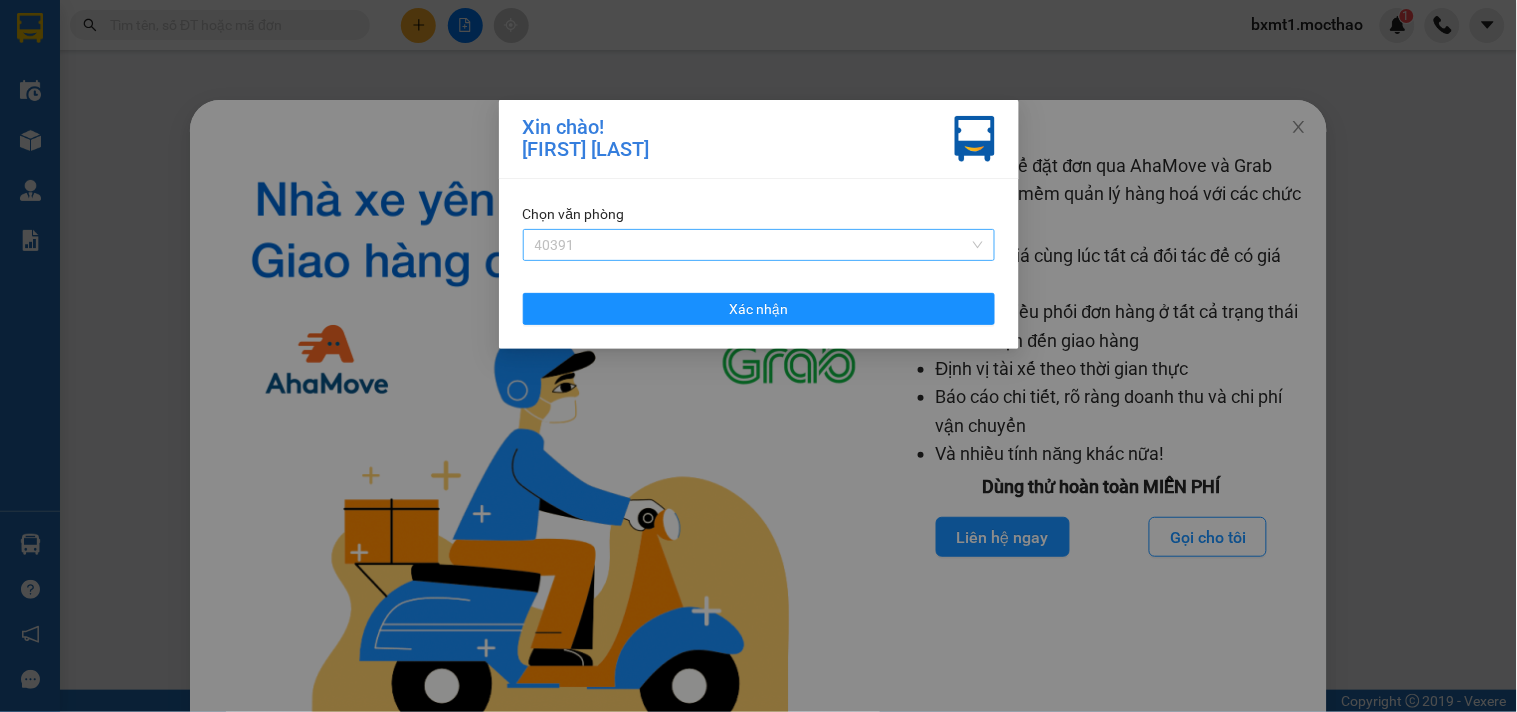 click on "40391" at bounding box center (759, 245) 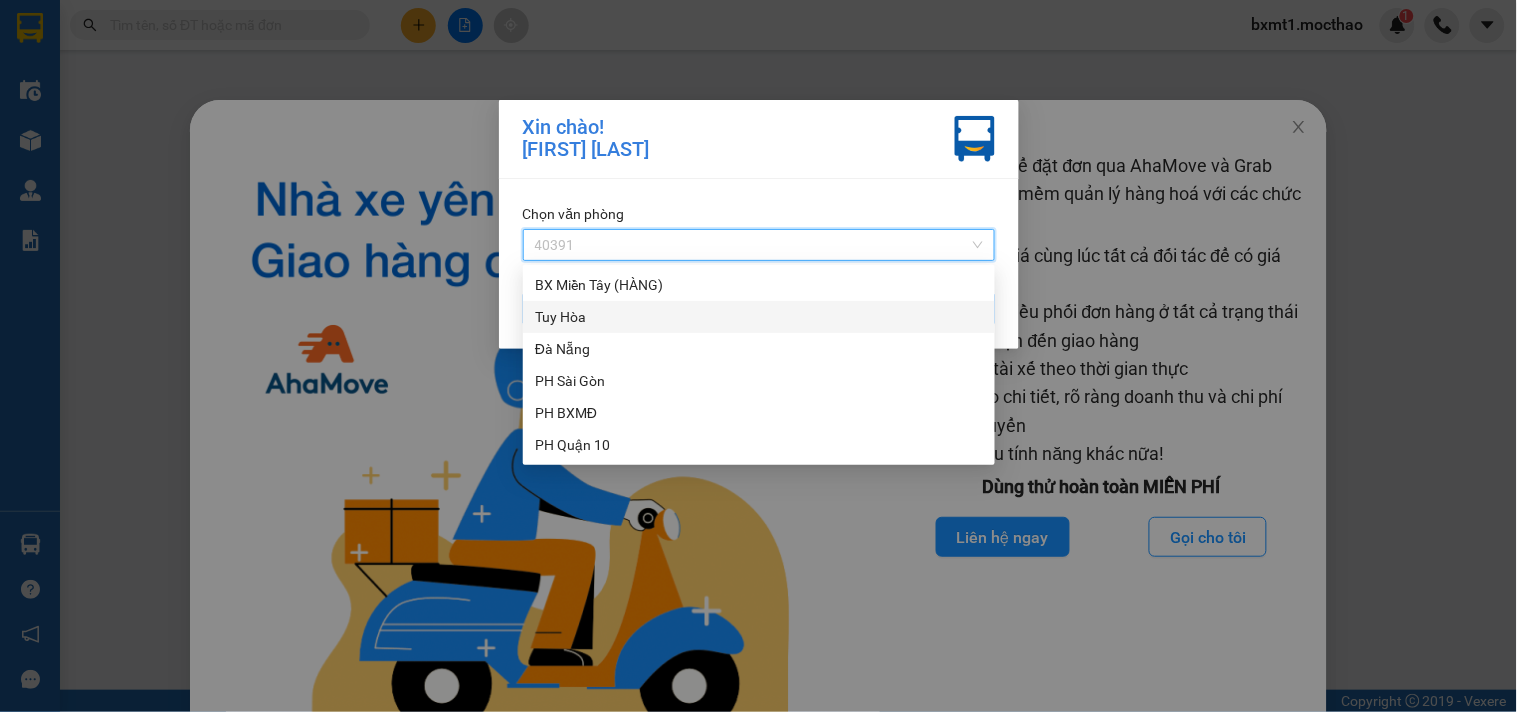 click on "Tuy Hòa" at bounding box center [759, 317] 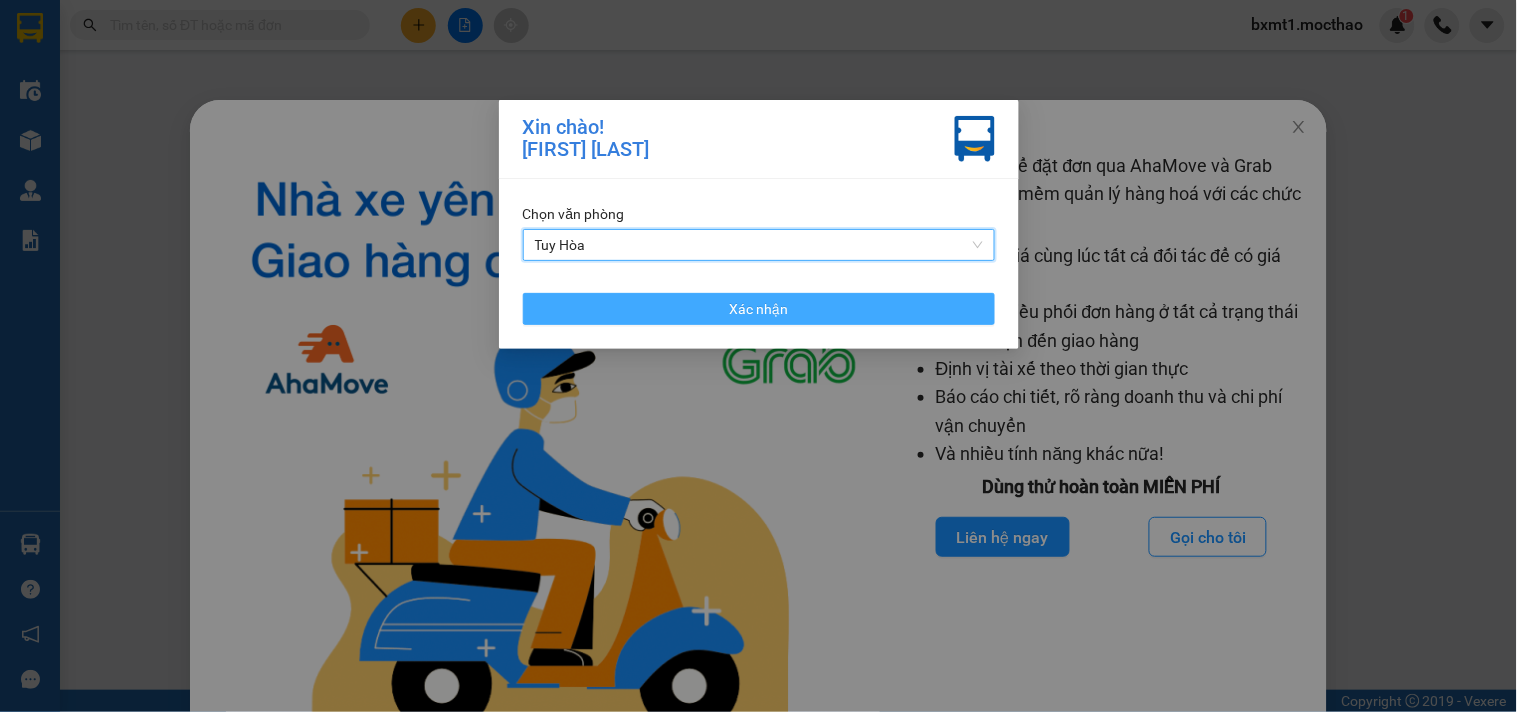 click on "Xác nhận" at bounding box center [758, 309] 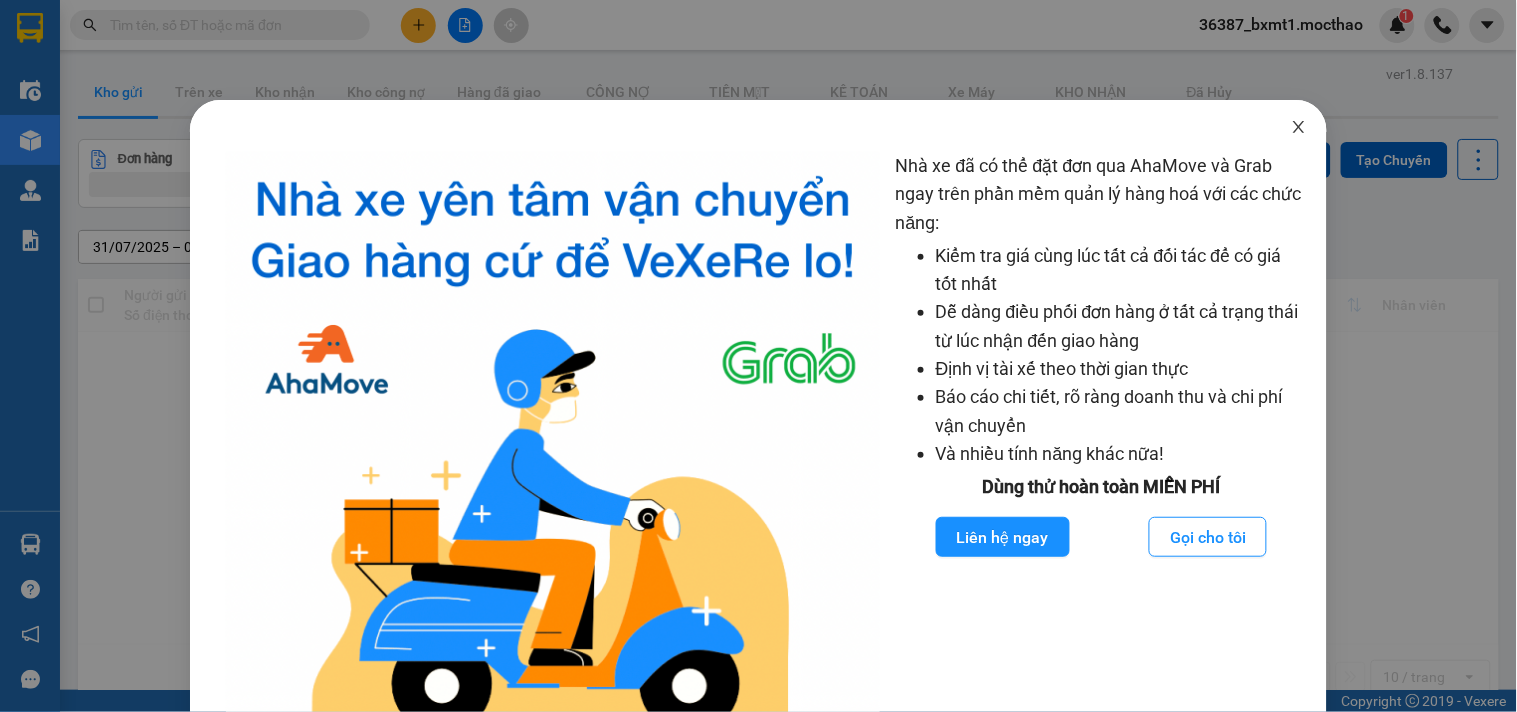click 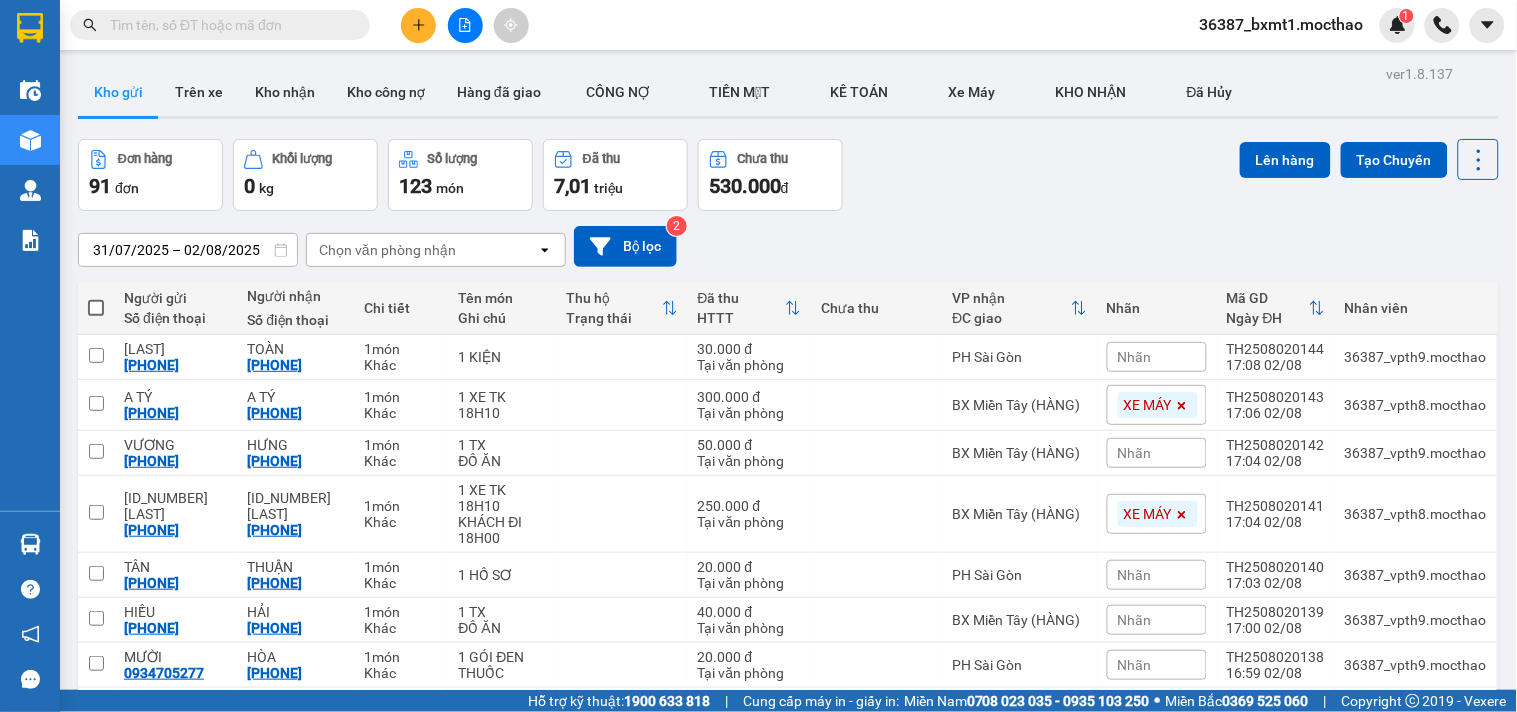 click on "Chọn văn phòng nhận" at bounding box center (422, 250) 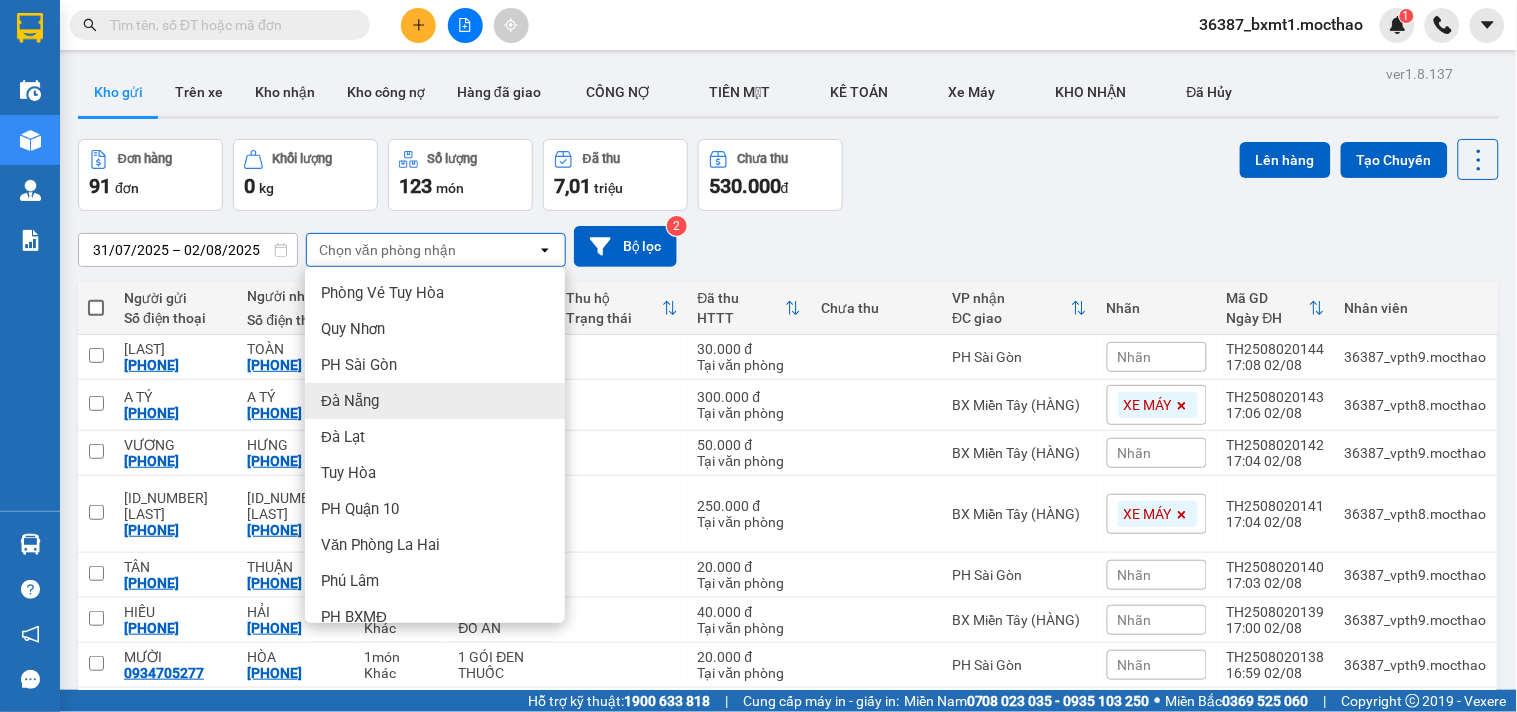 click on "Đà Nẵng" at bounding box center [435, 401] 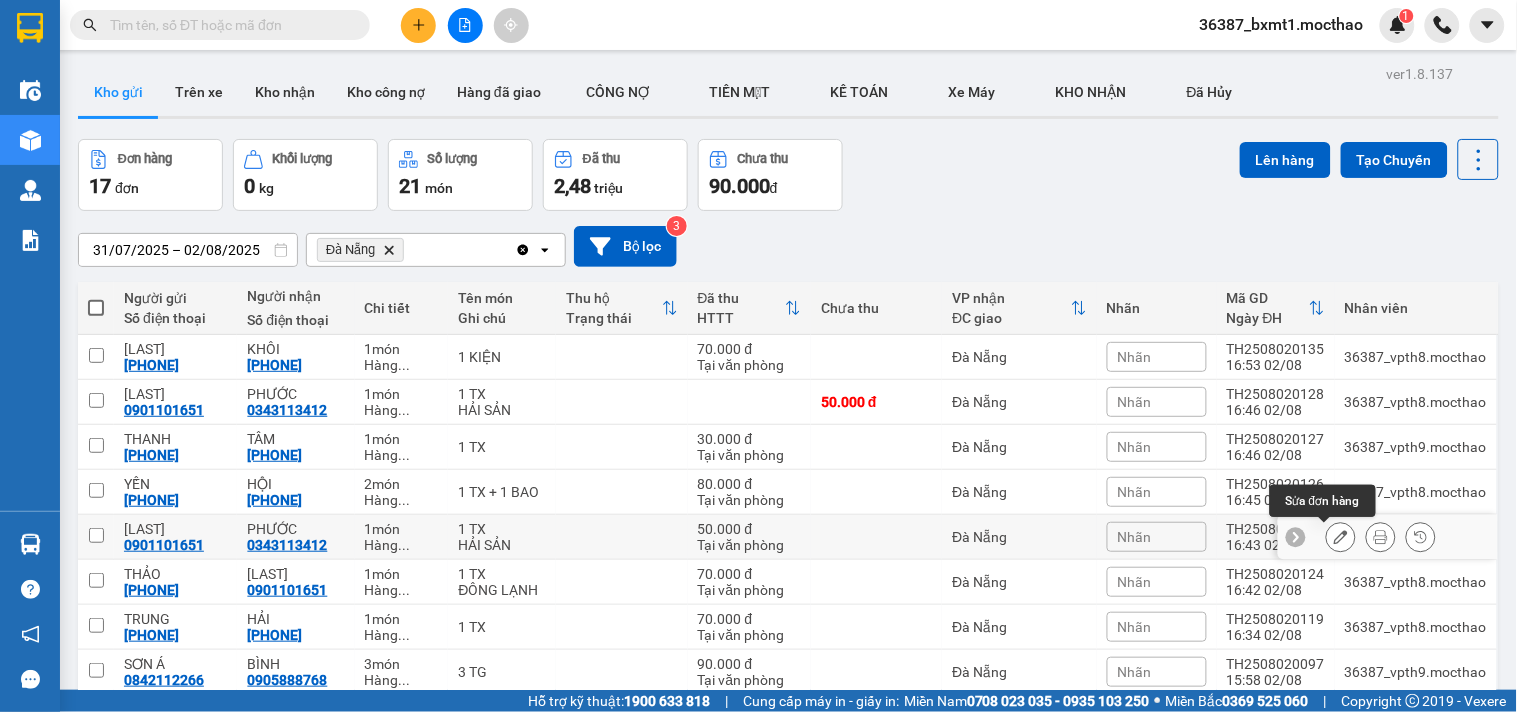 click 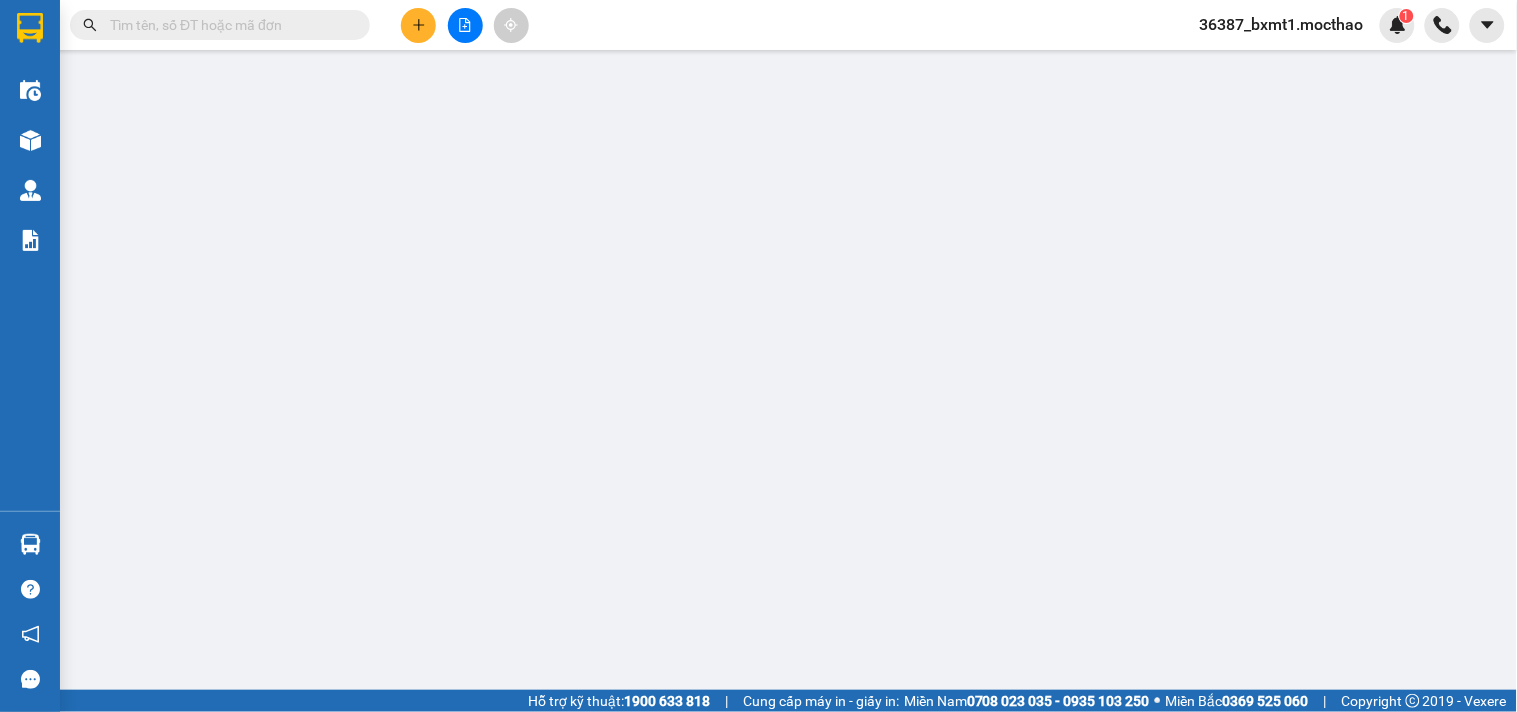 type on "0901101651" 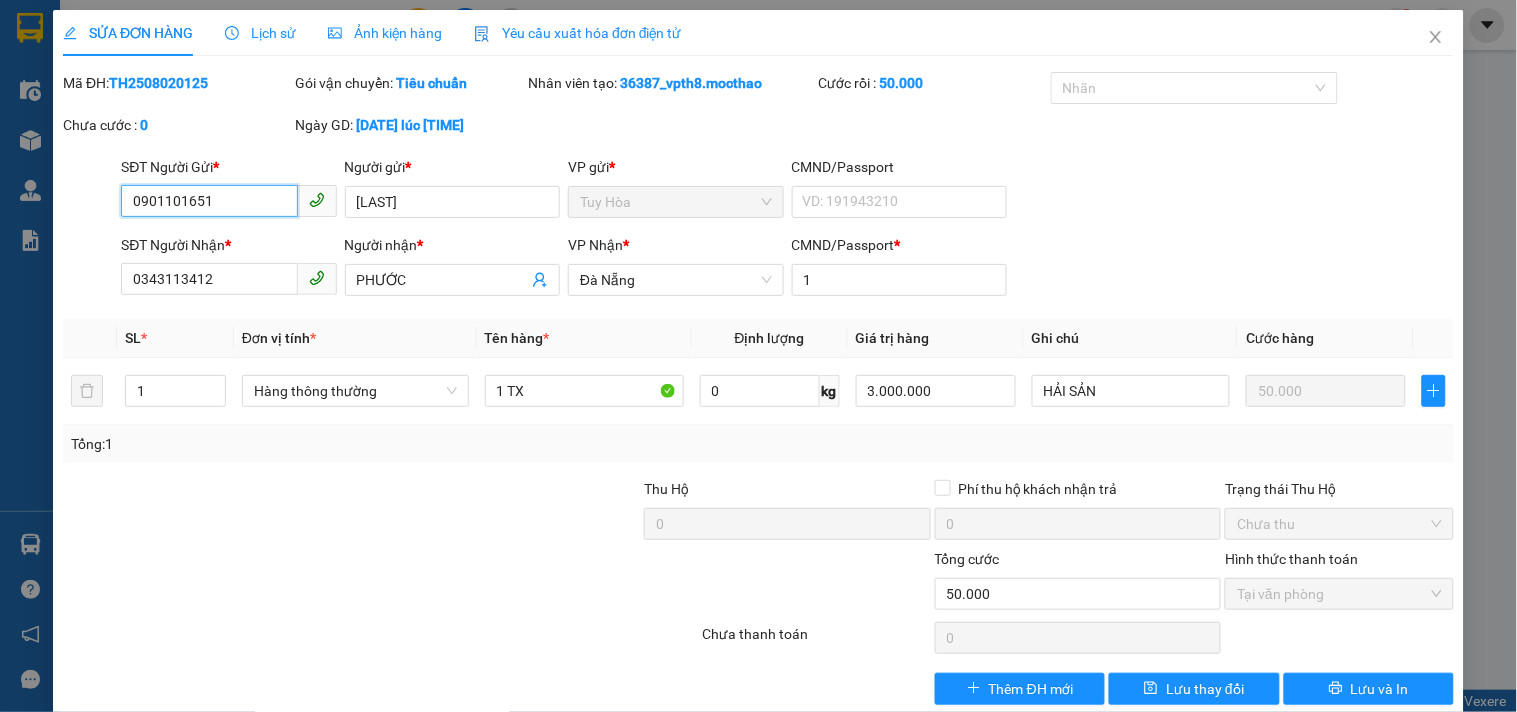 click on "0901101651" at bounding box center (209, 201) 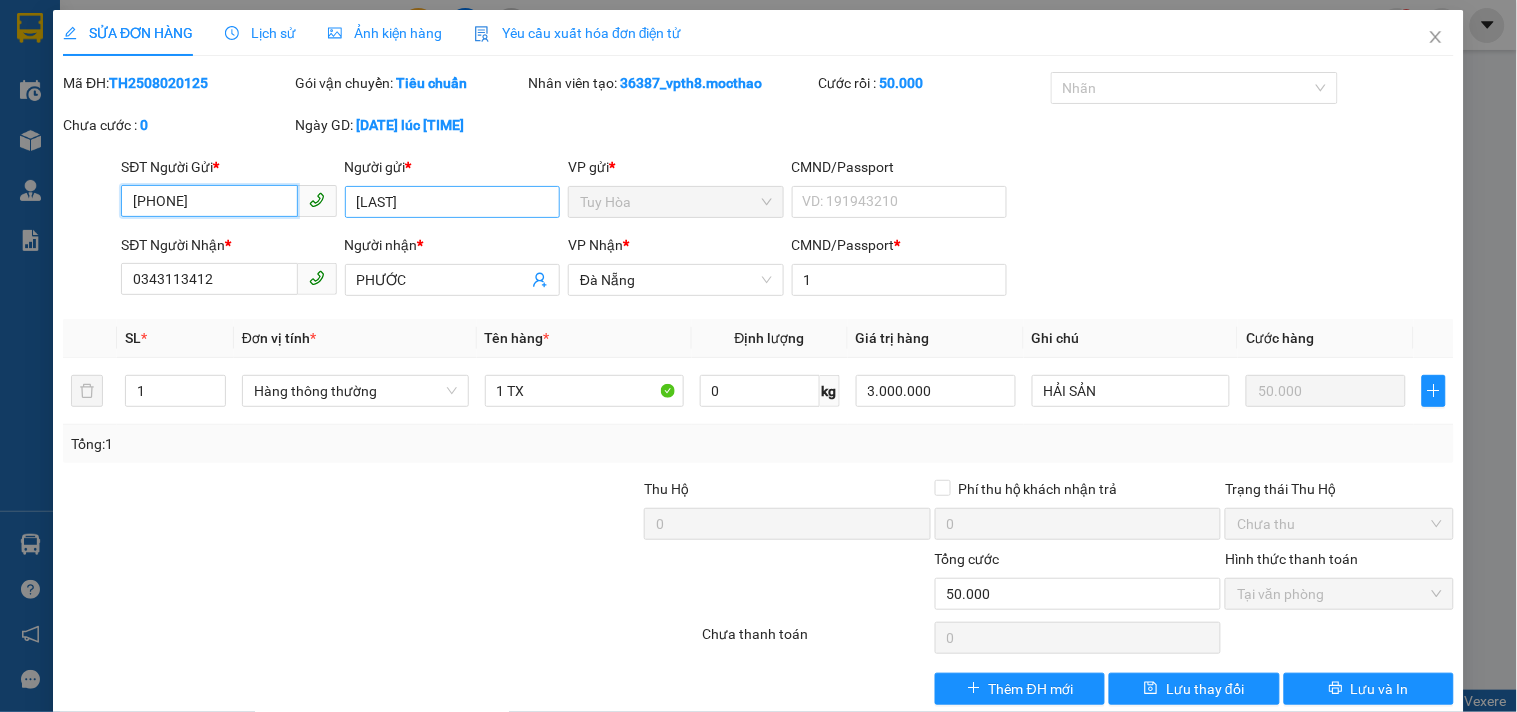 type on "0972291379" 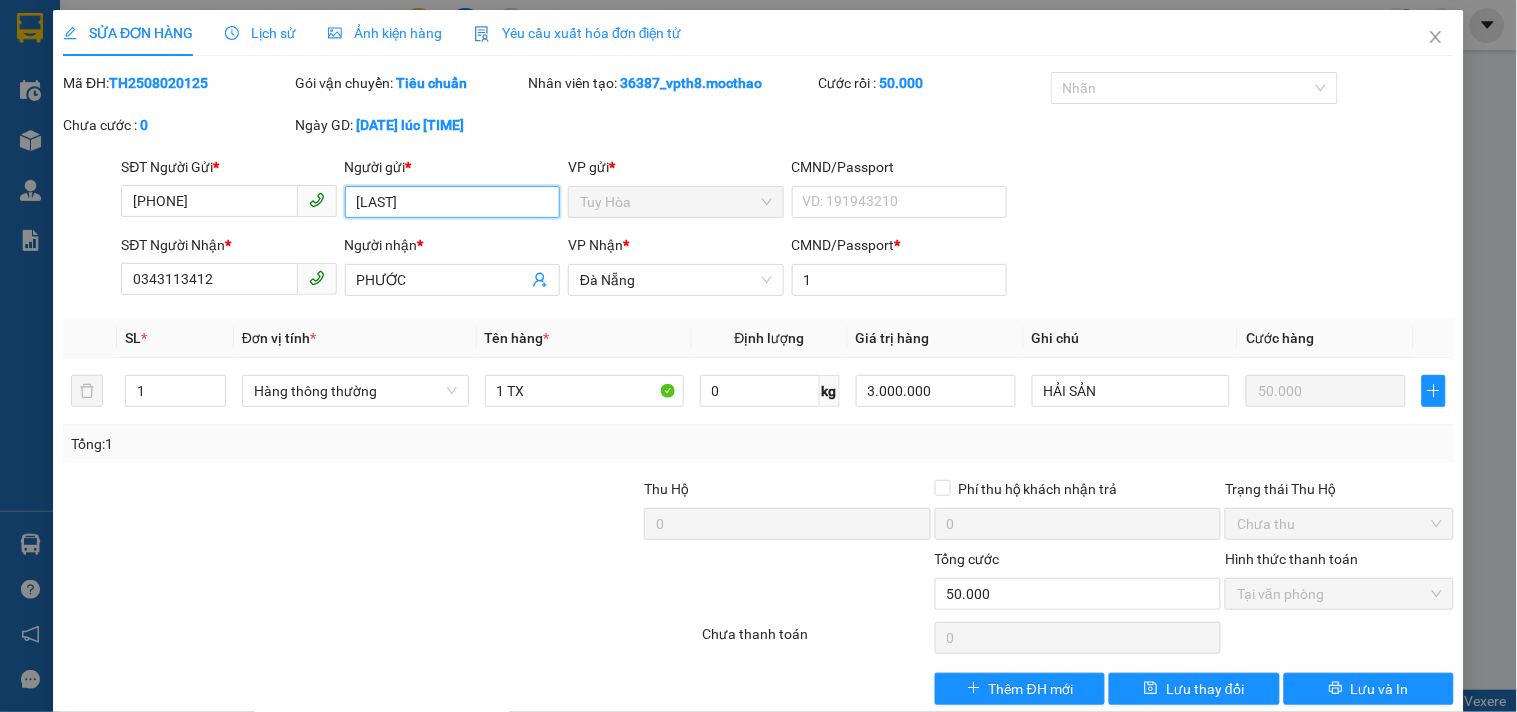 drag, startPoint x: 406, startPoint y: 200, endPoint x: 307, endPoint y: 188, distance: 99.724625 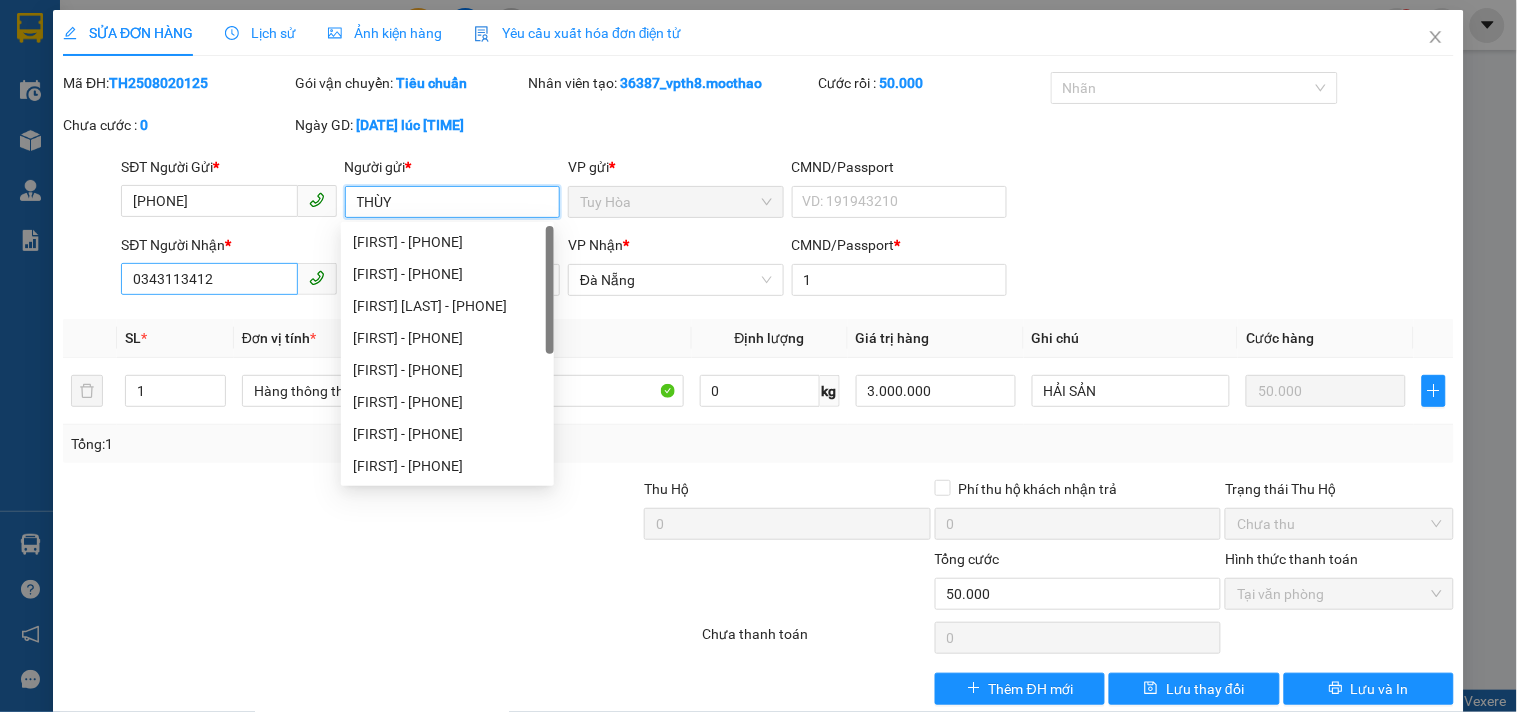 type on "THÙY" 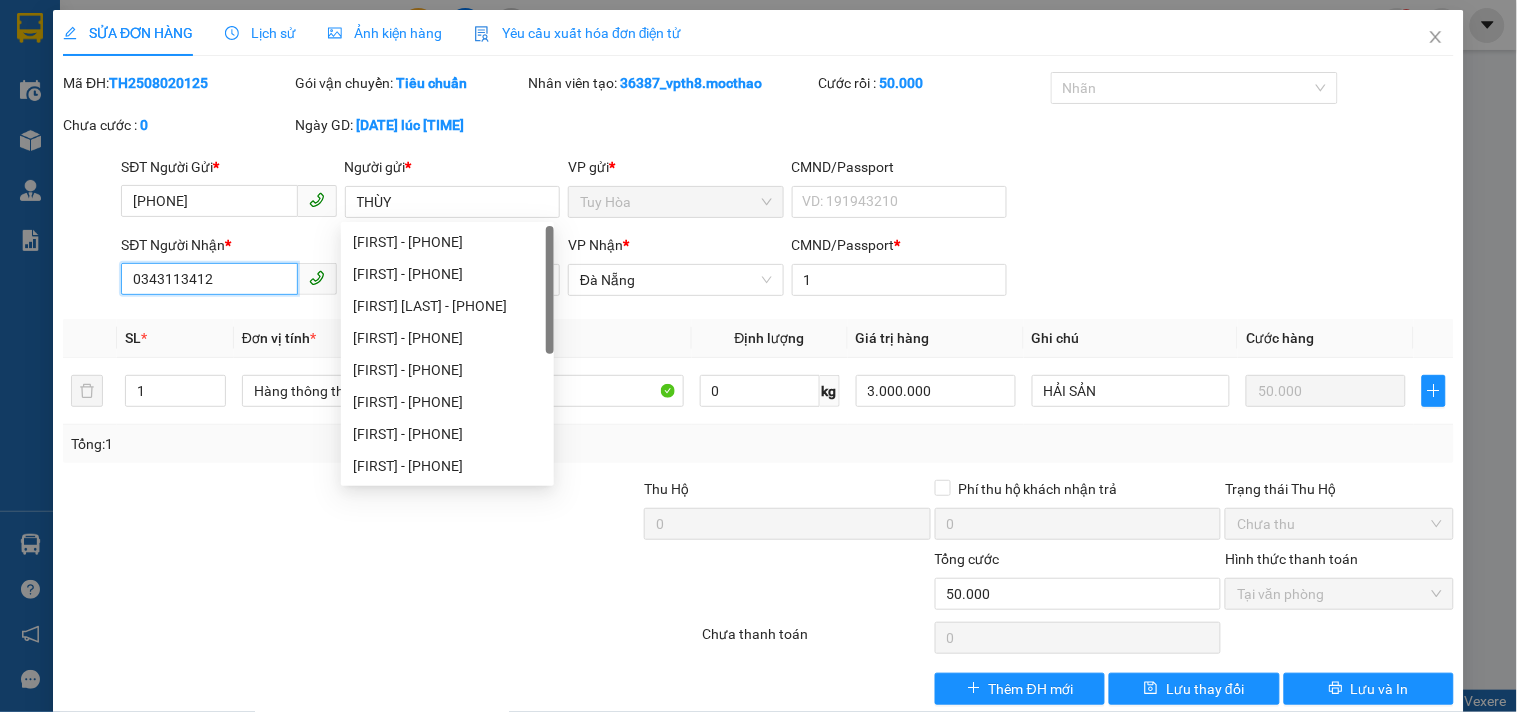 click on "0343113412" at bounding box center [209, 279] 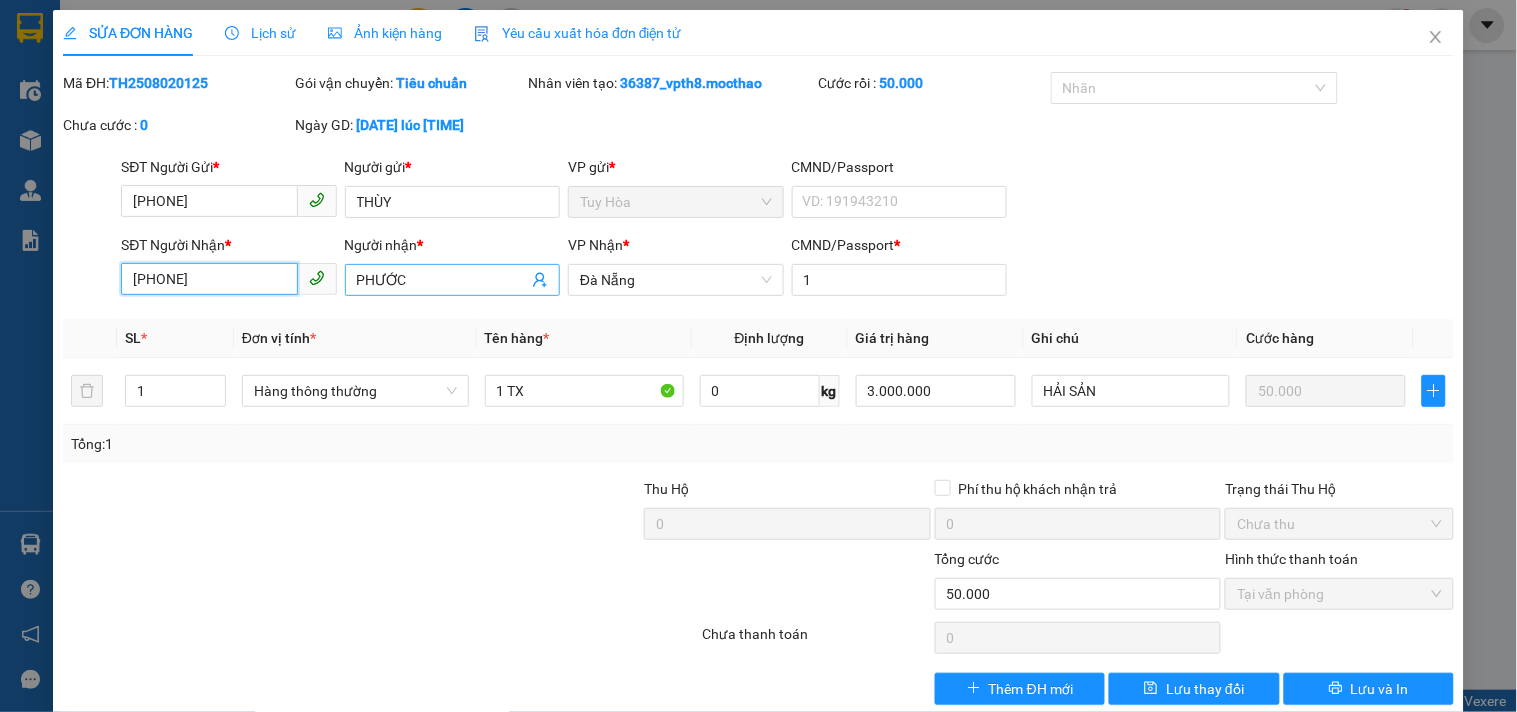 type on "0835659379" 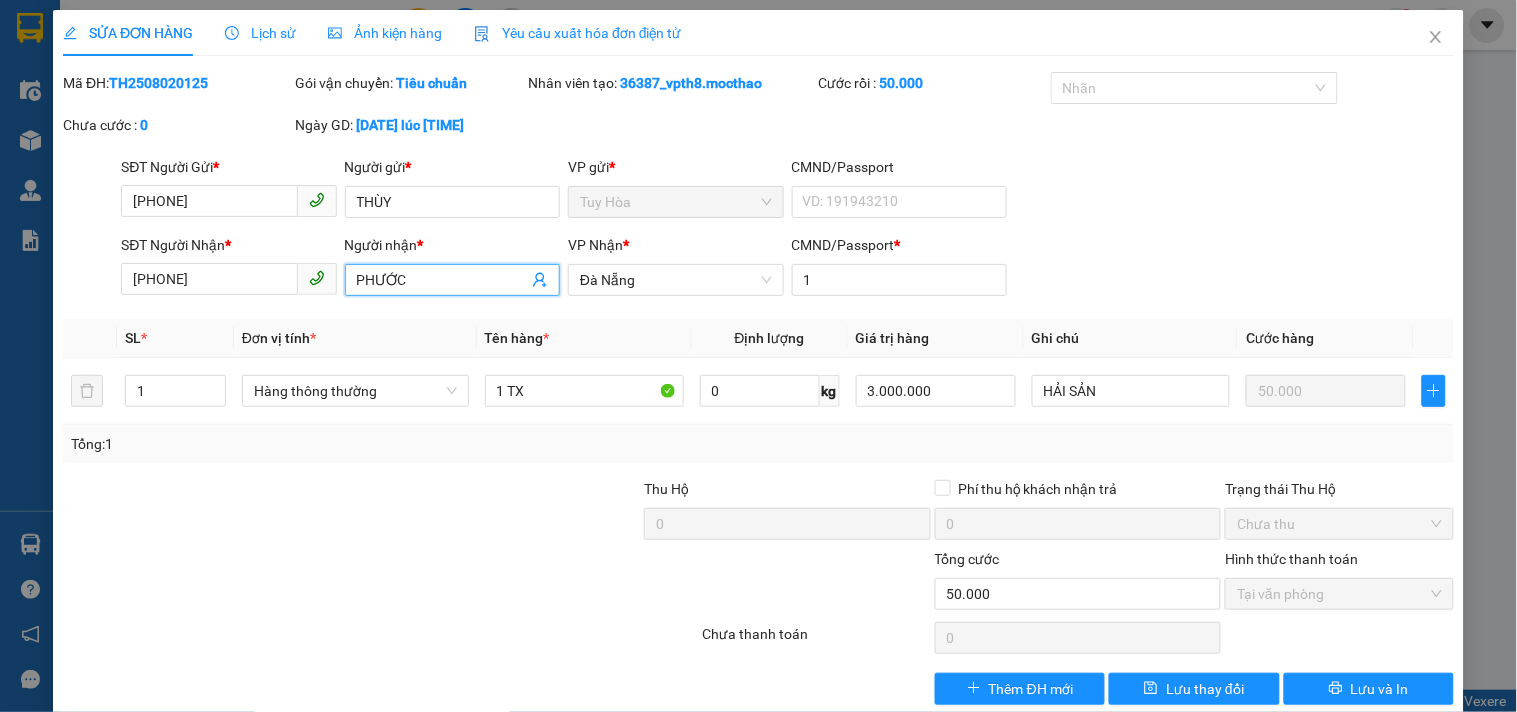 click on "PHƯỚC" at bounding box center [442, 280] 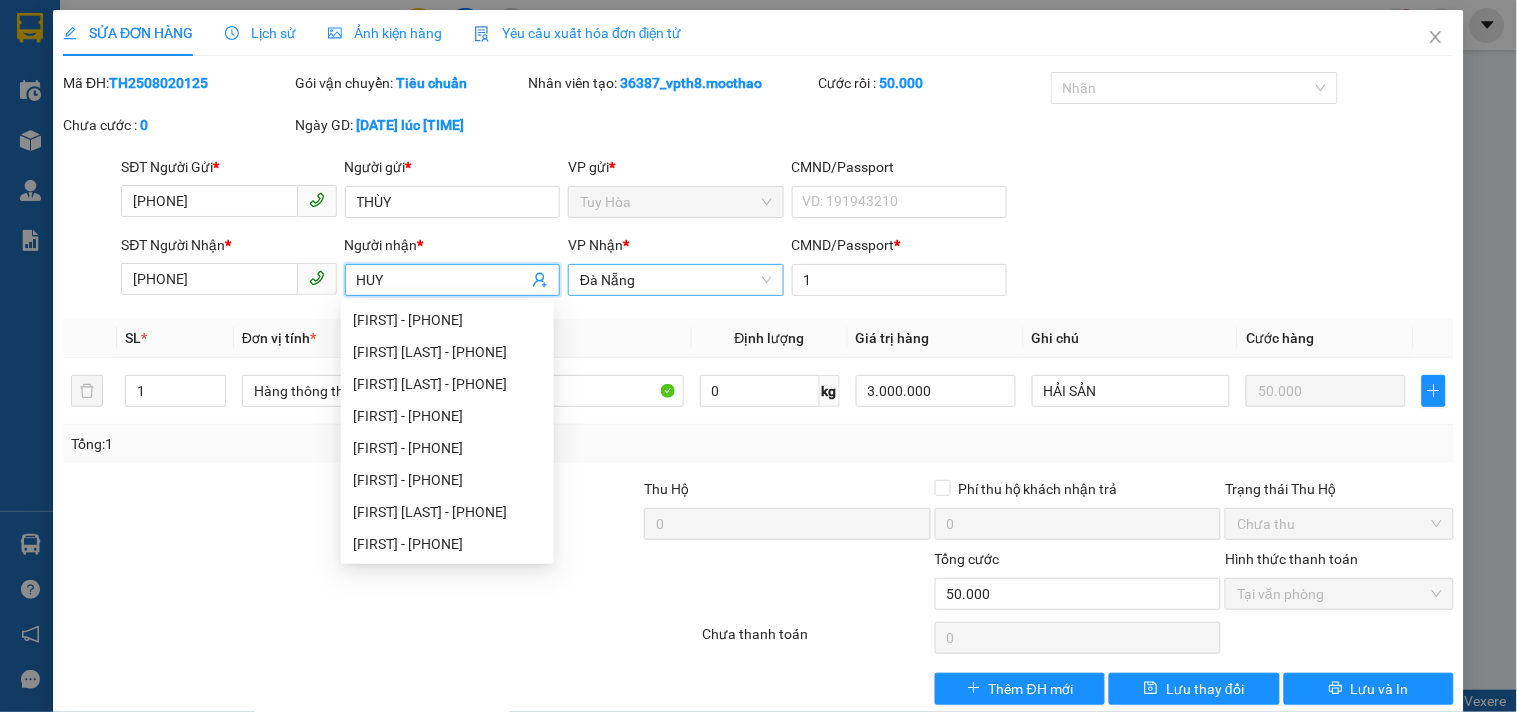 click on "Đà Nẵng" at bounding box center (675, 280) 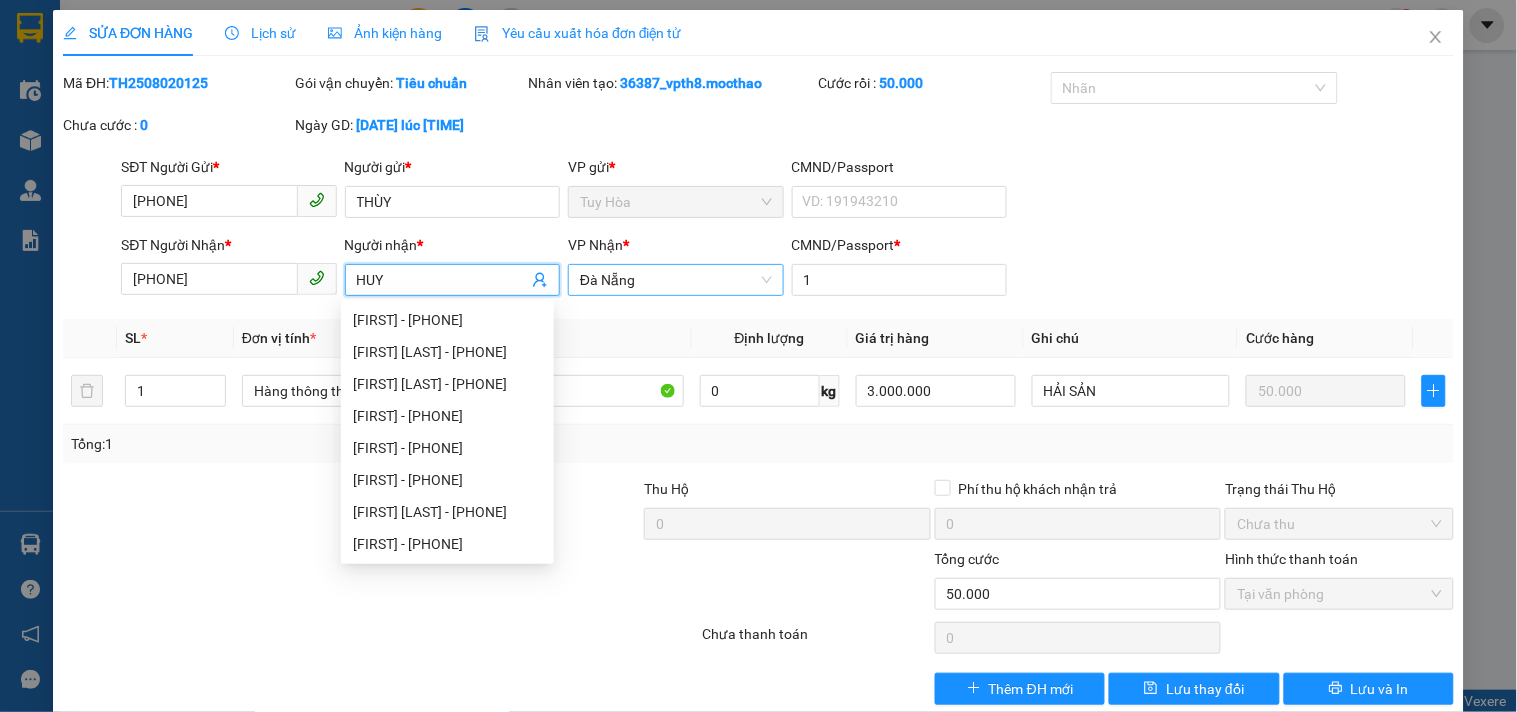 type on "HUY" 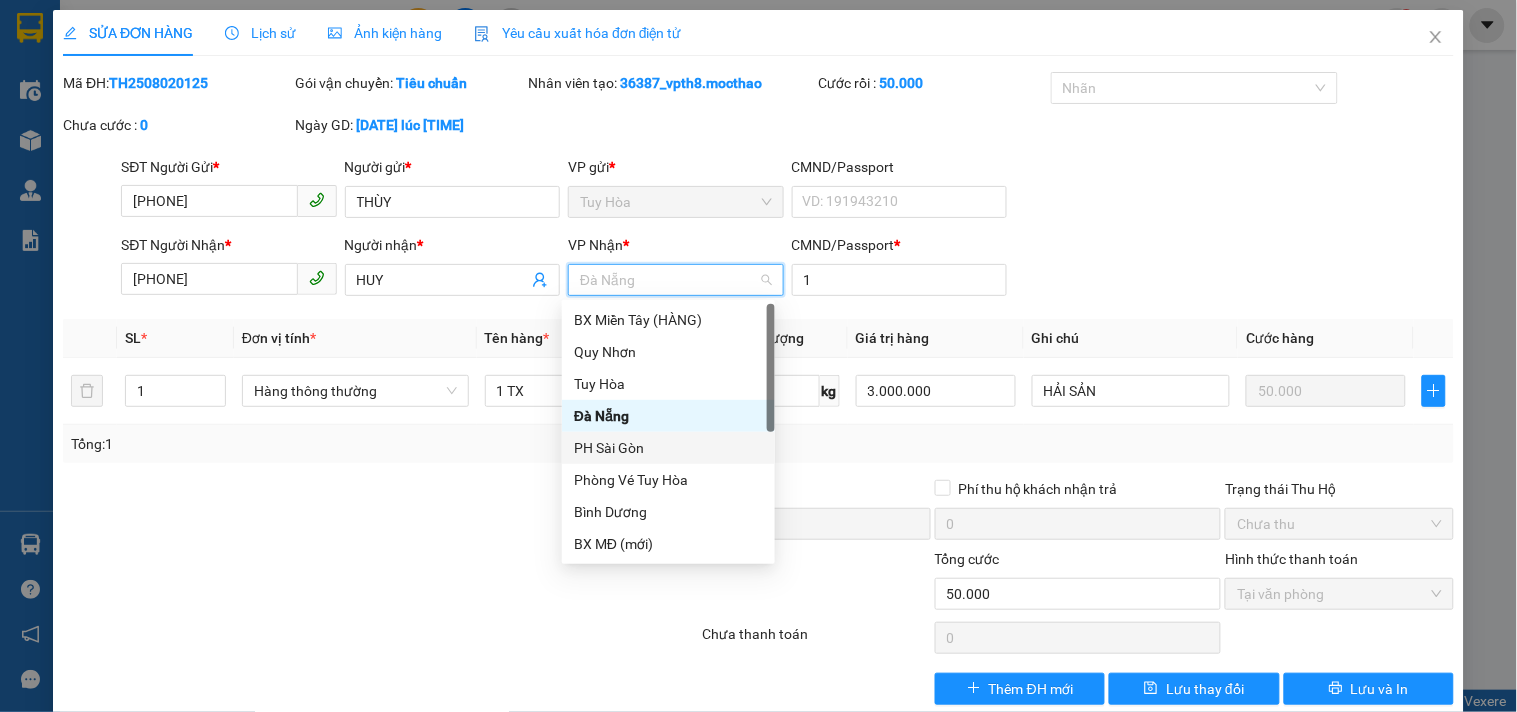click on "PH Sài Gòn" at bounding box center (668, 448) 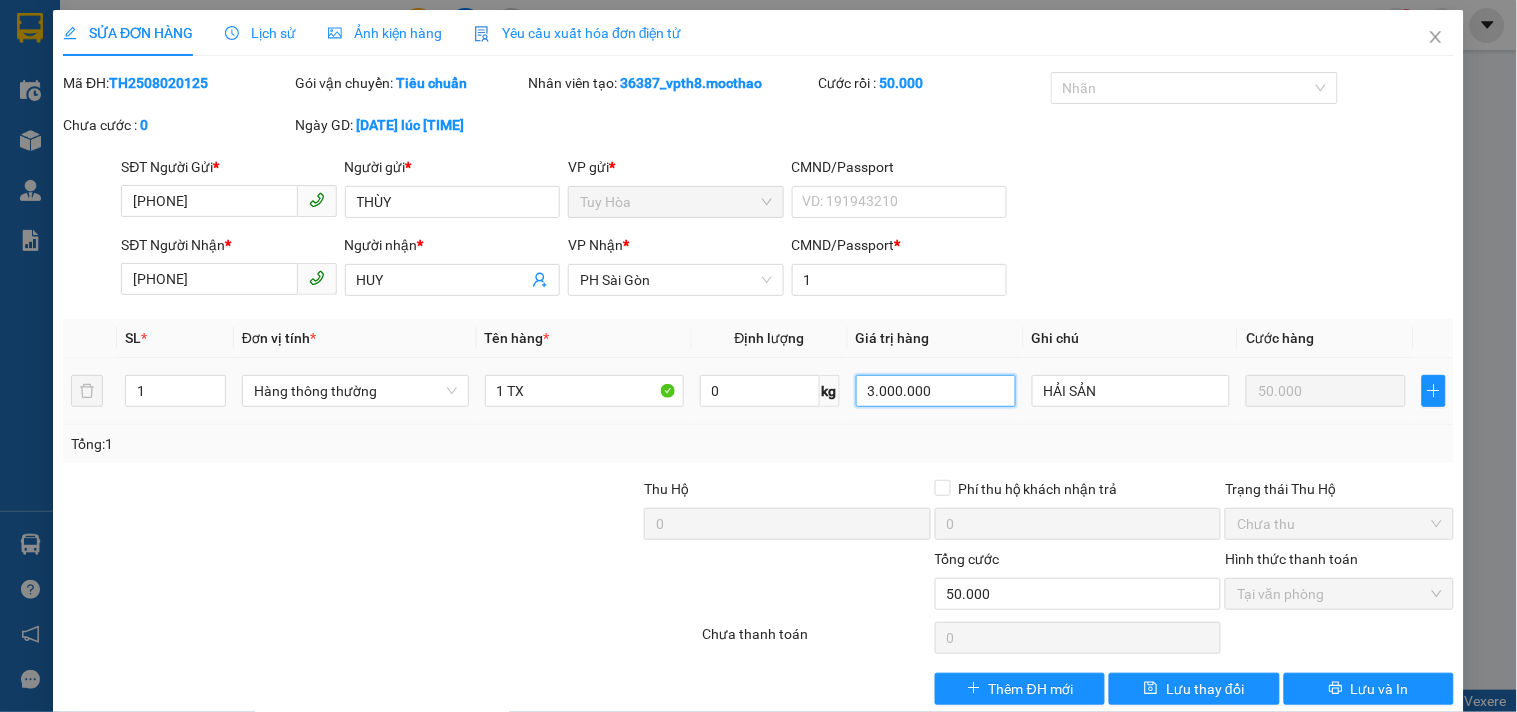 click on "3.000.000" at bounding box center (936, 391) 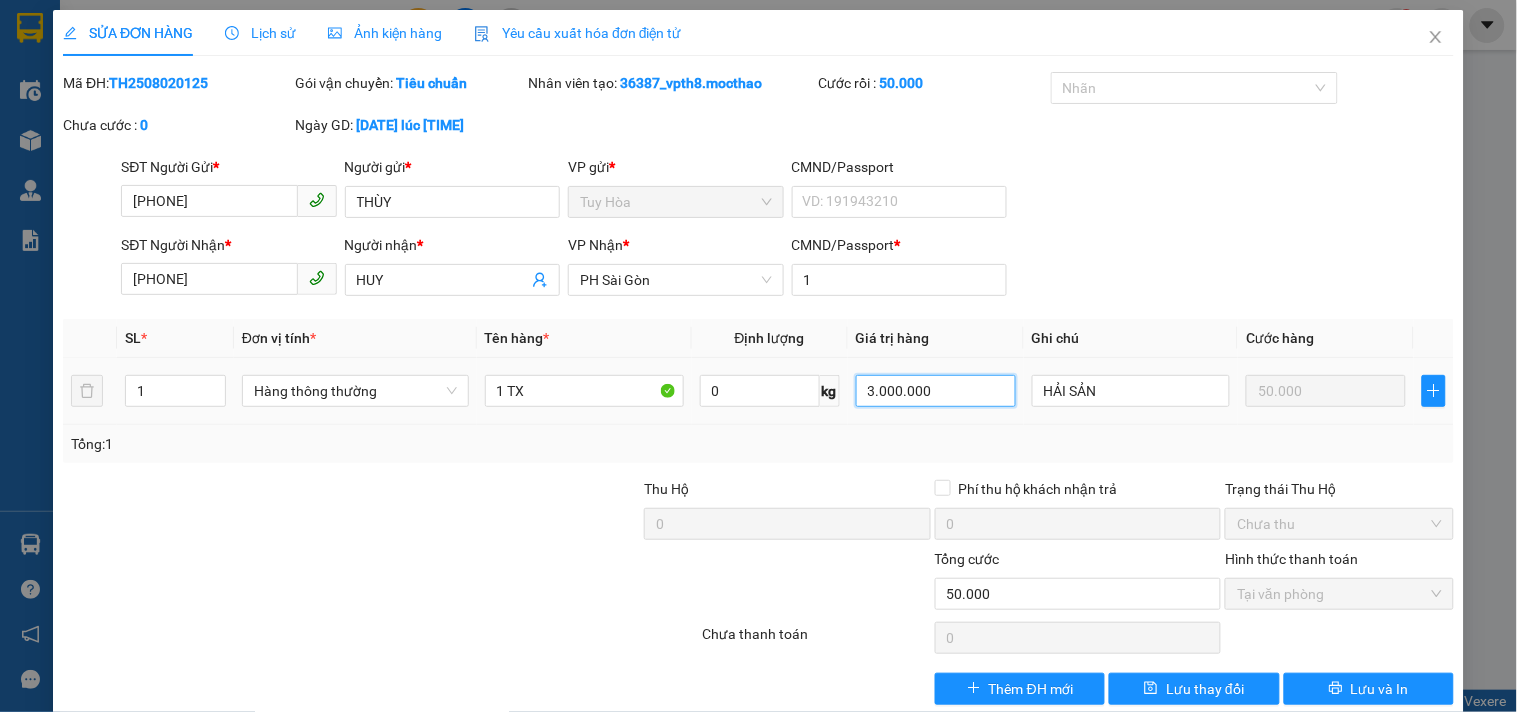 click on "3.000.000" at bounding box center [936, 391] 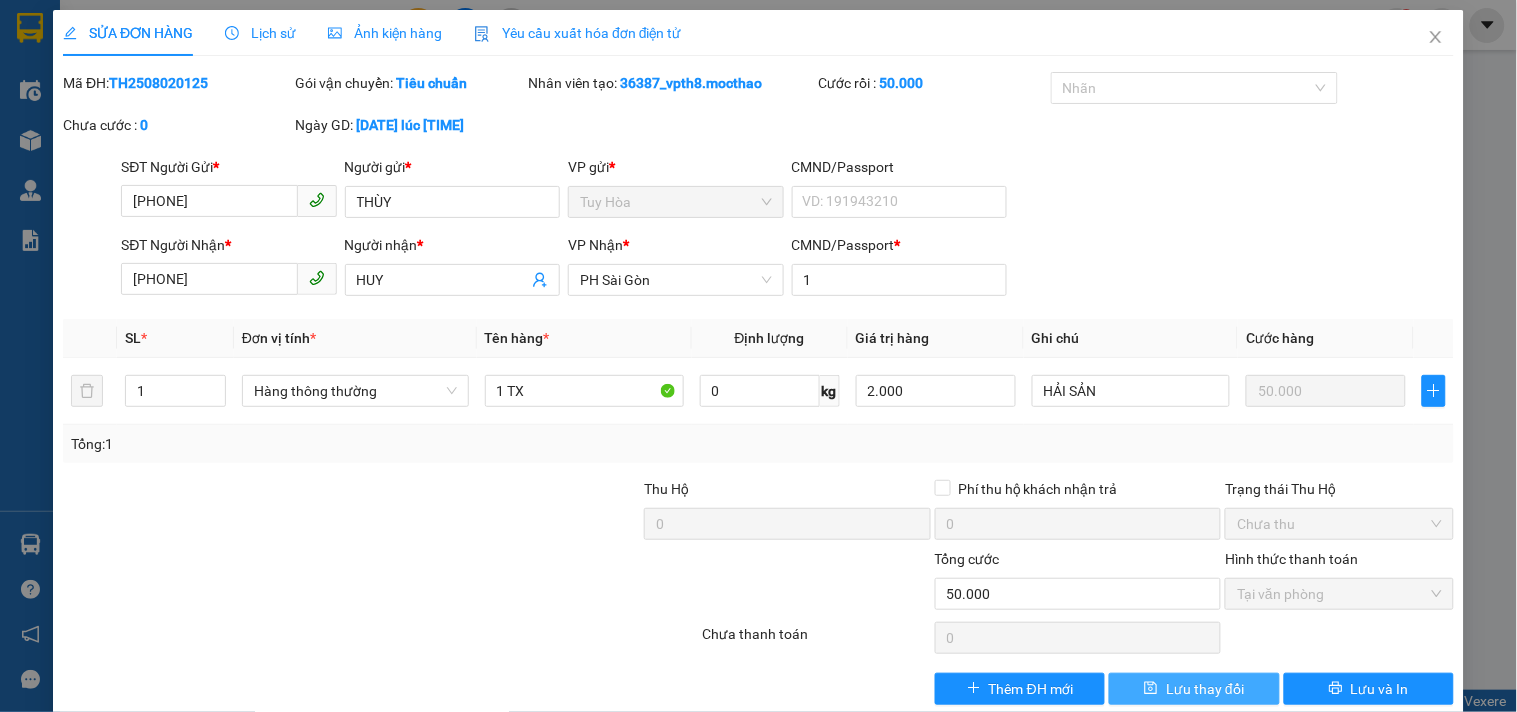 type on "2.000.000" 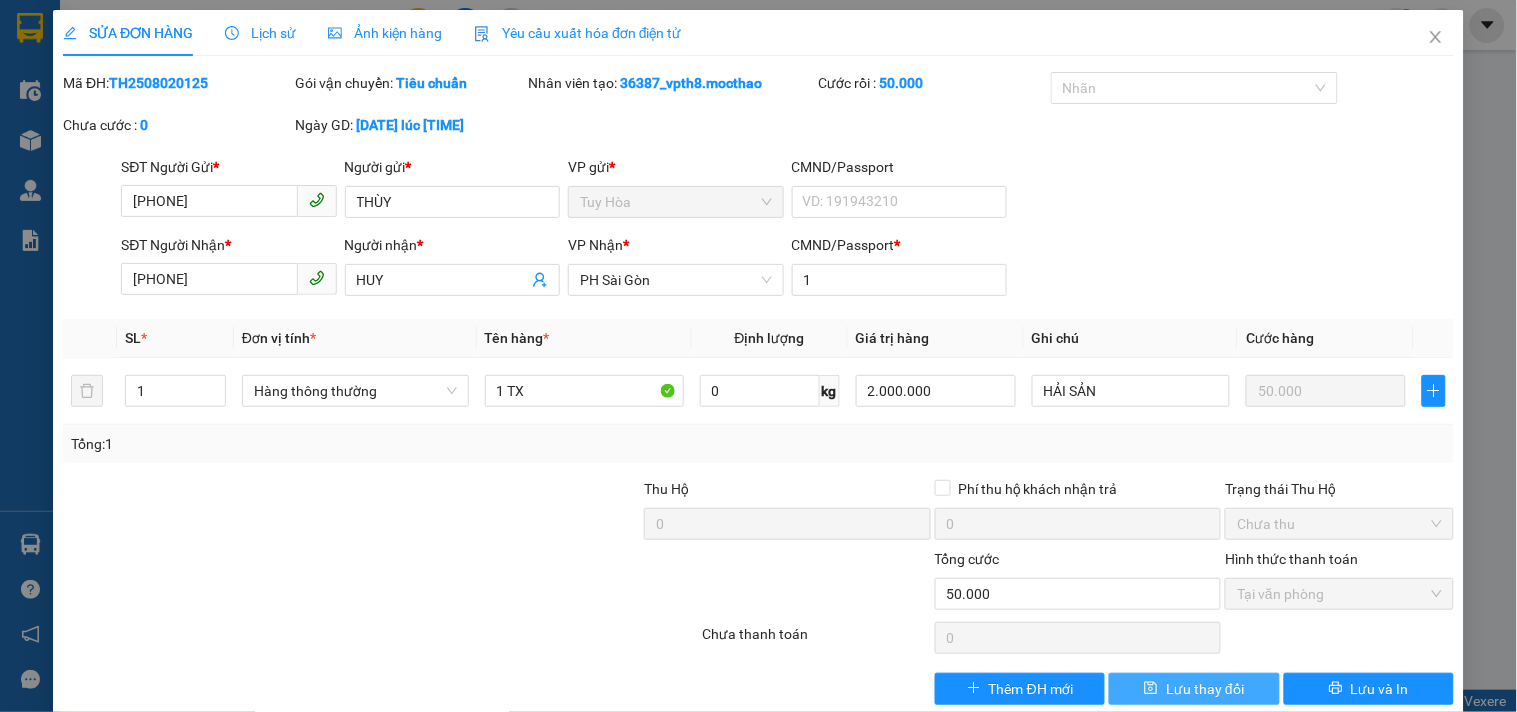 click 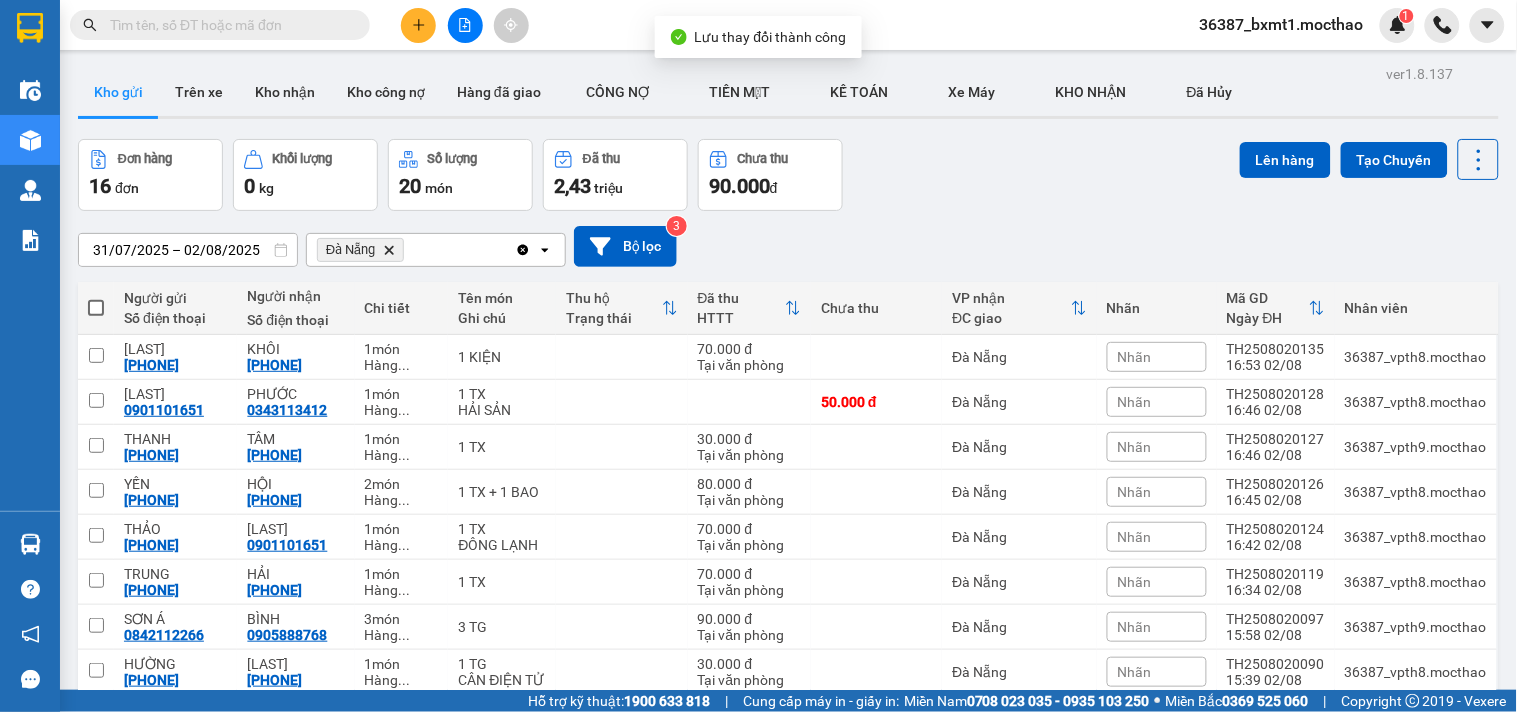 click on "36387_bxmt1.mocthao" at bounding box center [1282, 24] 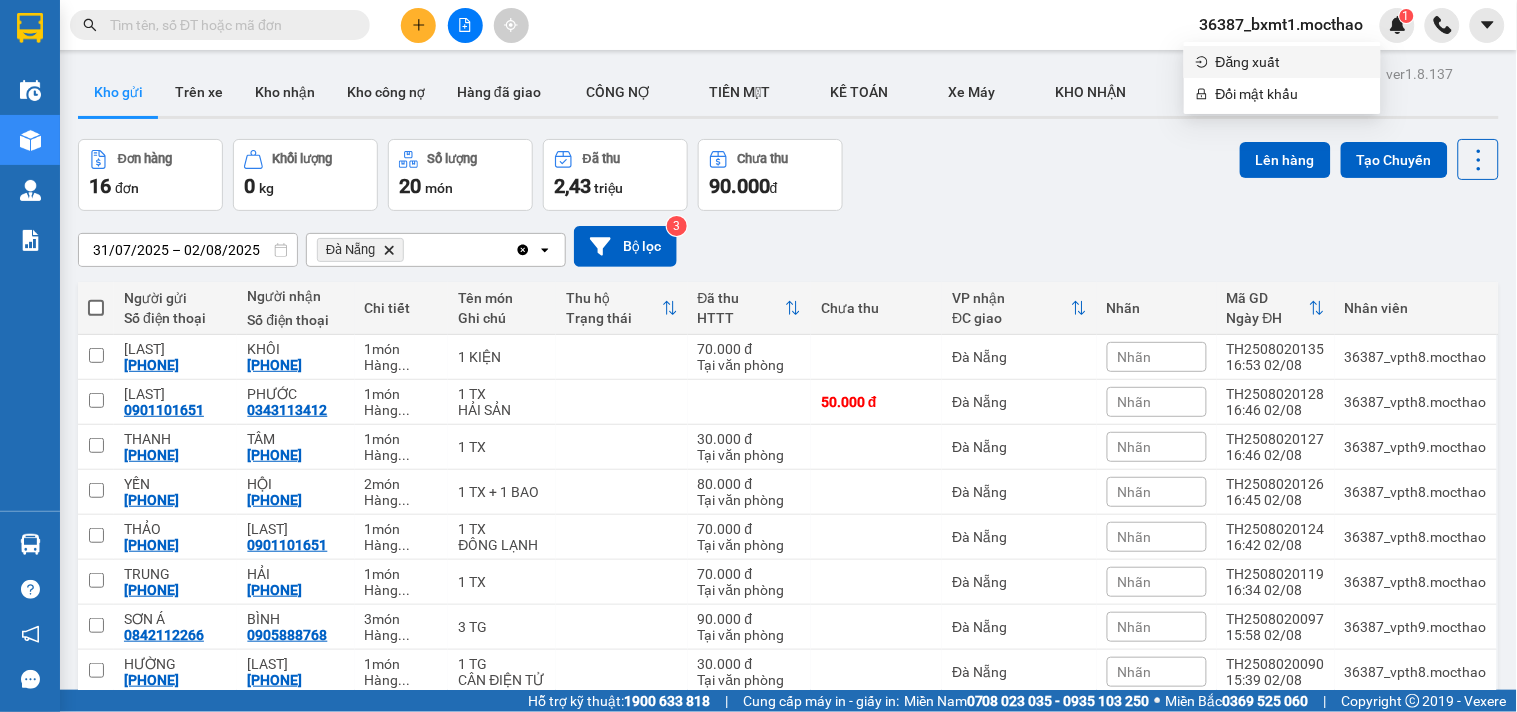 click on "Đăng xuất" at bounding box center [1292, 62] 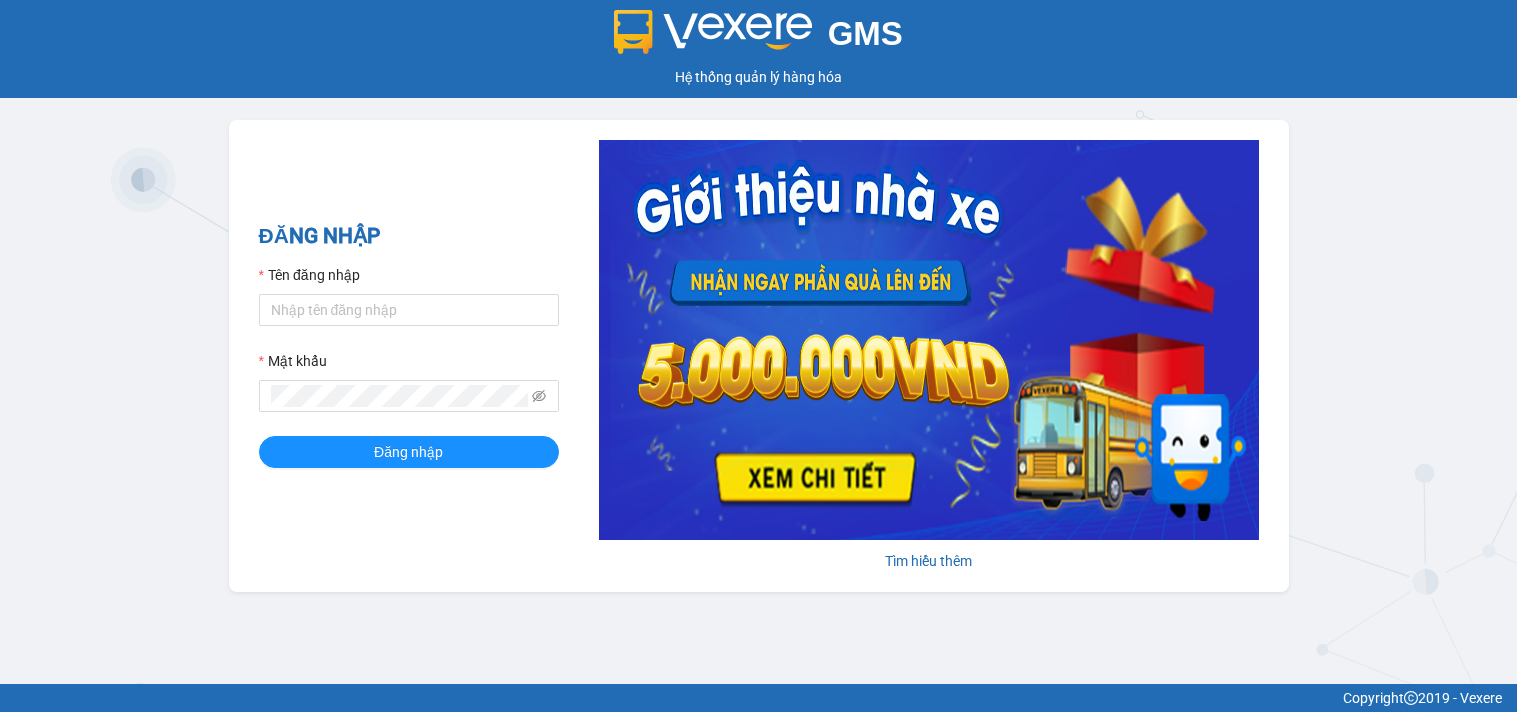 scroll, scrollTop: 0, scrollLeft: 0, axis: both 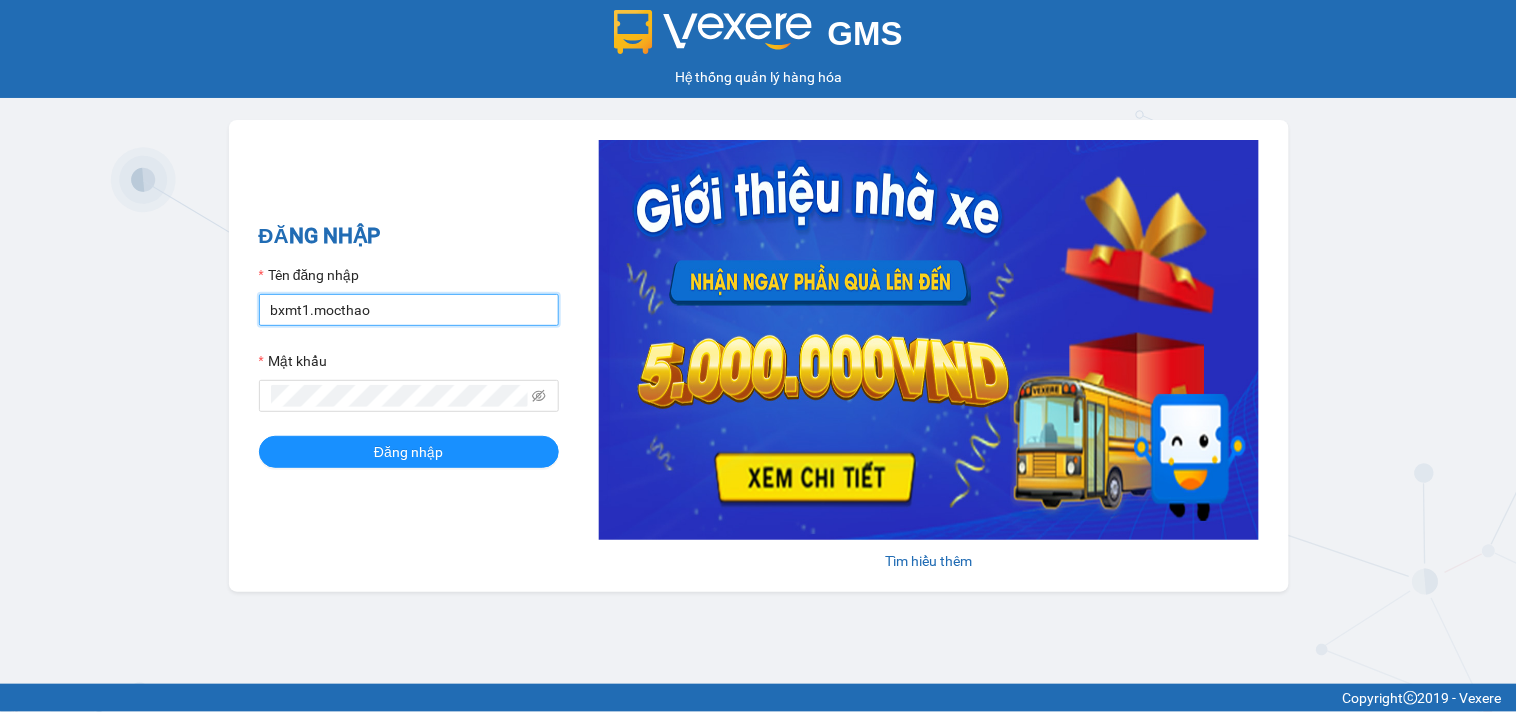 click on "bxmt1.mocthao" at bounding box center (409, 310) 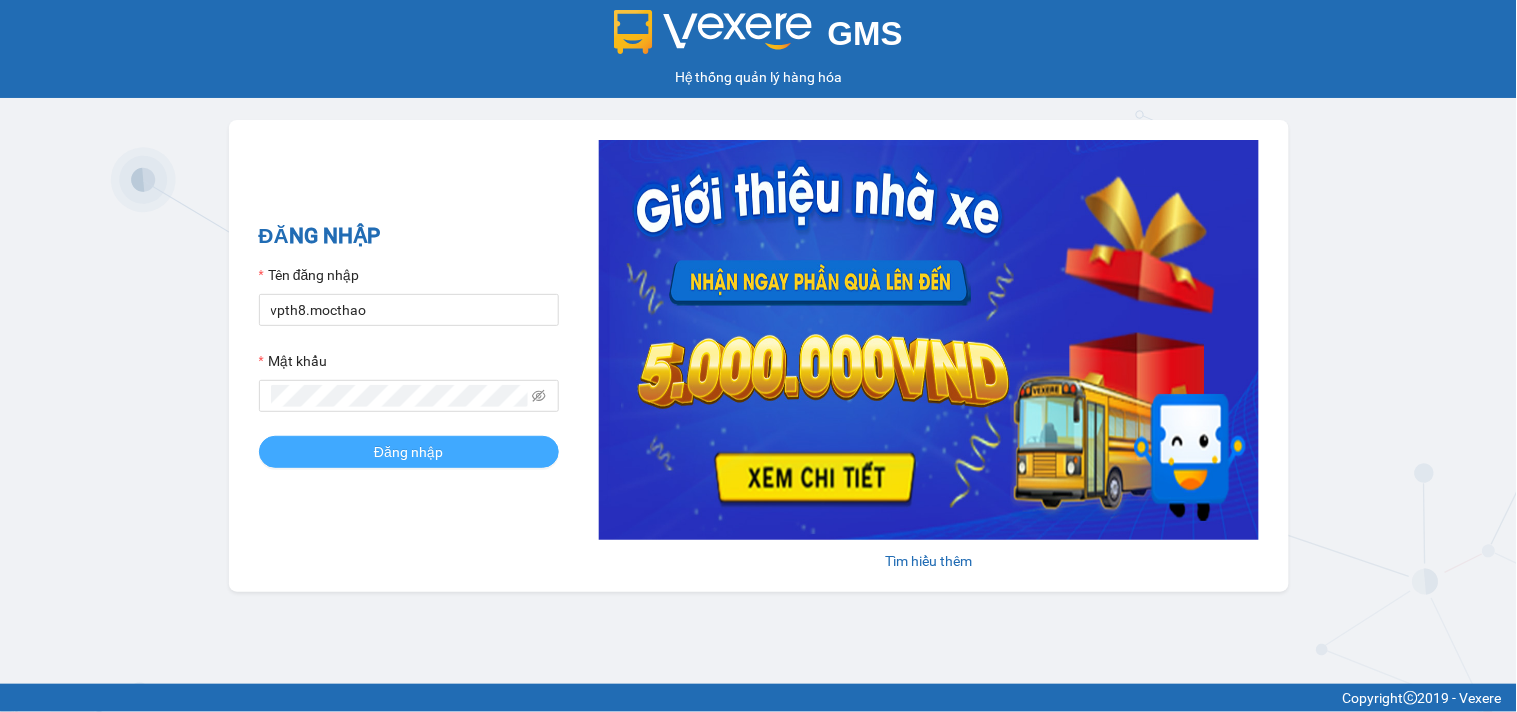 click on "Đăng nhập" at bounding box center [409, 452] 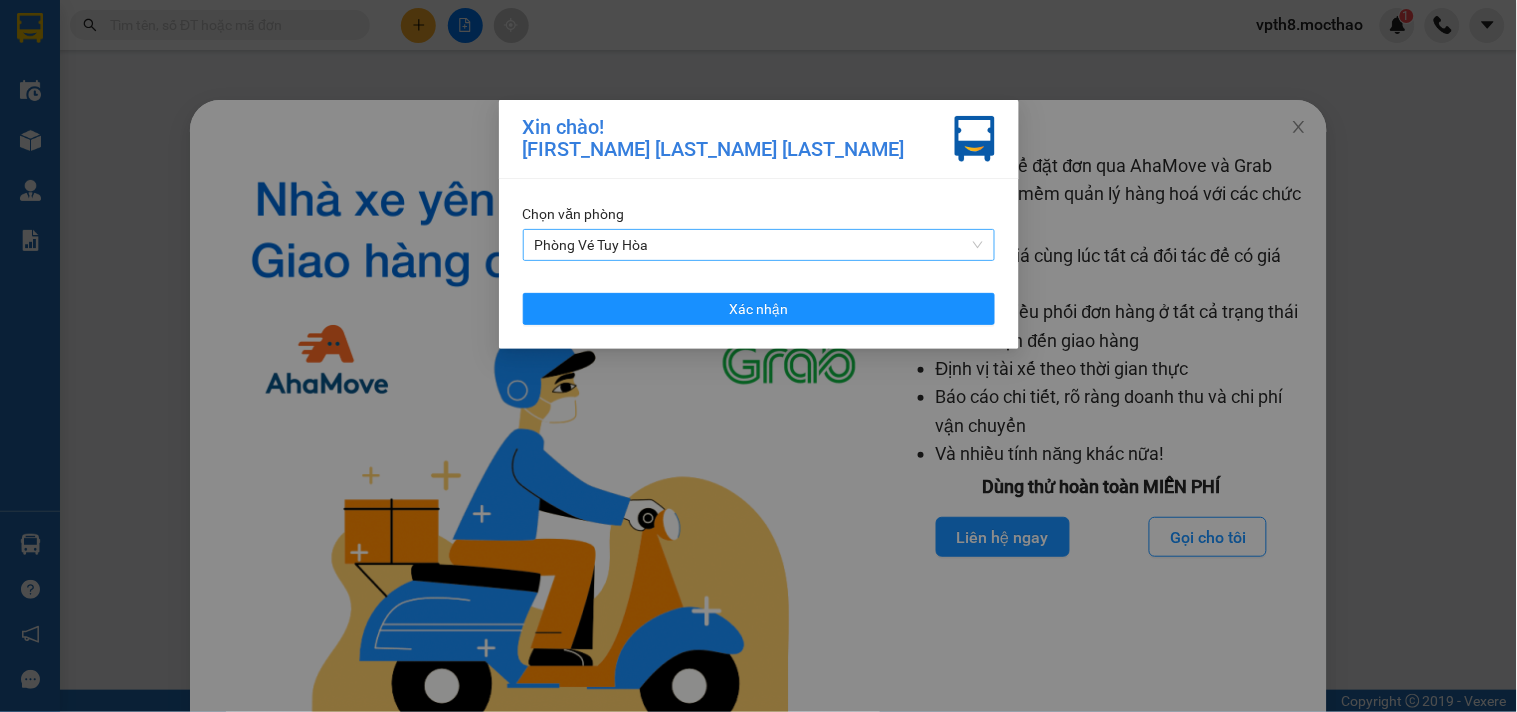 click on "Phòng Vé Tuy Hòa" at bounding box center [759, 245] 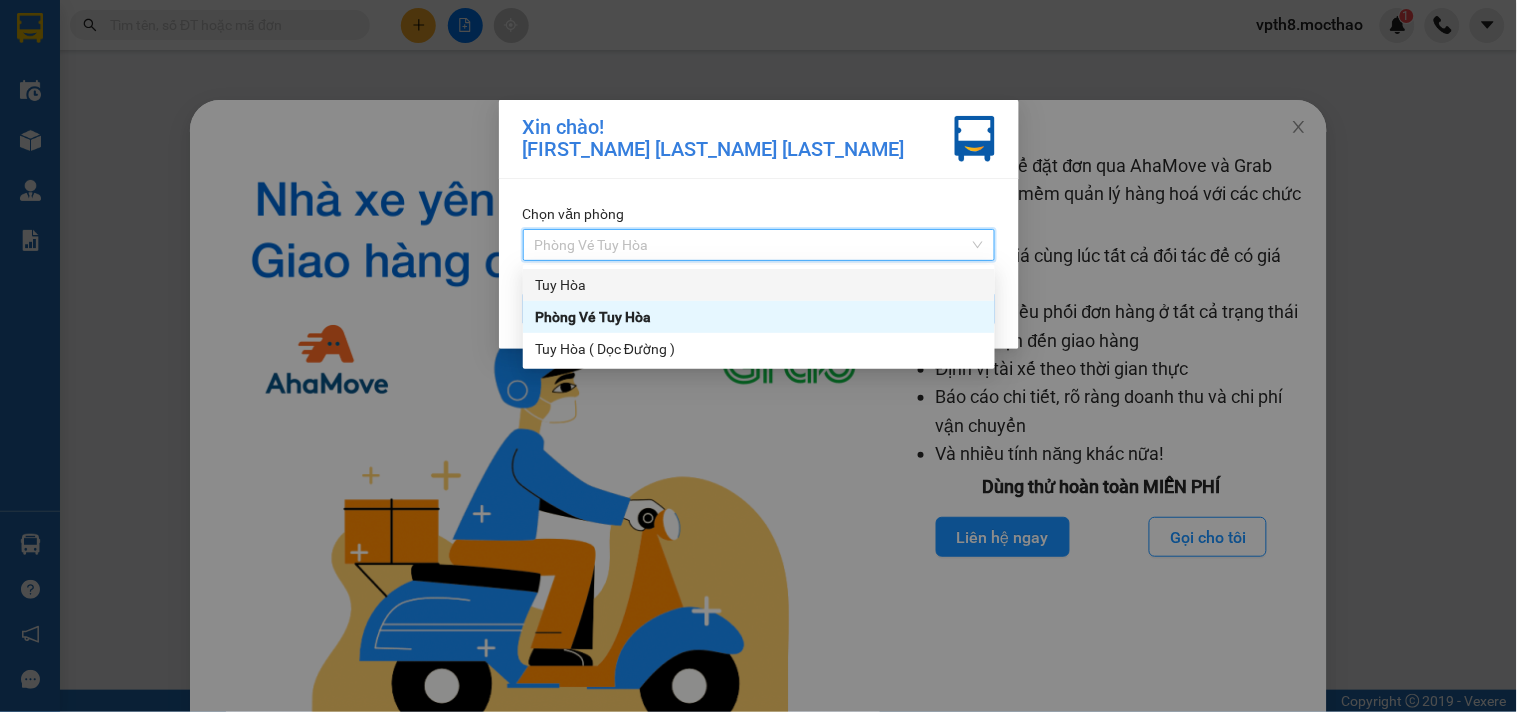 click on "Tuy Hòa" at bounding box center [759, 285] 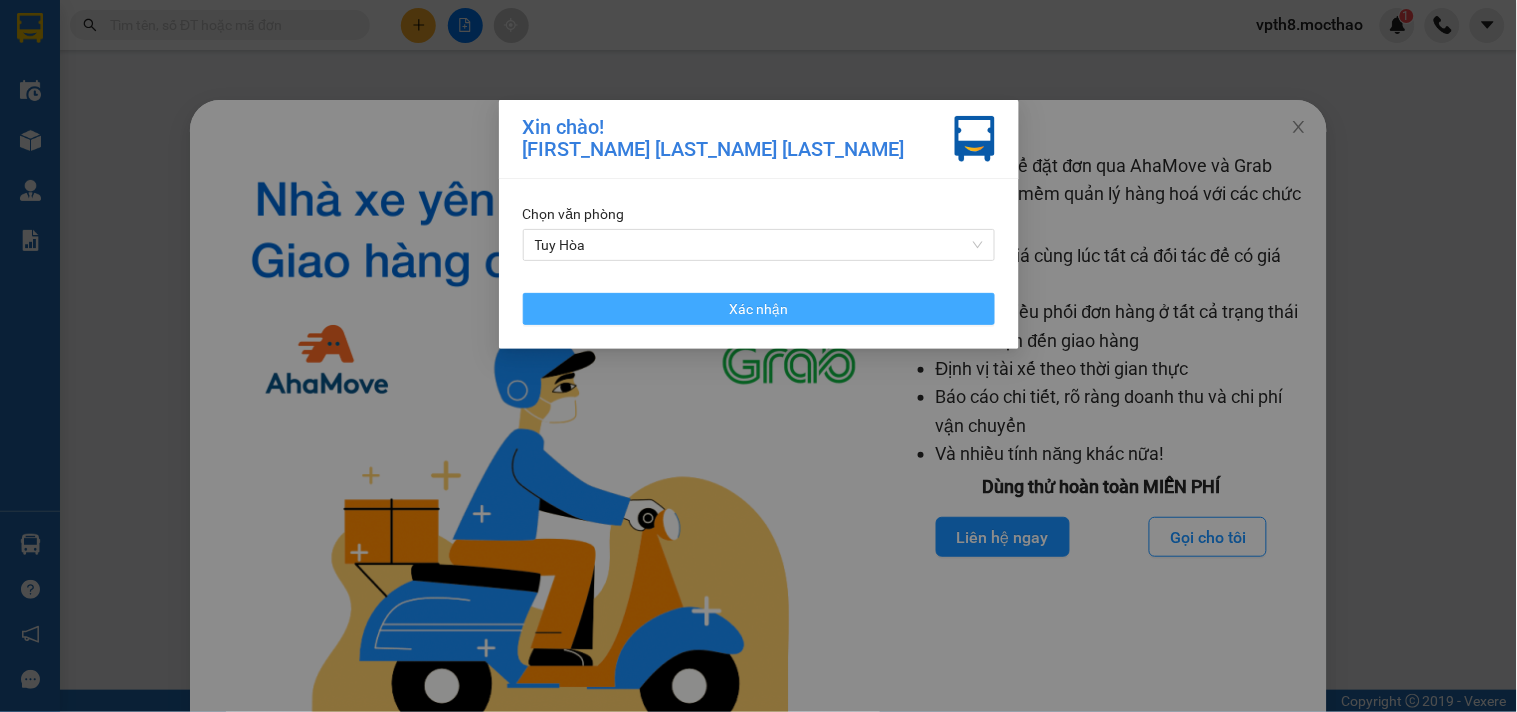 click on "Xác nhận" at bounding box center (759, 309) 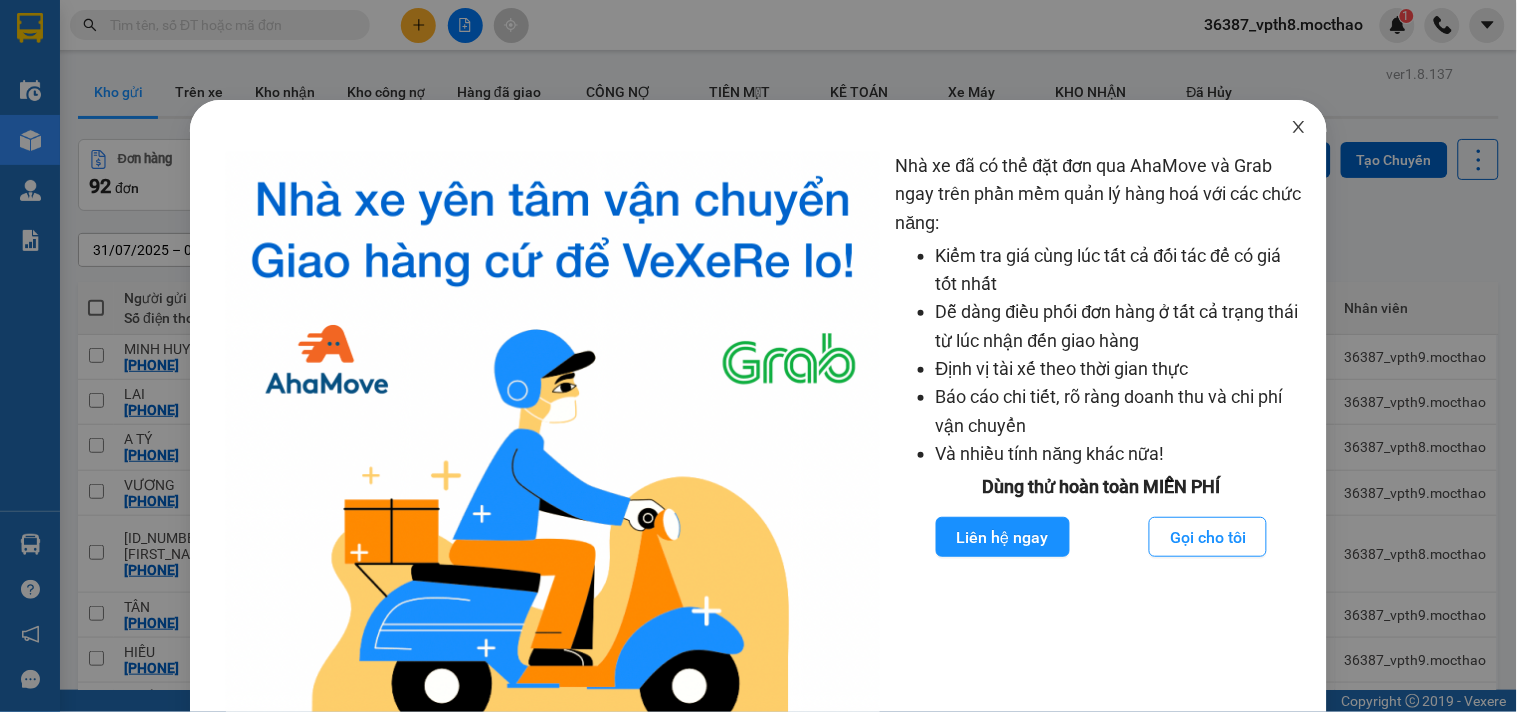 click 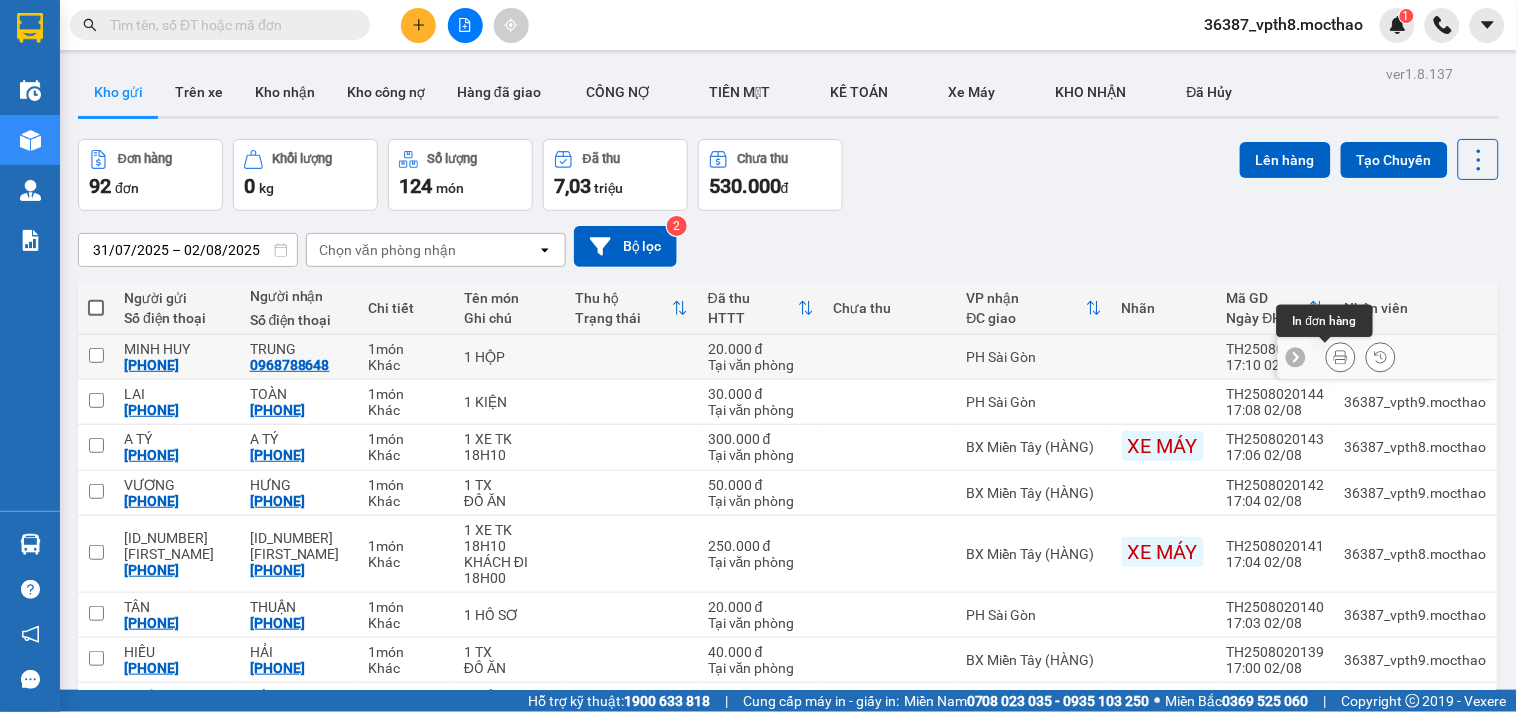click 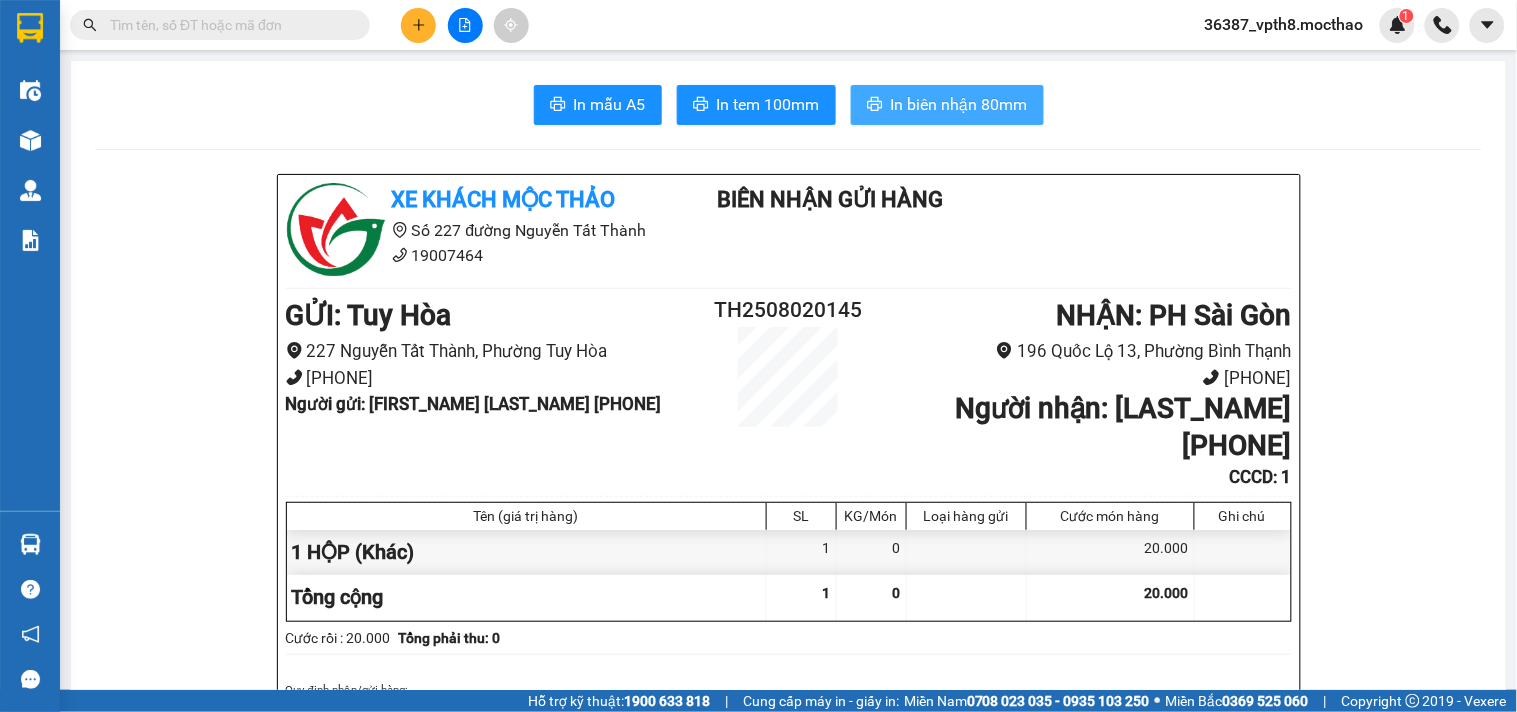click on "In biên nhận 80mm" at bounding box center (959, 104) 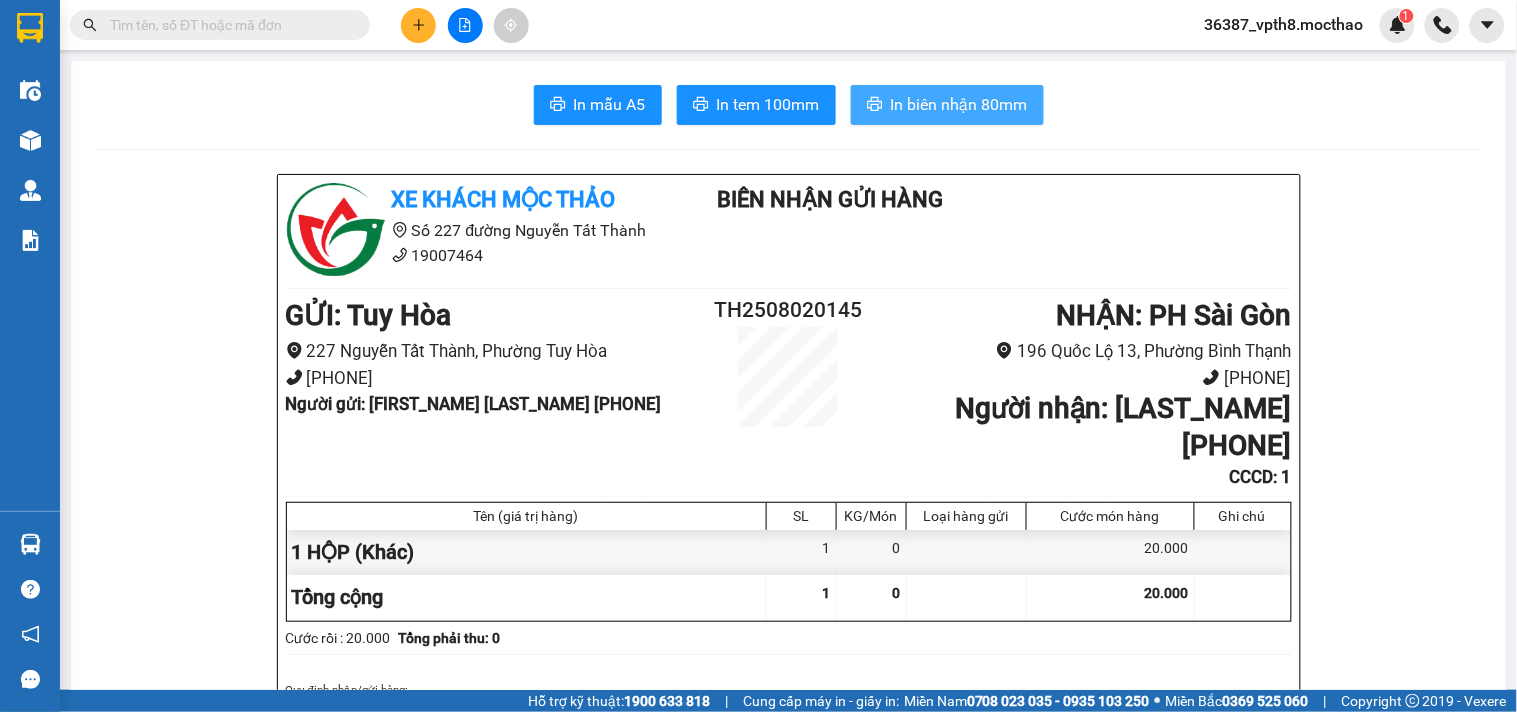 scroll, scrollTop: 0, scrollLeft: 0, axis: both 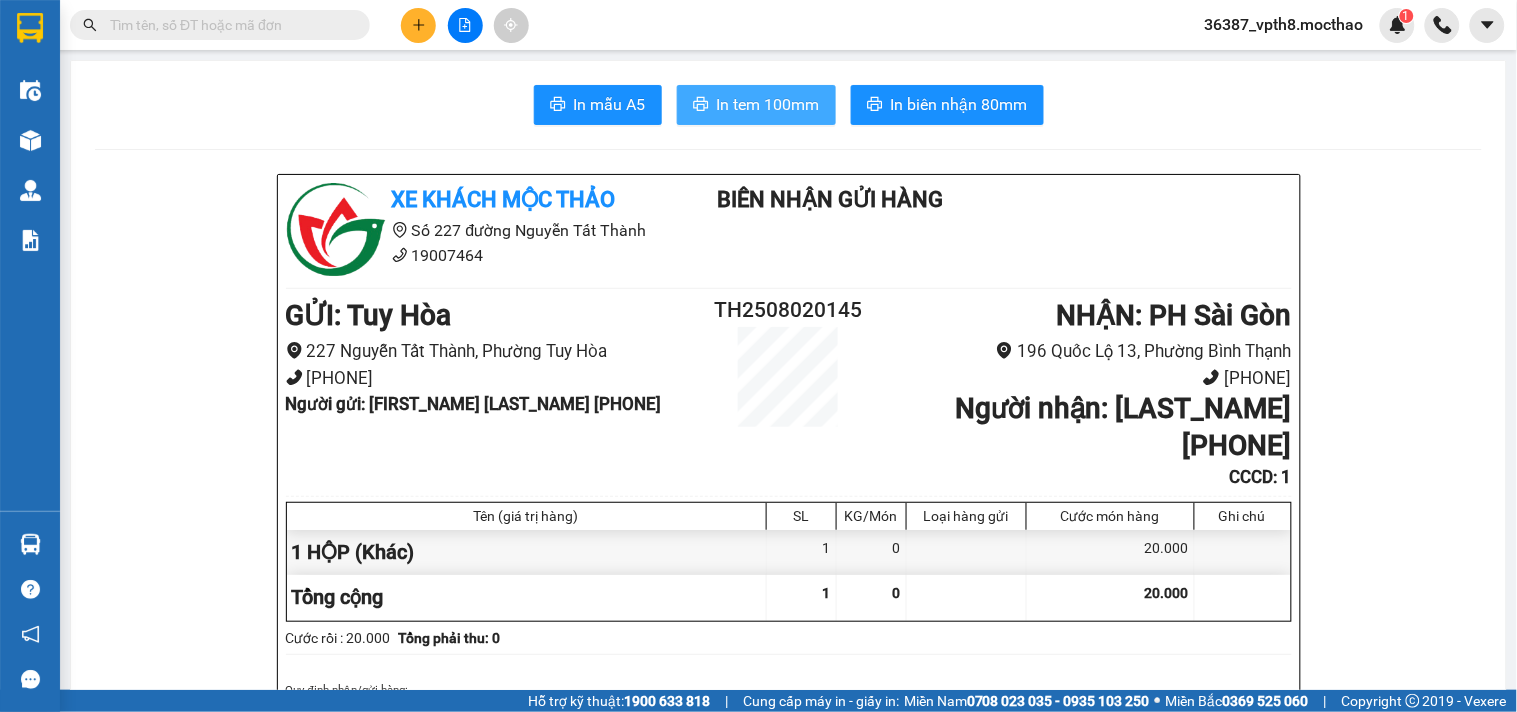 click on "In tem 100mm" at bounding box center (768, 104) 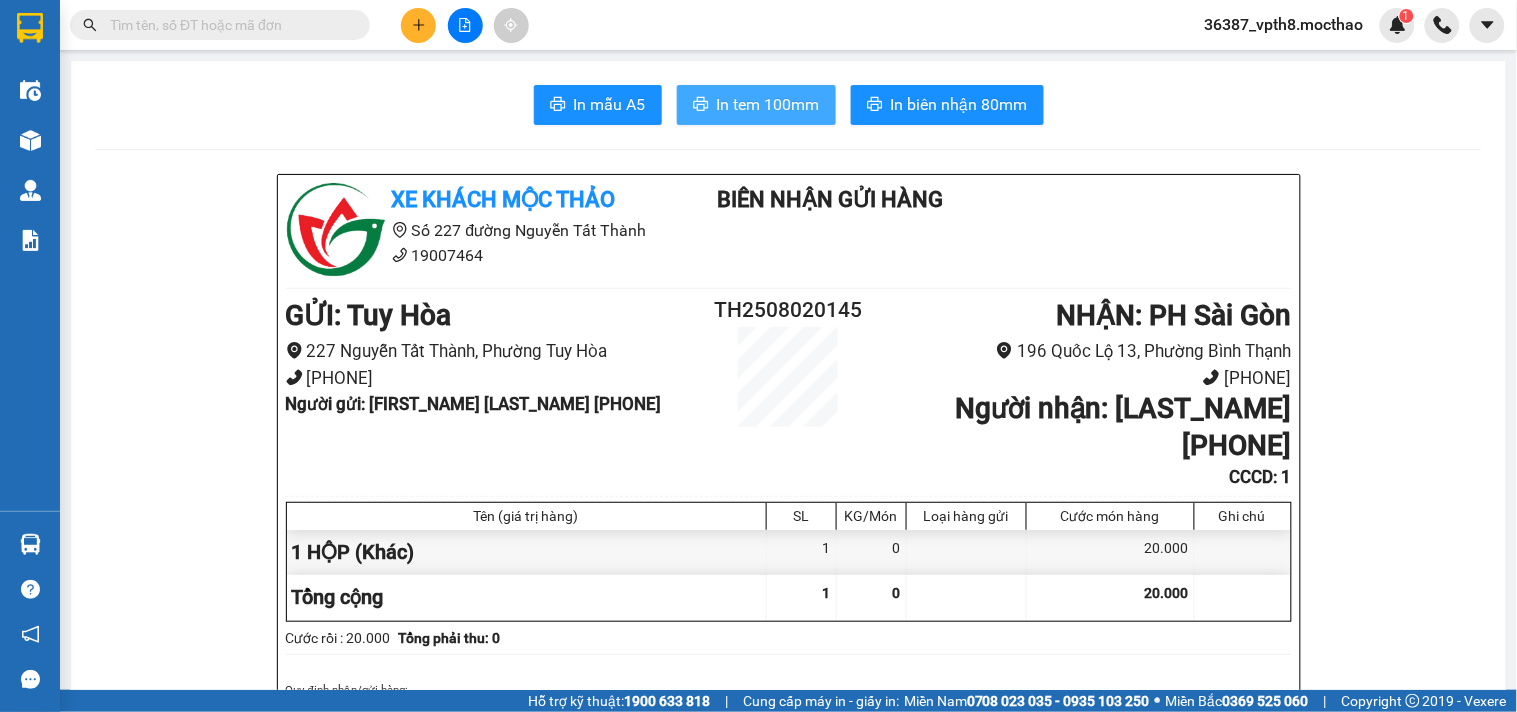 scroll, scrollTop: 0, scrollLeft: 0, axis: both 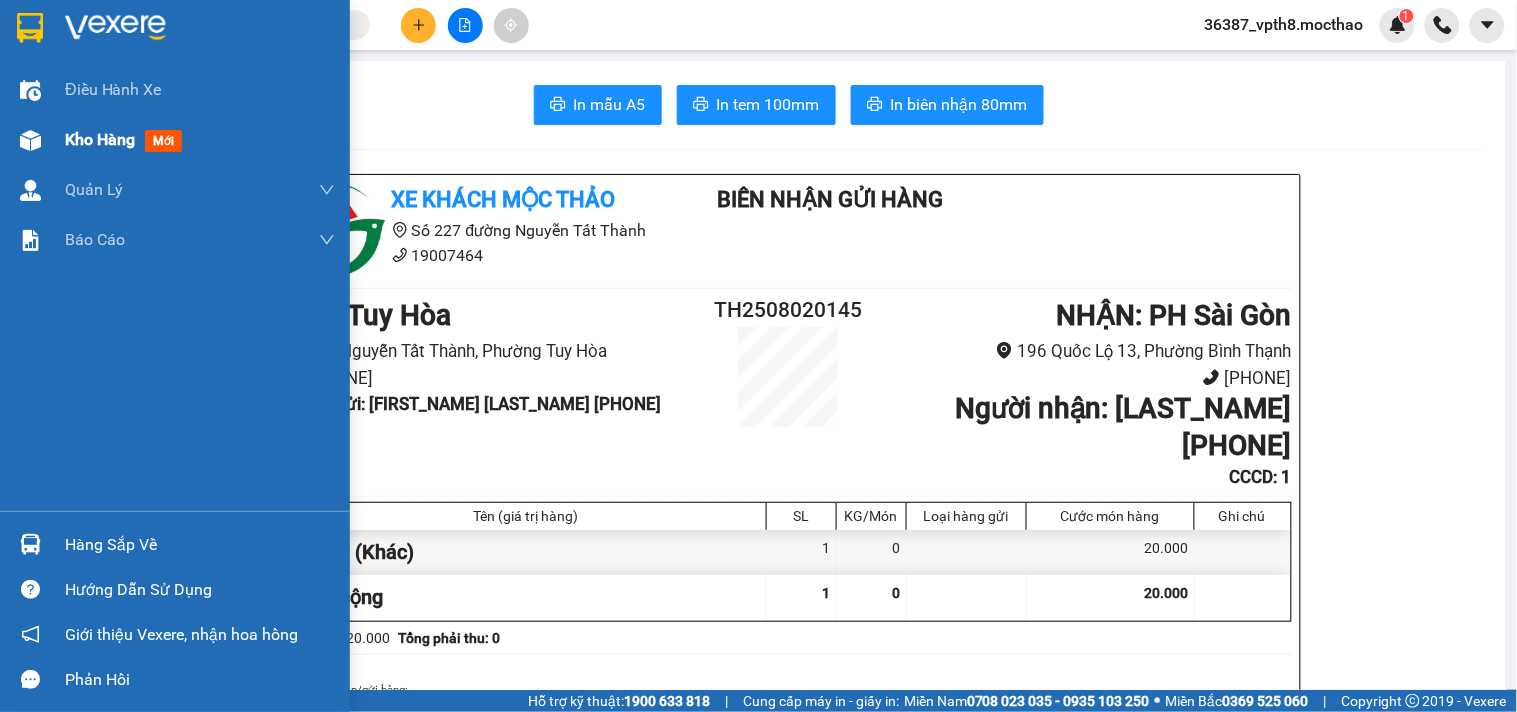 click on "Kho hàng" at bounding box center (100, 139) 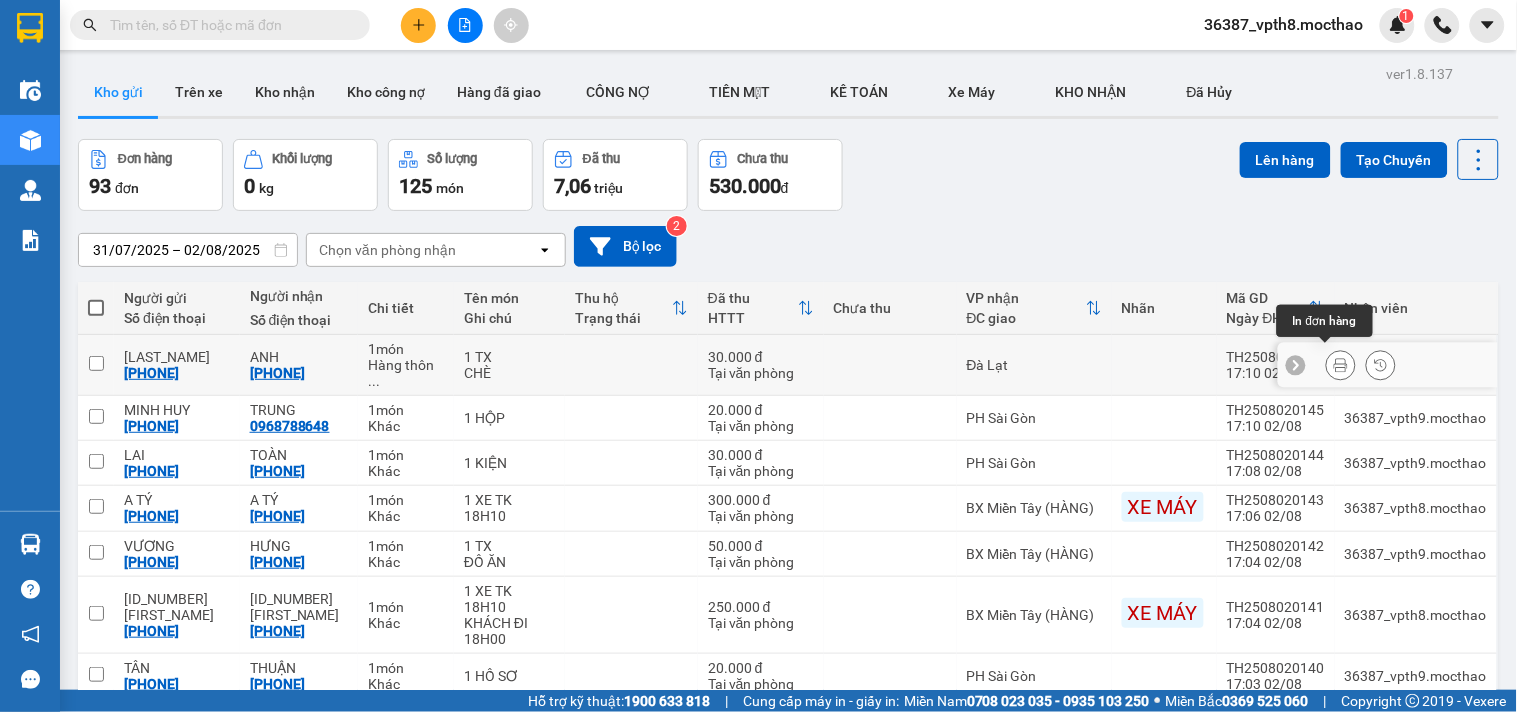 click at bounding box center (1341, 365) 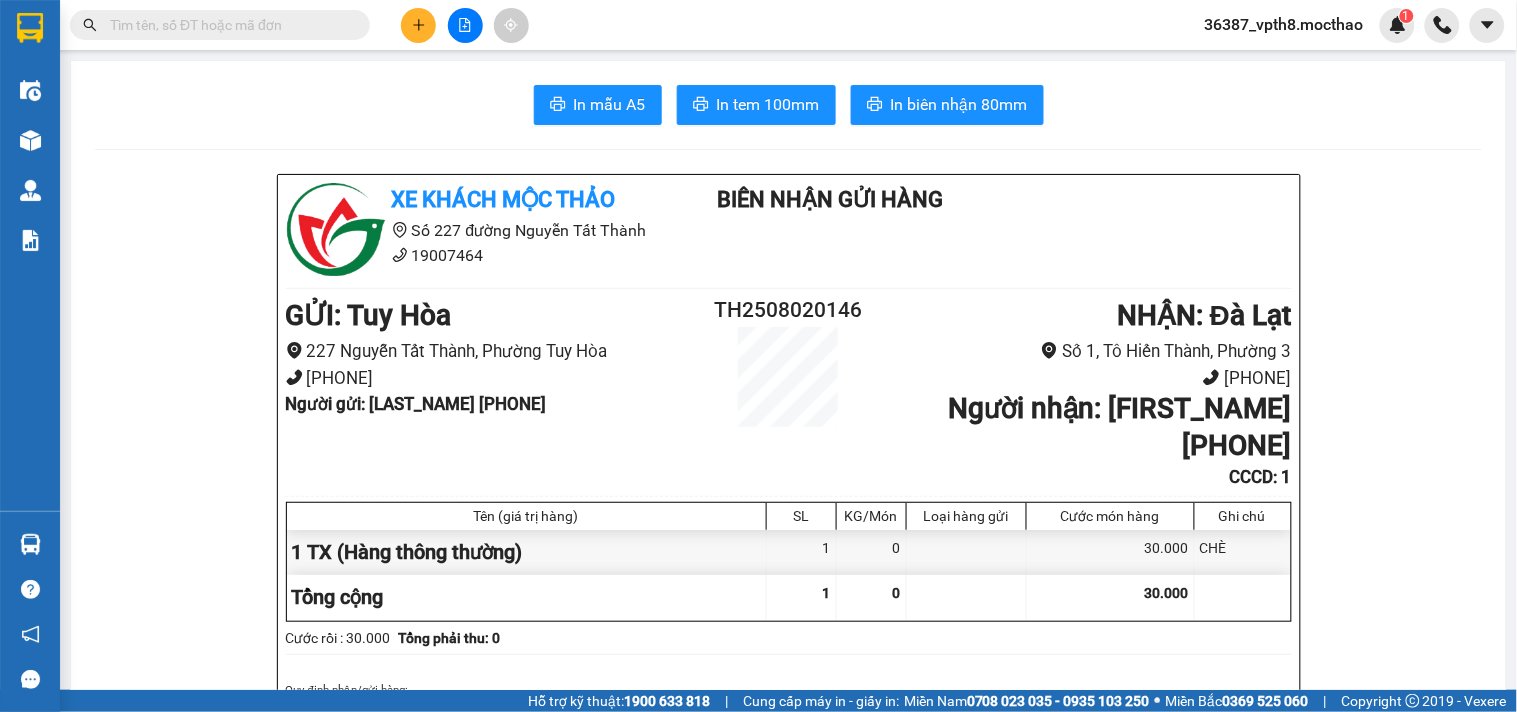click on "In mẫu A5
In tem 100mm
In biên nhận 80mm Xe khách Mộc Thảo   Số 227 đường Nguyễn Tất Thành   19007464 Biên Nhận Gửi Hàng GỬI :   Tuy Hòa   227 Nguyễn Tất Thành, Phường Tuy Hòa   0914974647 Người gửi :   CHÂU 0912537147 TH2508020146 NHẬN :   Đà Lạt   Số 1, Tô Hiến Thành, Phường 3   0917 607 037 Người nhận :   ANH 0976374301 CCCD :   1 Tên (giá trị hàng) SL KG/Món Loại hàng gửi Cước món hàng Ghi chú 1 TX (Hàng thông thường) 1 0 30.000 CHÈ  Tổng cộng 1 0 30.000 Loading... Cước rồi   : 30.000 Tổng phải thu: 0 Quy định nhận/gửi hàng : 1. Quý khách phải báo mã số “Biên nhận gửi hàng” khi nhận hàng, phải trình CMND hoặc giấy giới thiệu đối với hàng gửi bảo đảm, hàng có giá trị. 2. Hàng gửi có giá trị cao Quý khách phải khai báo để được gửi theo phương thức bảo đảm giá trị. TRACKING :  https://xemocthao.vn/ CHÂU" at bounding box center (788, 1814) 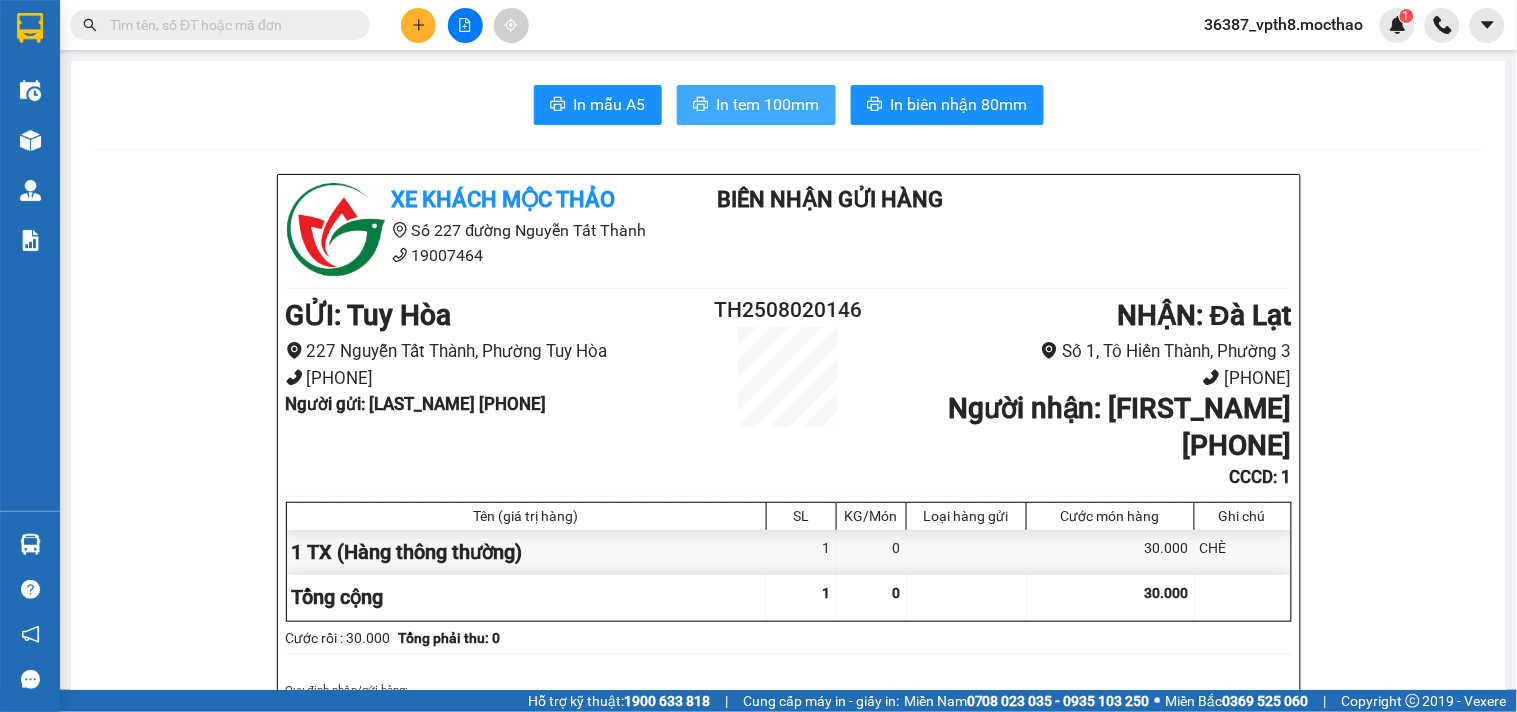 click on "In tem 100mm" at bounding box center (756, 105) 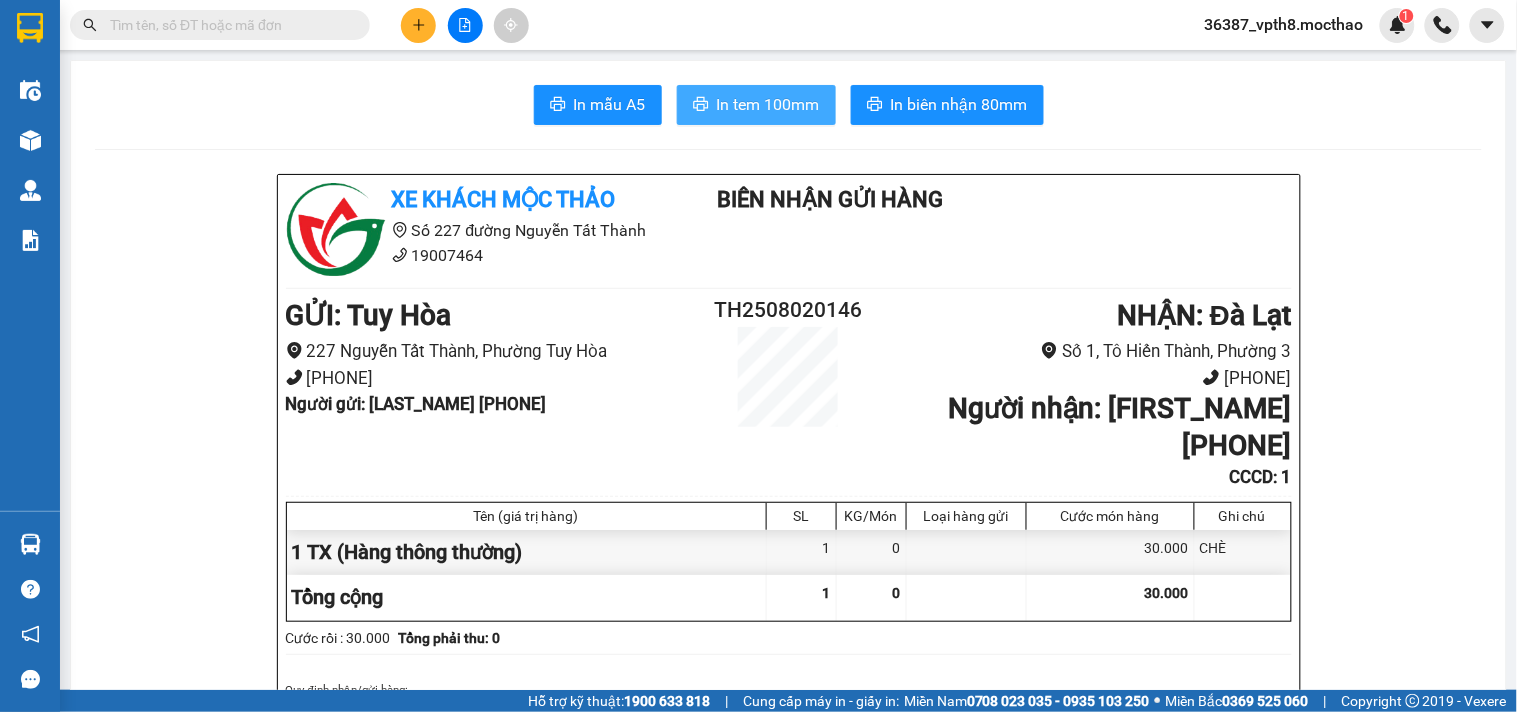 scroll, scrollTop: 0, scrollLeft: 0, axis: both 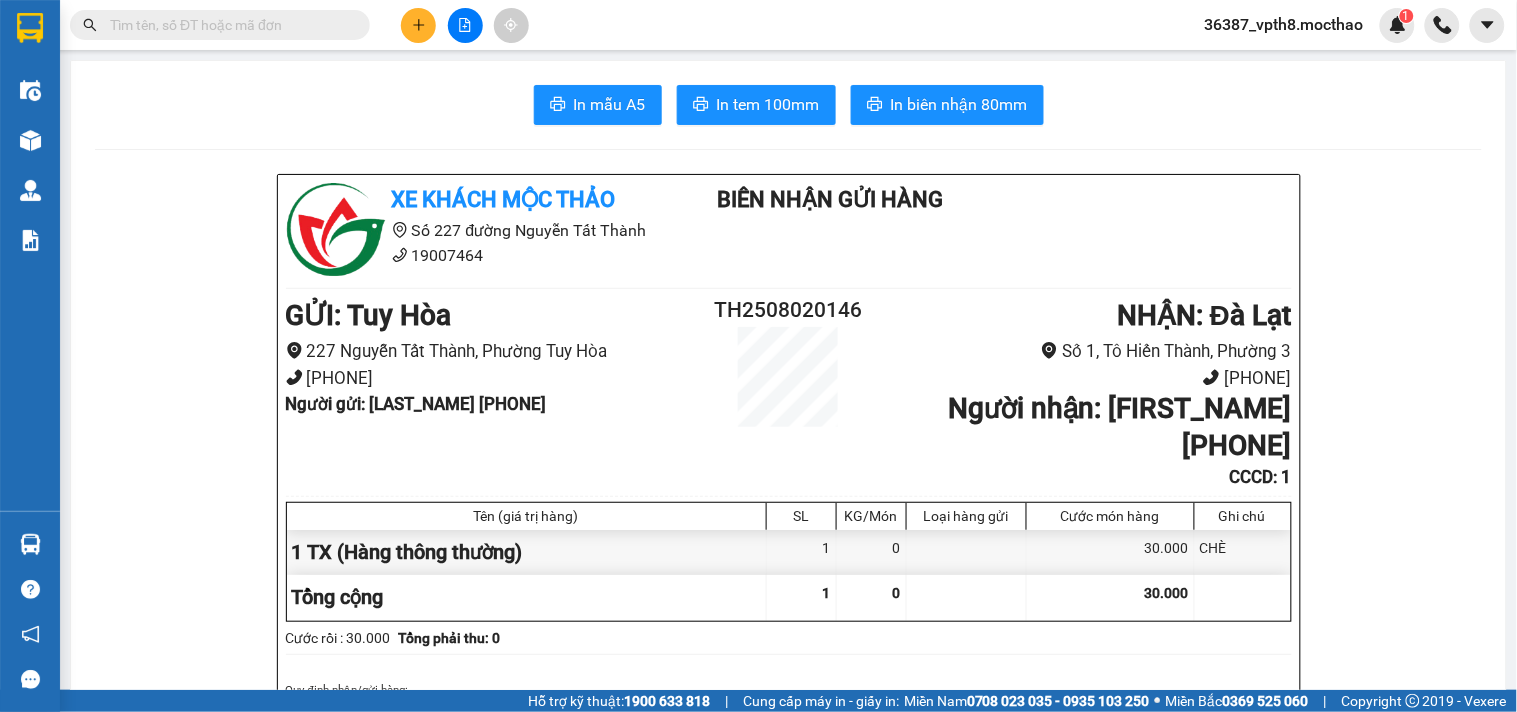 click on "In mẫu A5
In tem 100mm
In biên nhận 80mm Xe khách Mộc Thảo   Số 227 đường Nguyễn Tất Thành   19007464 Biên Nhận Gửi Hàng GỬI :   Tuy Hòa   227 Nguyễn Tất Thành, Phường Tuy Hòa   0914974647 Người gửi :   CHÂU 0912537147 TH2508020146 NHẬN :   Đà Lạt   Số 1, Tô Hiến Thành, Phường 3   0917 607 037 Người nhận :   ANH 0976374301 CCCD :   1 Tên (giá trị hàng) SL KG/Món Loại hàng gửi Cước món hàng Ghi chú 1 TX (Hàng thông thường) 1 0 30.000 CHÈ  Tổng cộng 1 0 30.000 Loading... Cước rồi   : 30.000 Tổng phải thu: 0 Quy định nhận/gửi hàng : 1. Quý khách phải báo mã số “Biên nhận gửi hàng” khi nhận hàng, phải trình CMND hoặc giấy giới thiệu đối với hàng gửi bảo đảm, hàng có giá trị. 2. Hàng gửi có giá trị cao Quý khách phải khai báo để được gửi theo phương thức bảo đảm giá trị. TRACKING :  https://xemocthao.vn/ CHÂU" at bounding box center (788, 1814) 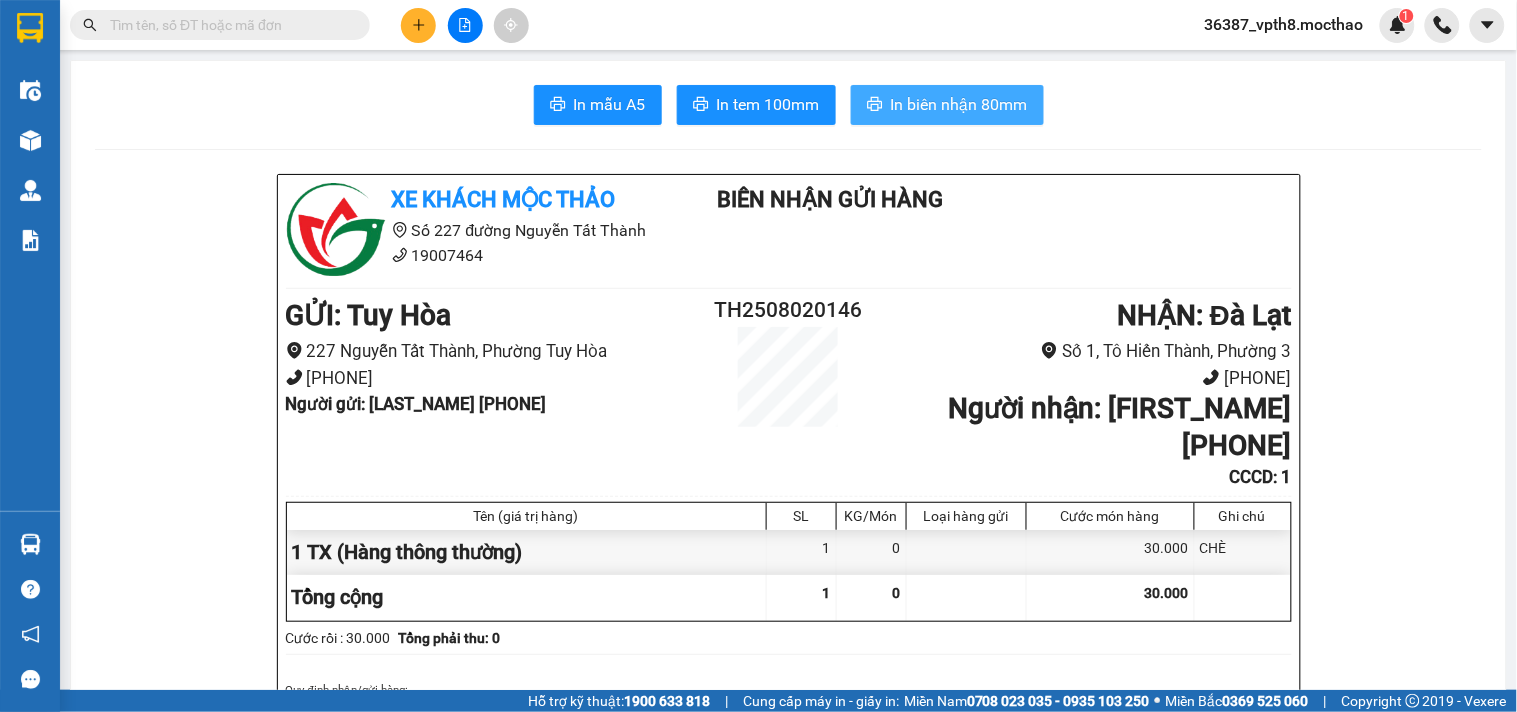 click on "In biên nhận 80mm" at bounding box center [959, 104] 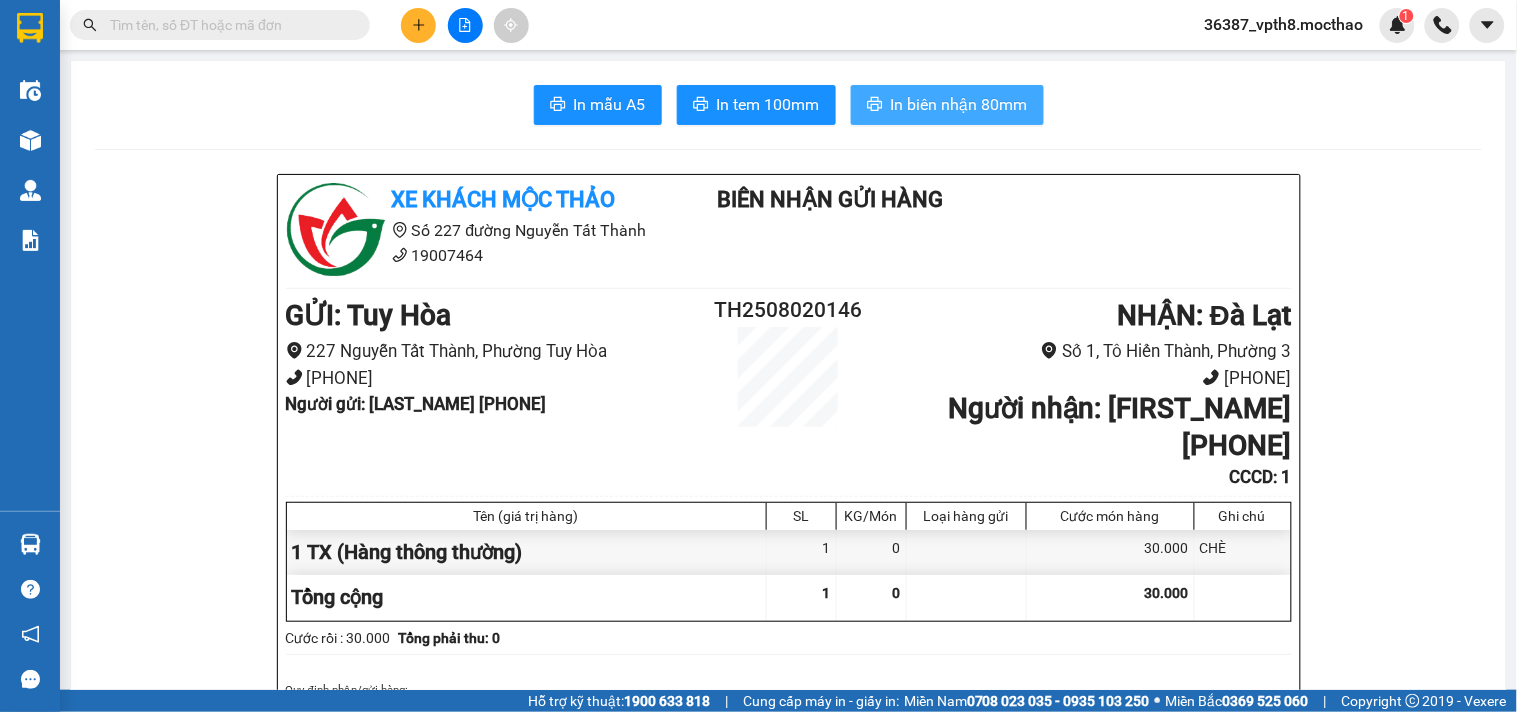 scroll, scrollTop: 0, scrollLeft: 0, axis: both 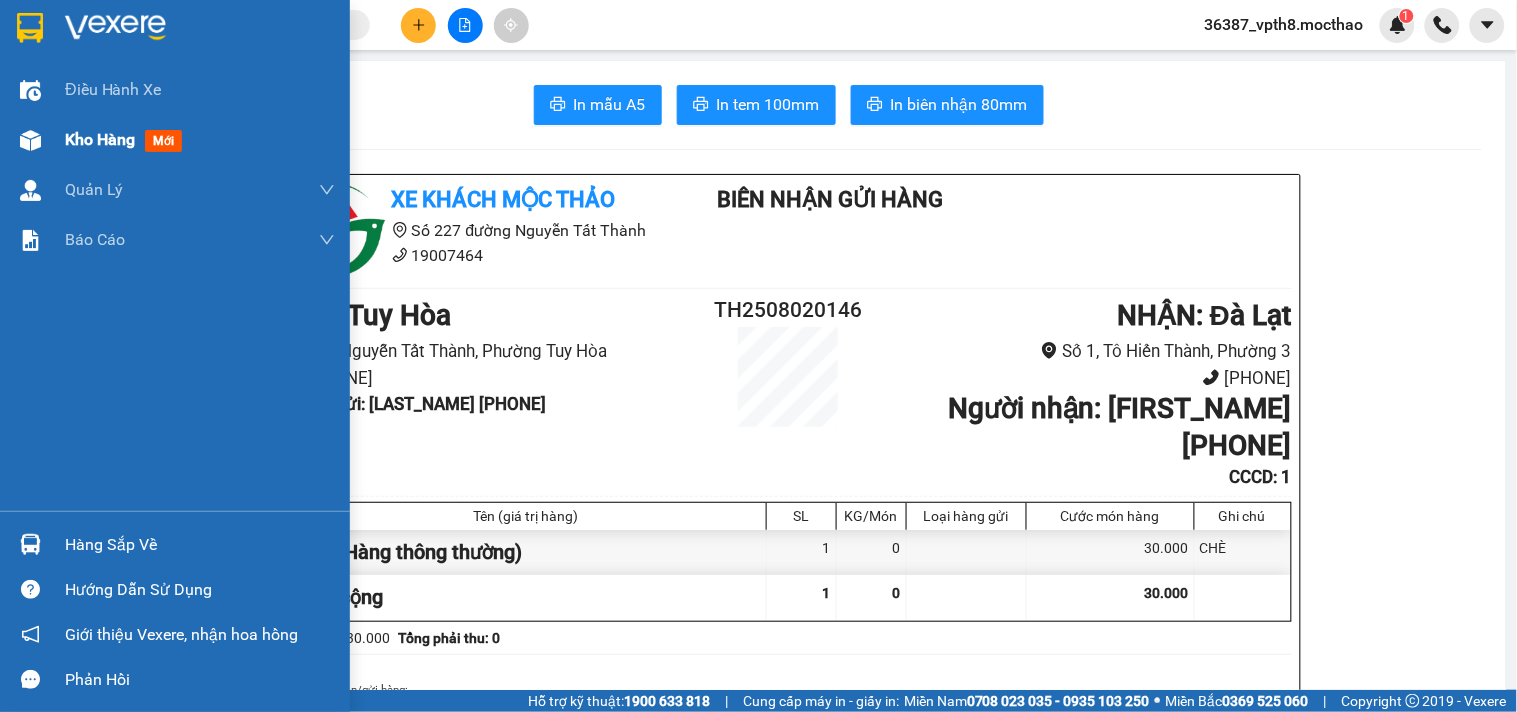 click at bounding box center (30, 140) 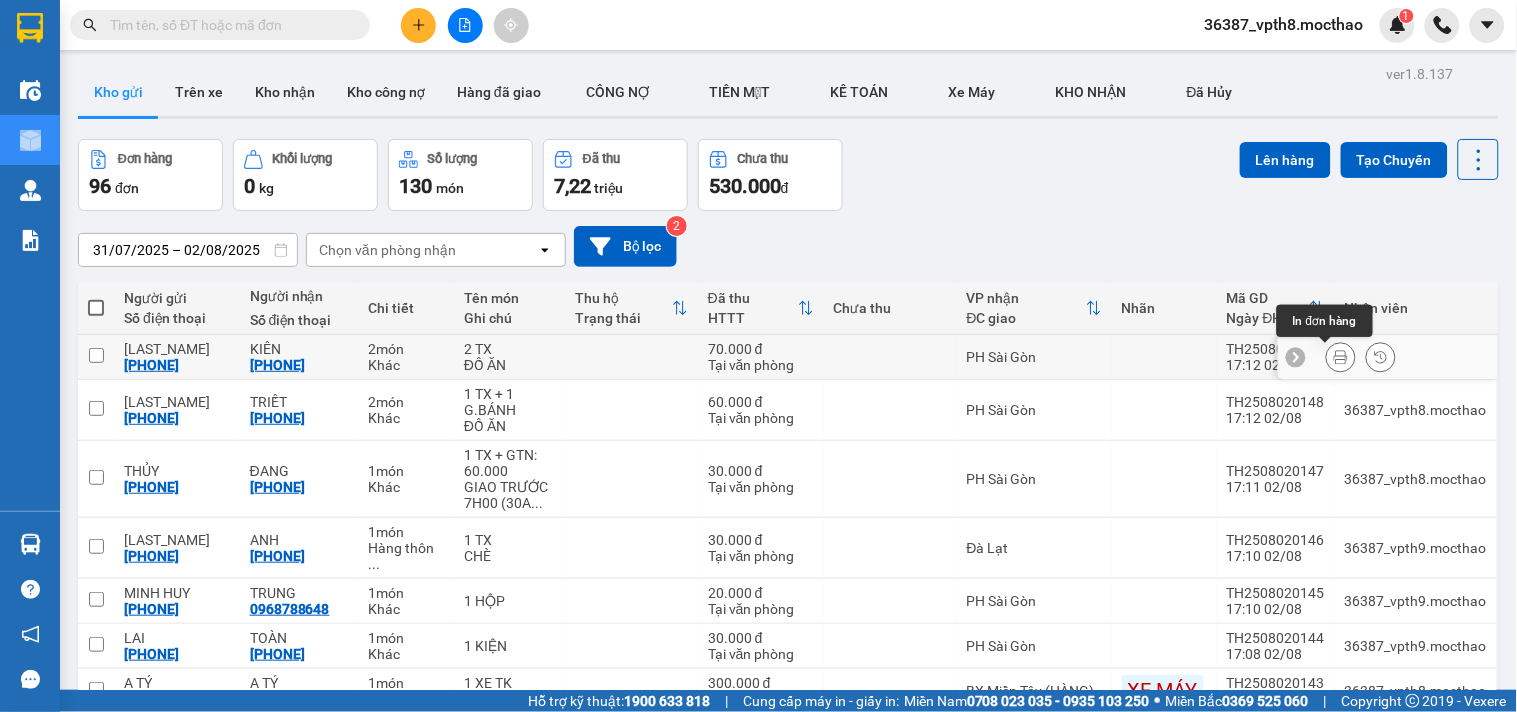 click 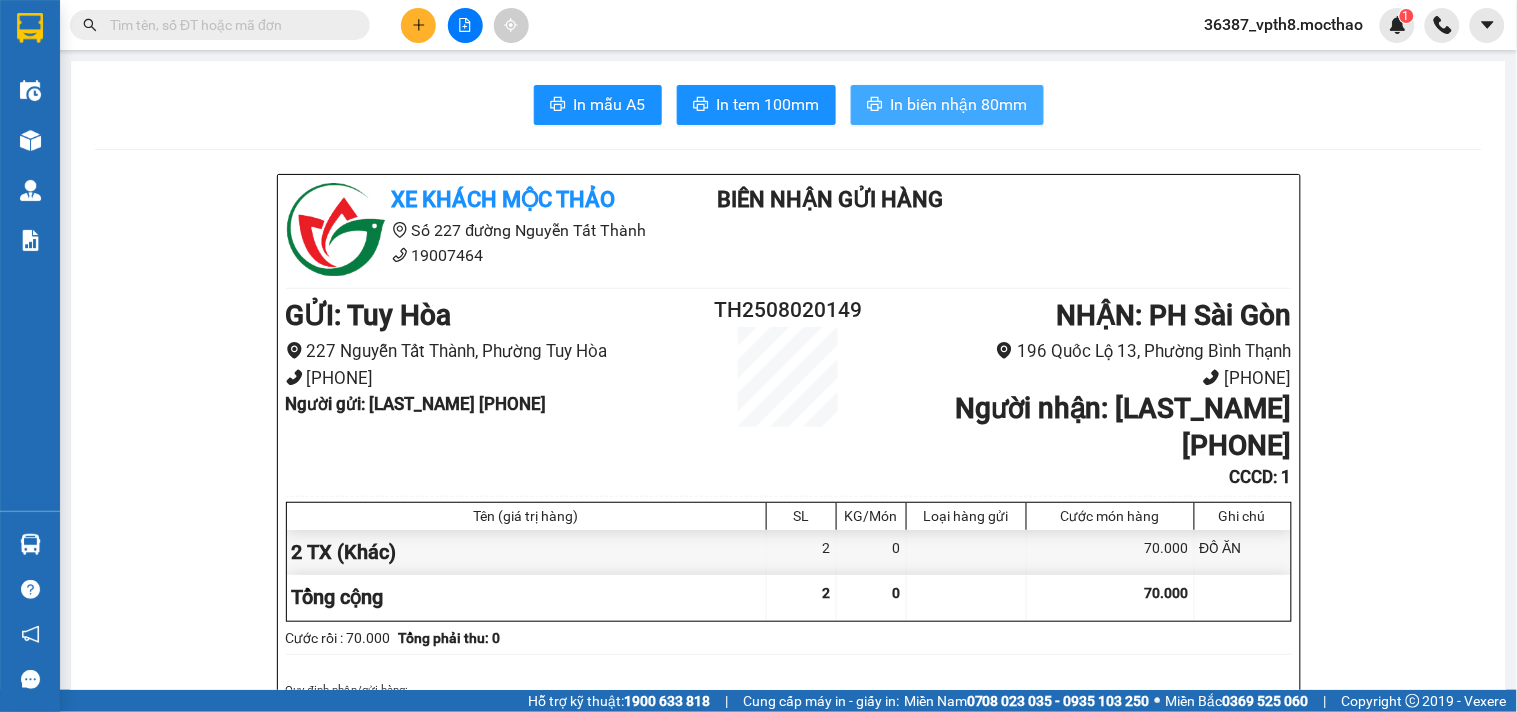 click on "In biên nhận 80mm" at bounding box center [959, 104] 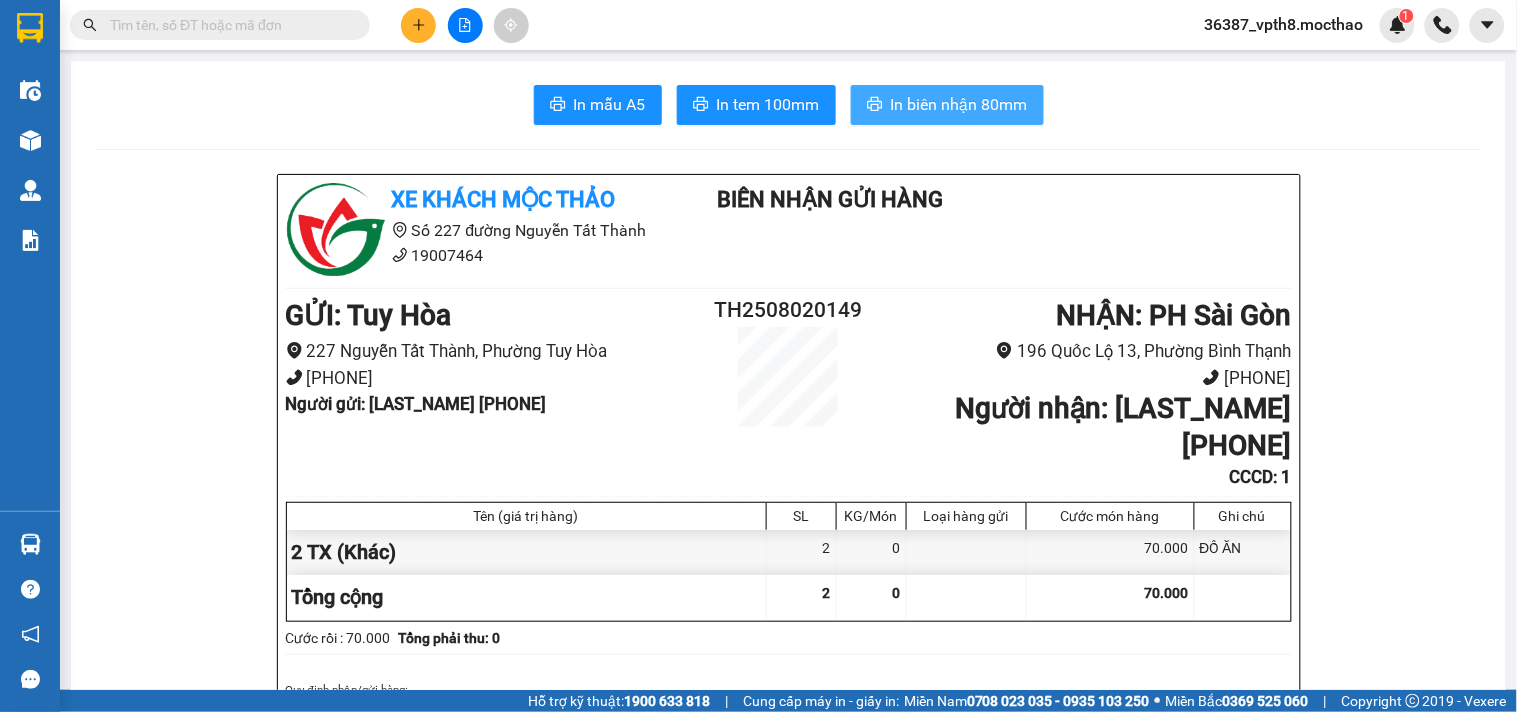 scroll, scrollTop: 0, scrollLeft: 0, axis: both 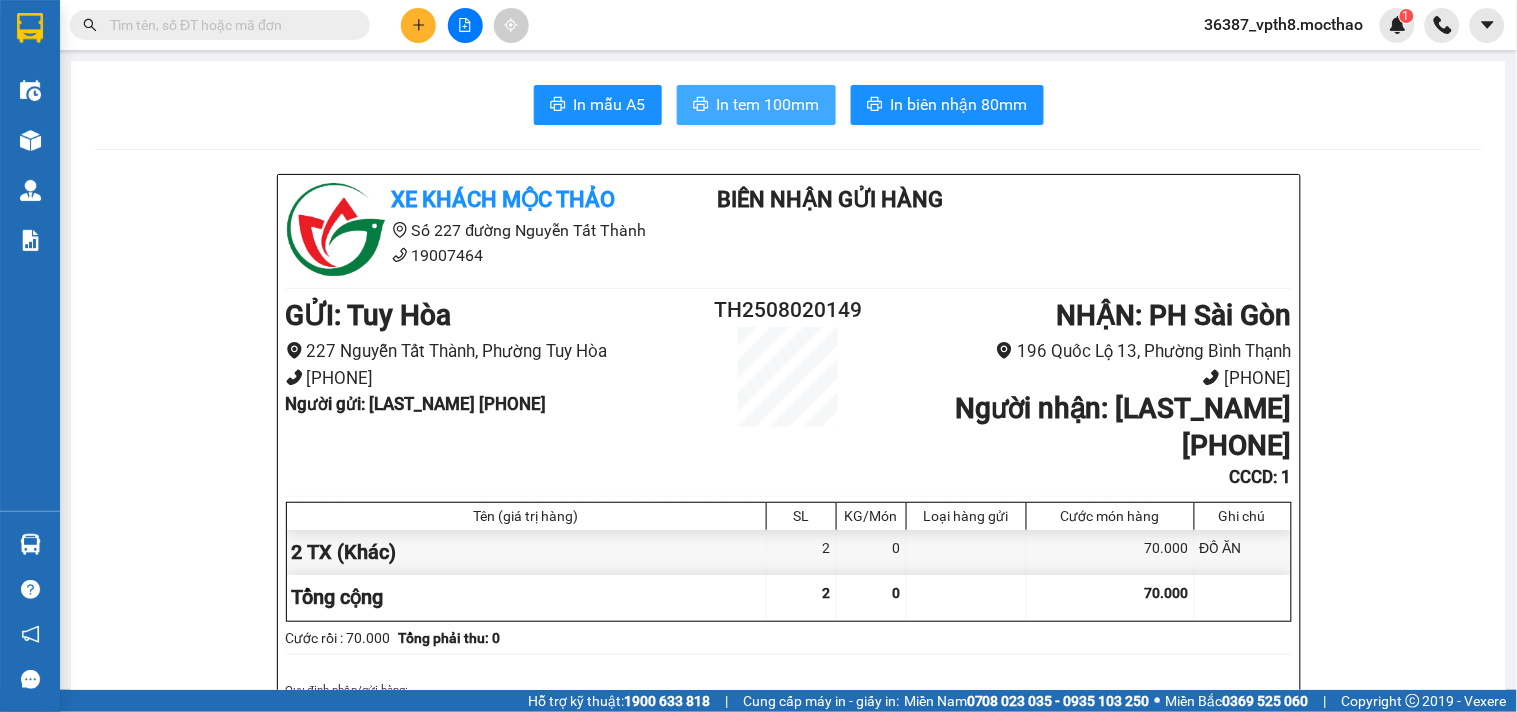 click on "In tem 100mm" at bounding box center (768, 104) 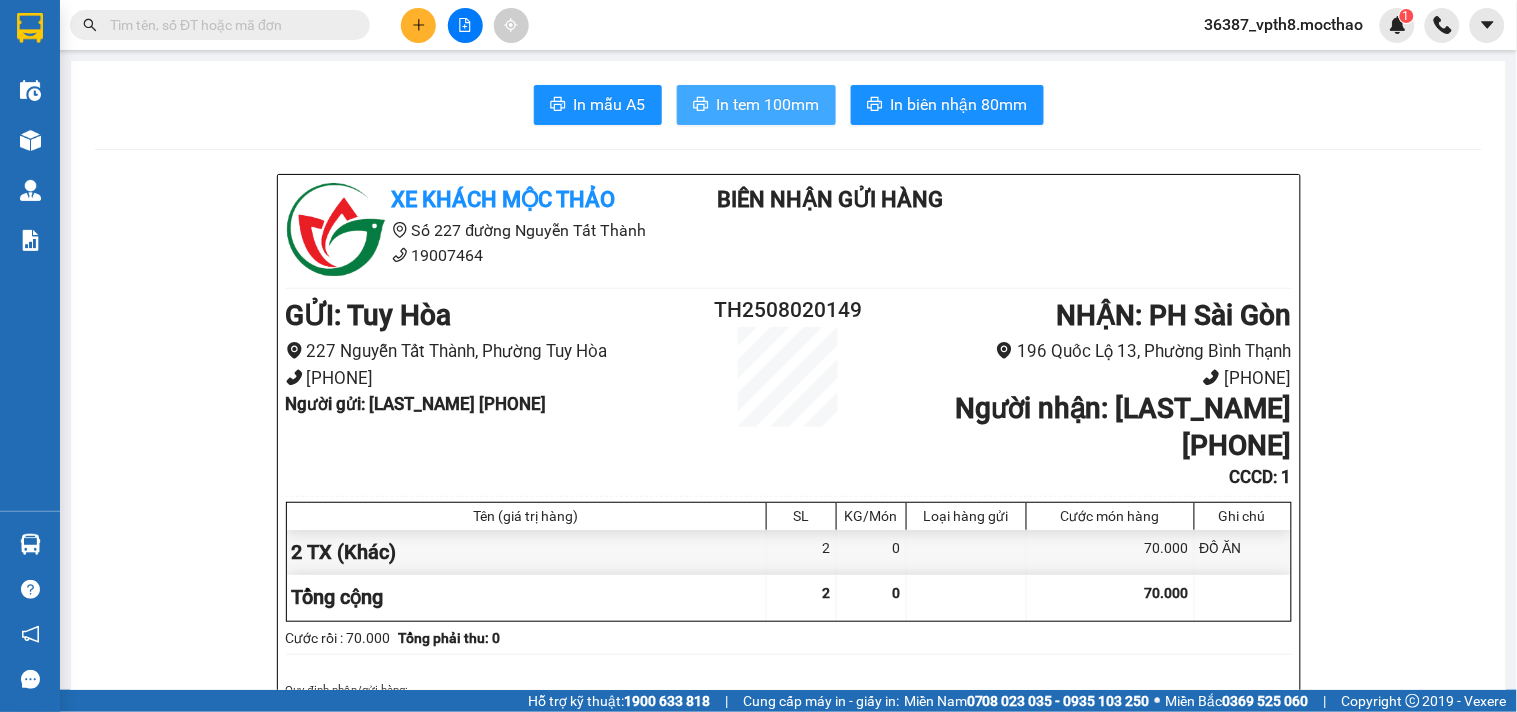 scroll, scrollTop: 0, scrollLeft: 0, axis: both 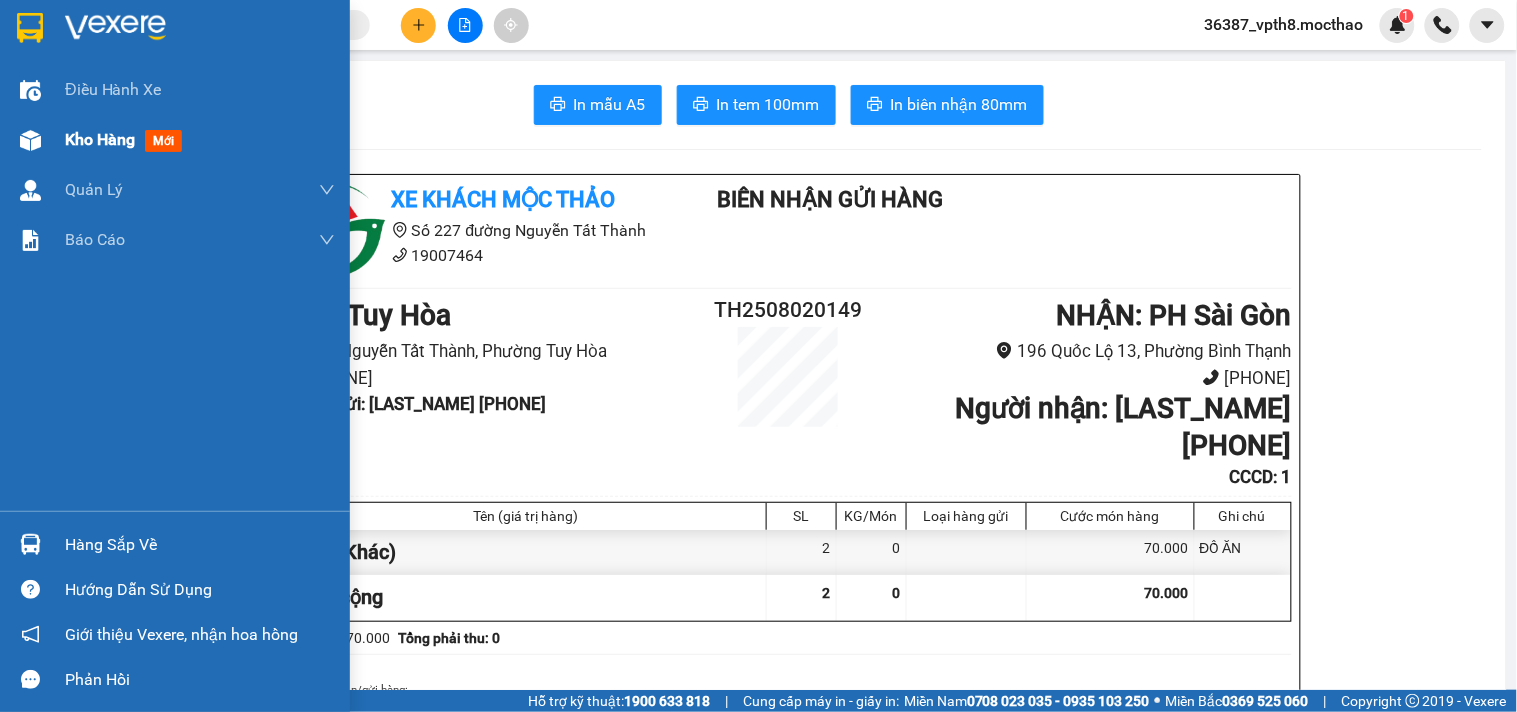 click on "Kho hàng mới" at bounding box center (175, 140) 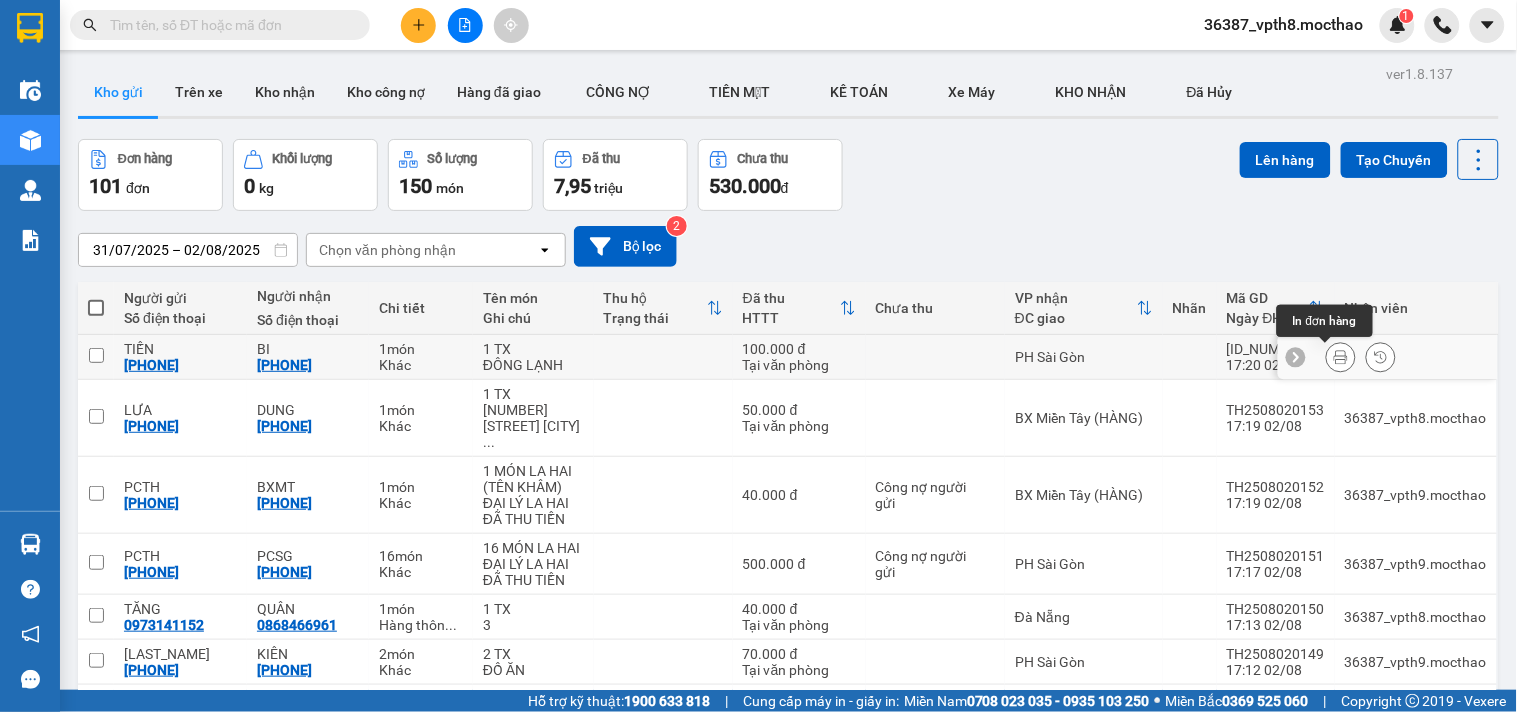 click 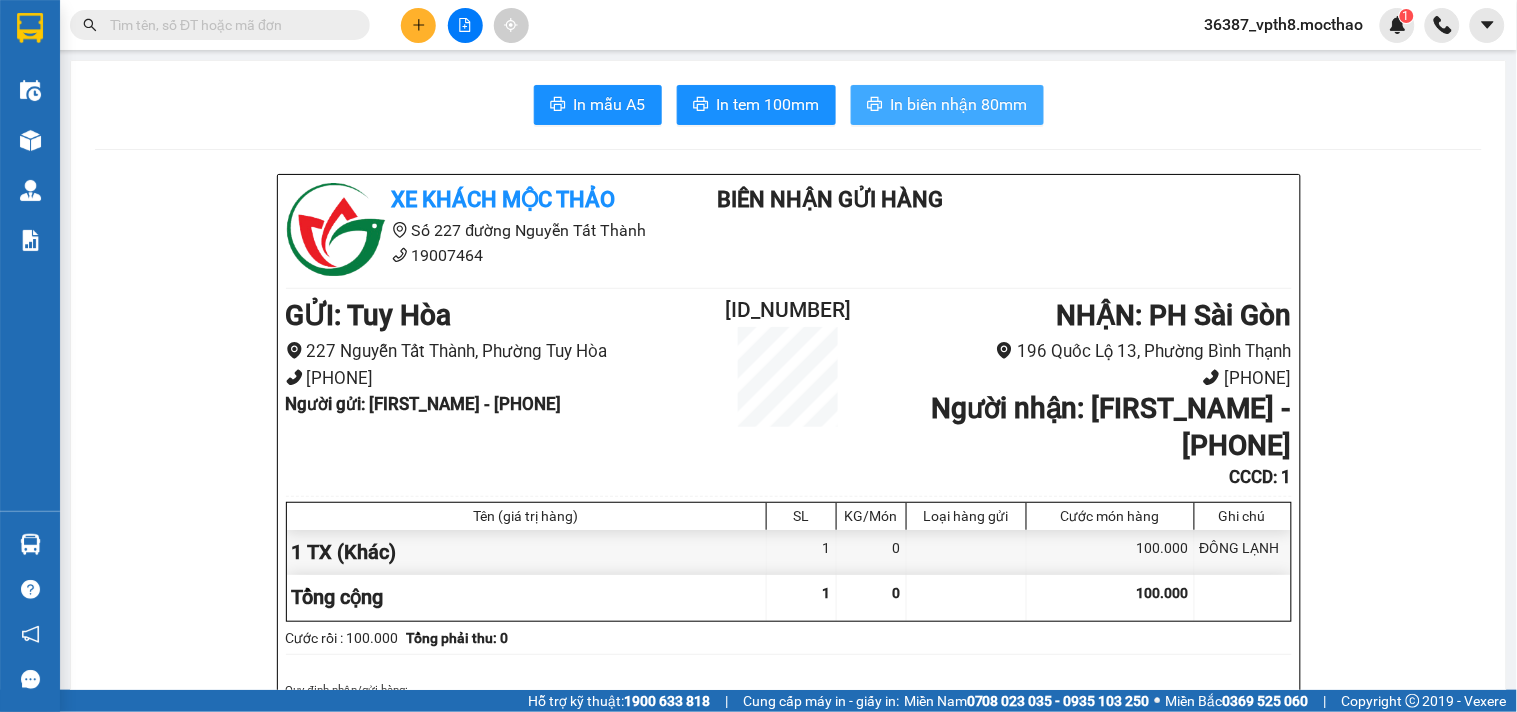 click on "In biên nhận 80mm" at bounding box center (959, 104) 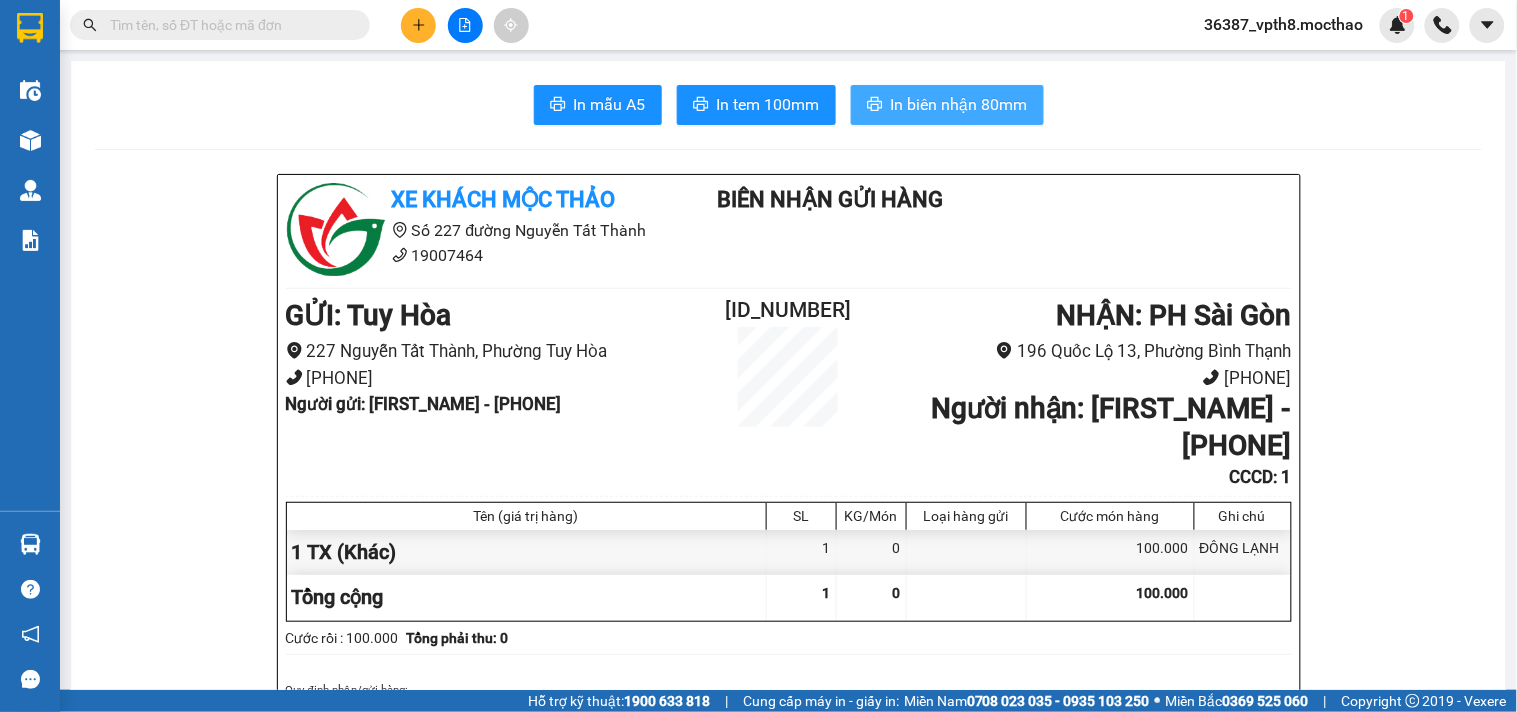 scroll, scrollTop: 0, scrollLeft: 0, axis: both 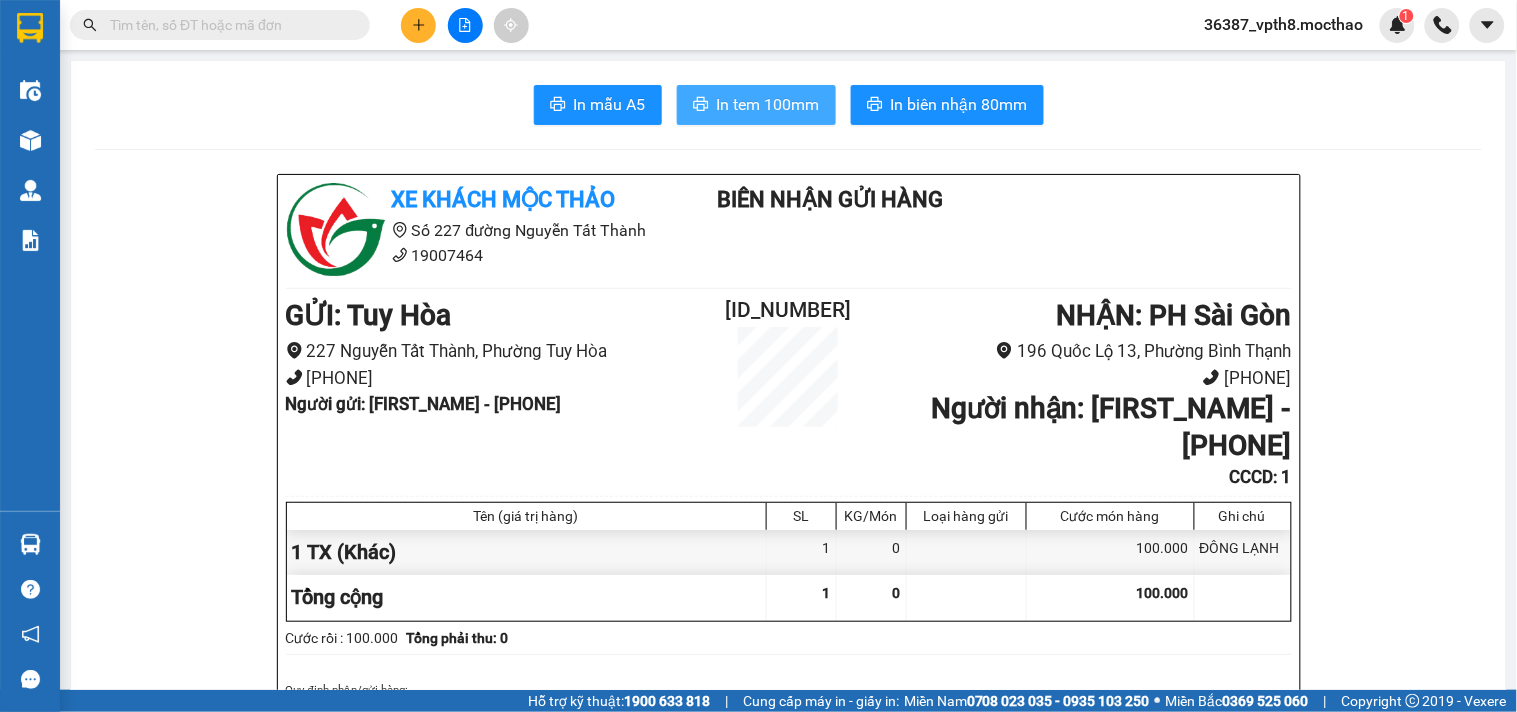 click on "In tem 100mm" at bounding box center (768, 104) 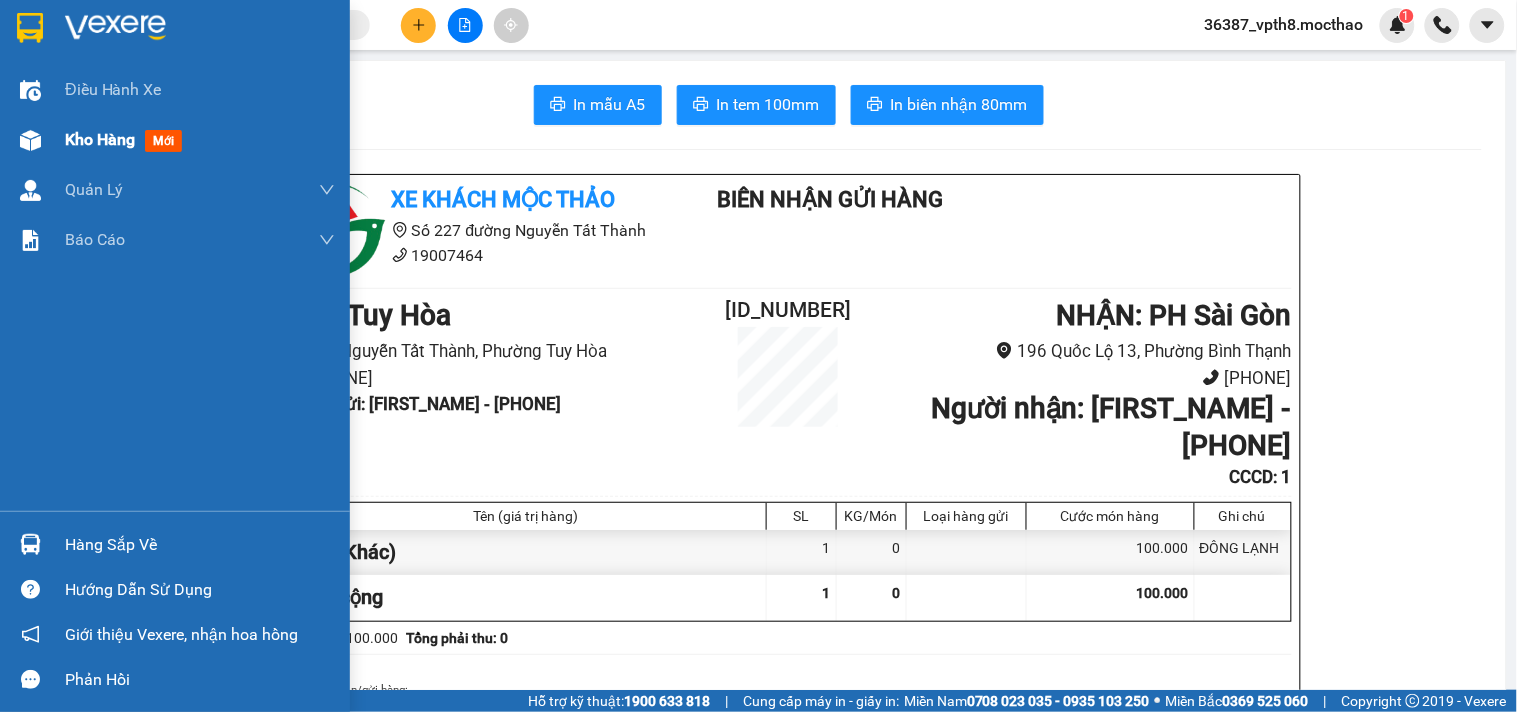 click on "Kho hàng" at bounding box center [100, 139] 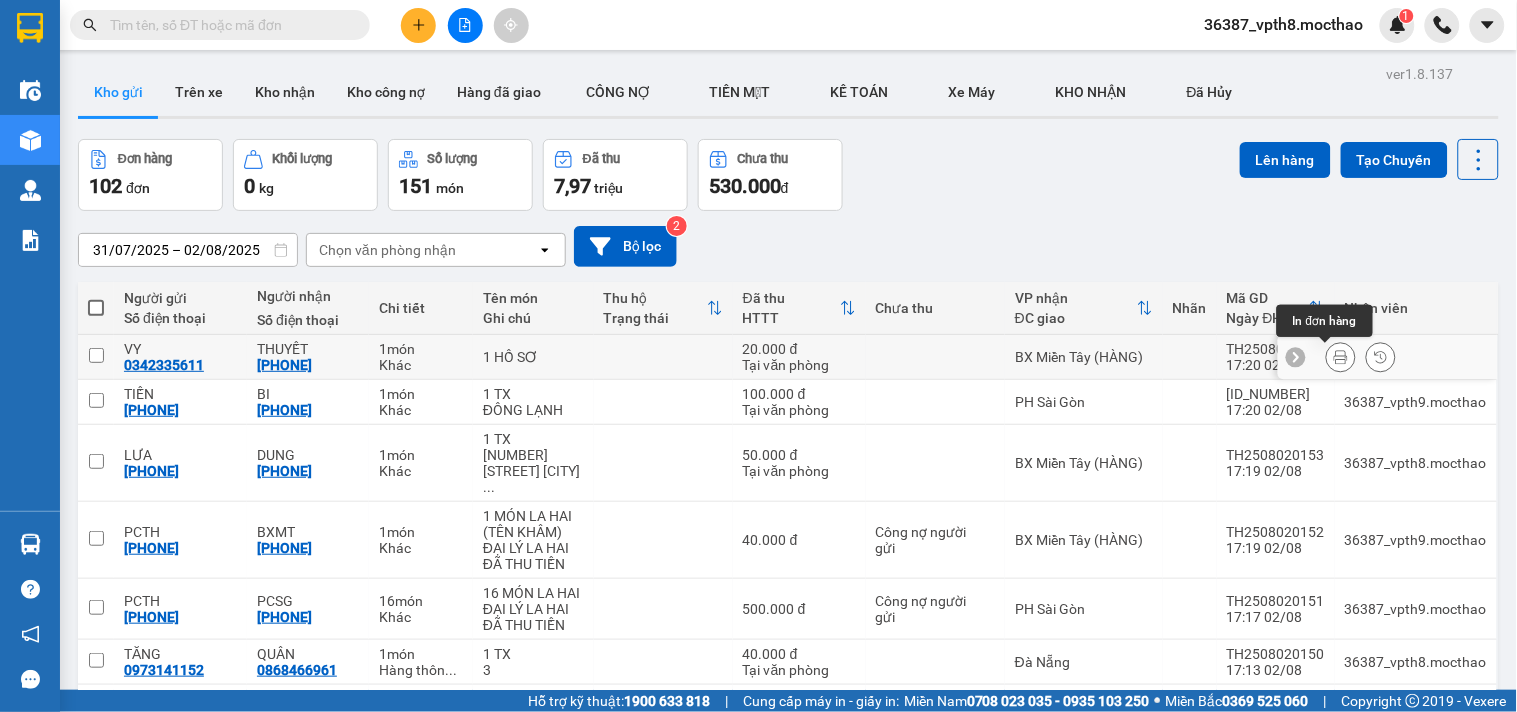 click 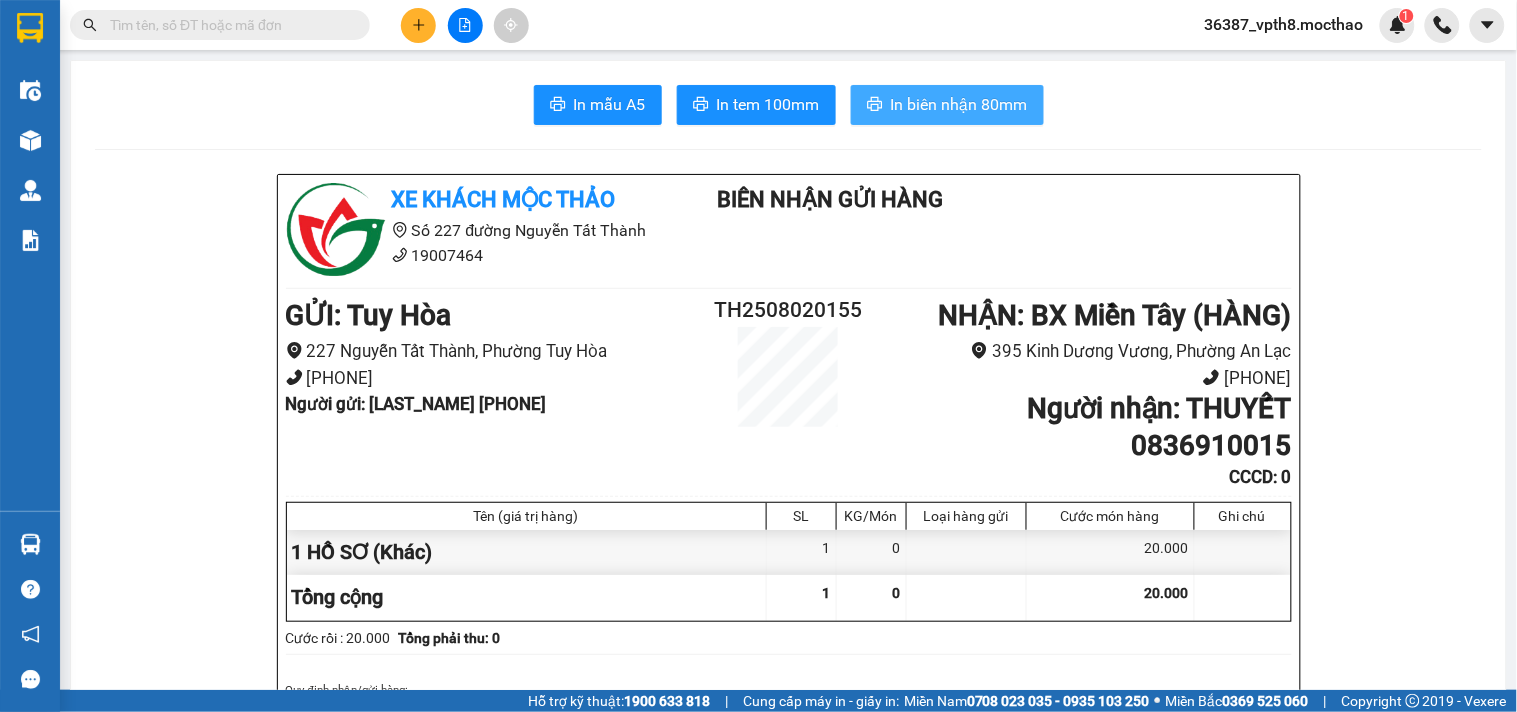 click on "In biên nhận 80mm" at bounding box center (959, 104) 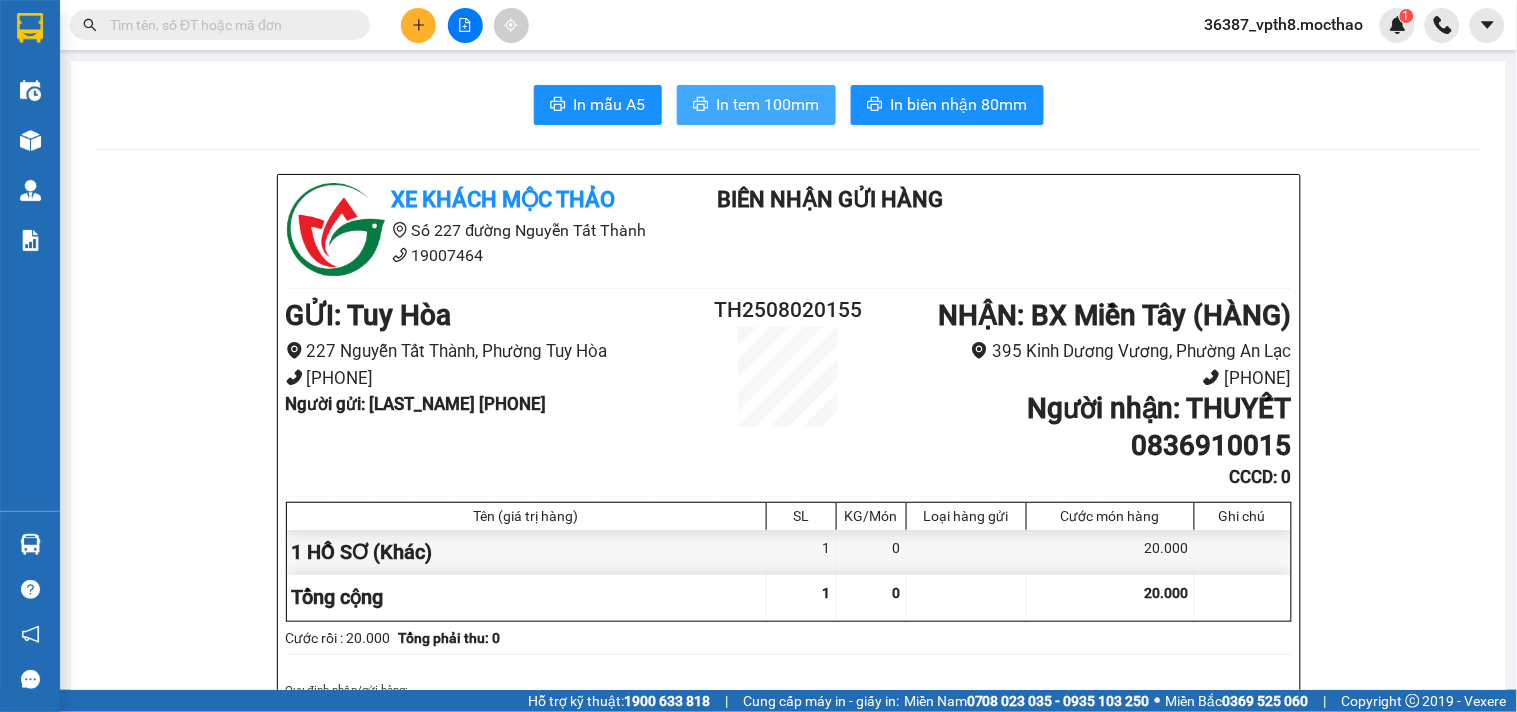 click on "In tem 100mm" at bounding box center [756, 105] 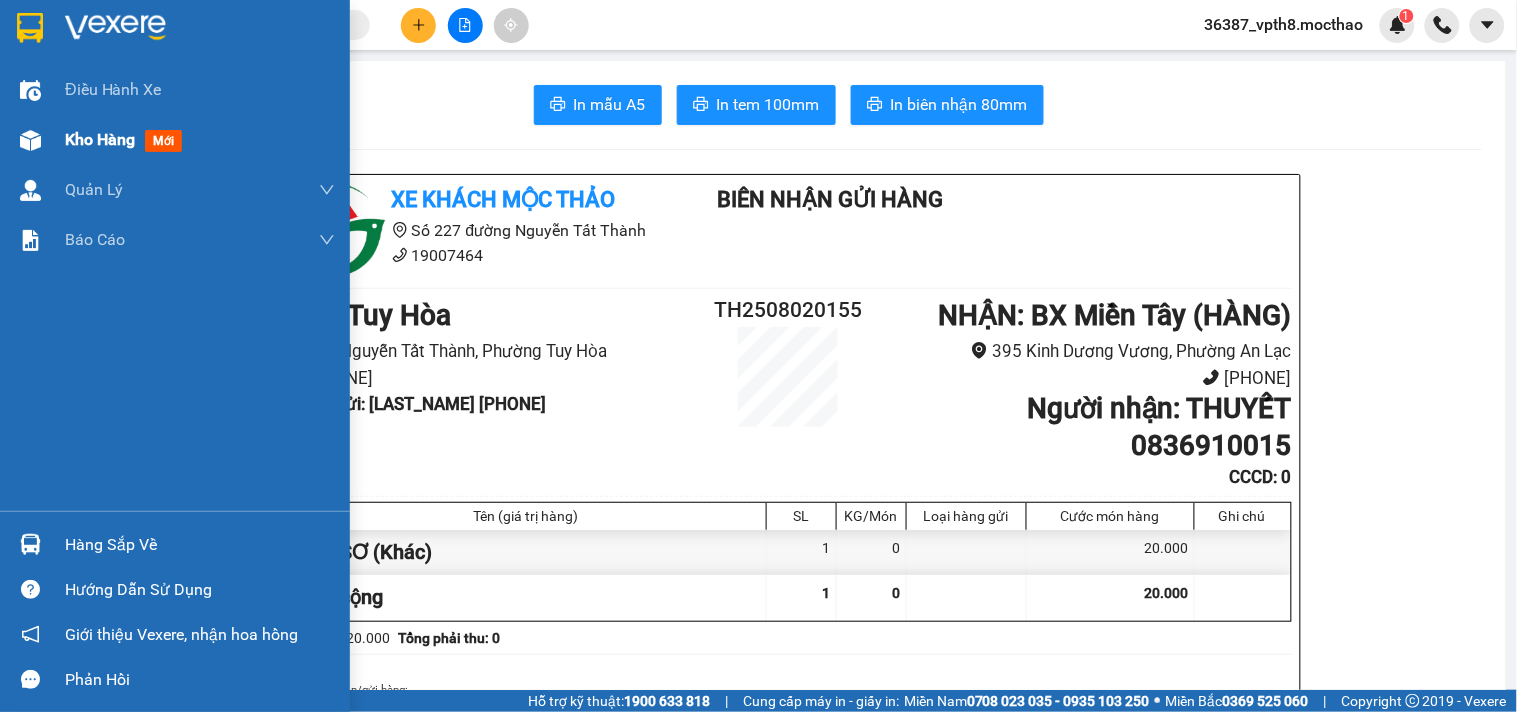 click on "Kho hàng" at bounding box center [100, 139] 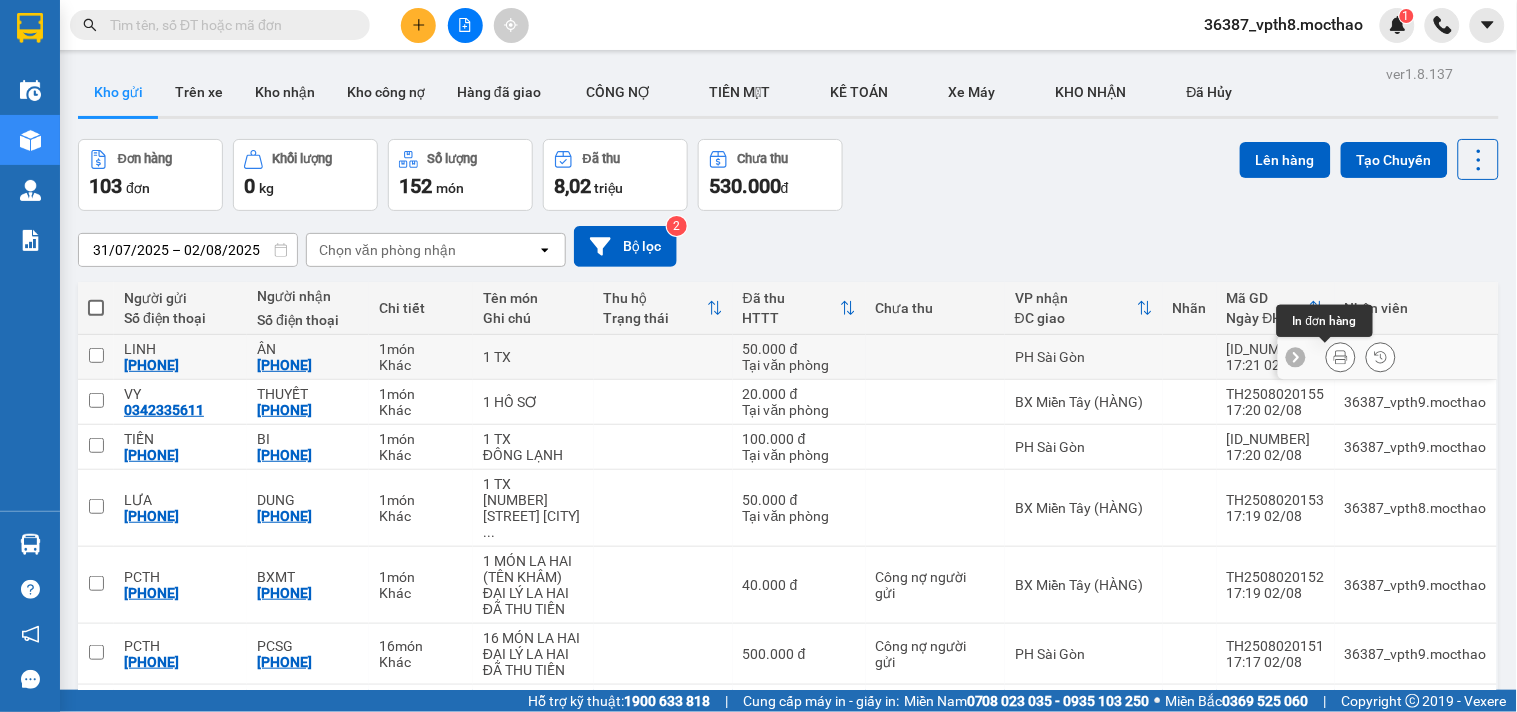 click at bounding box center (1341, 357) 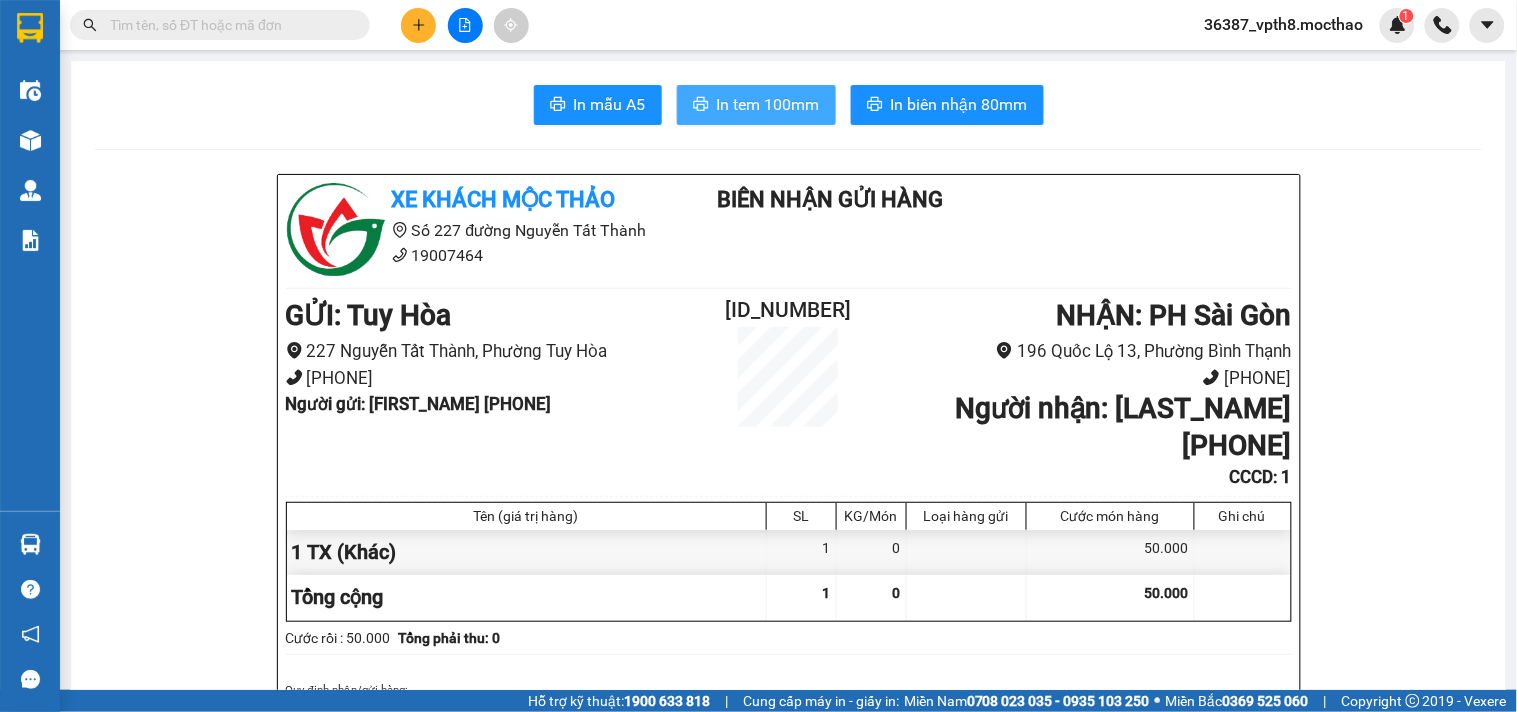 click on "In tem 100mm" at bounding box center [768, 104] 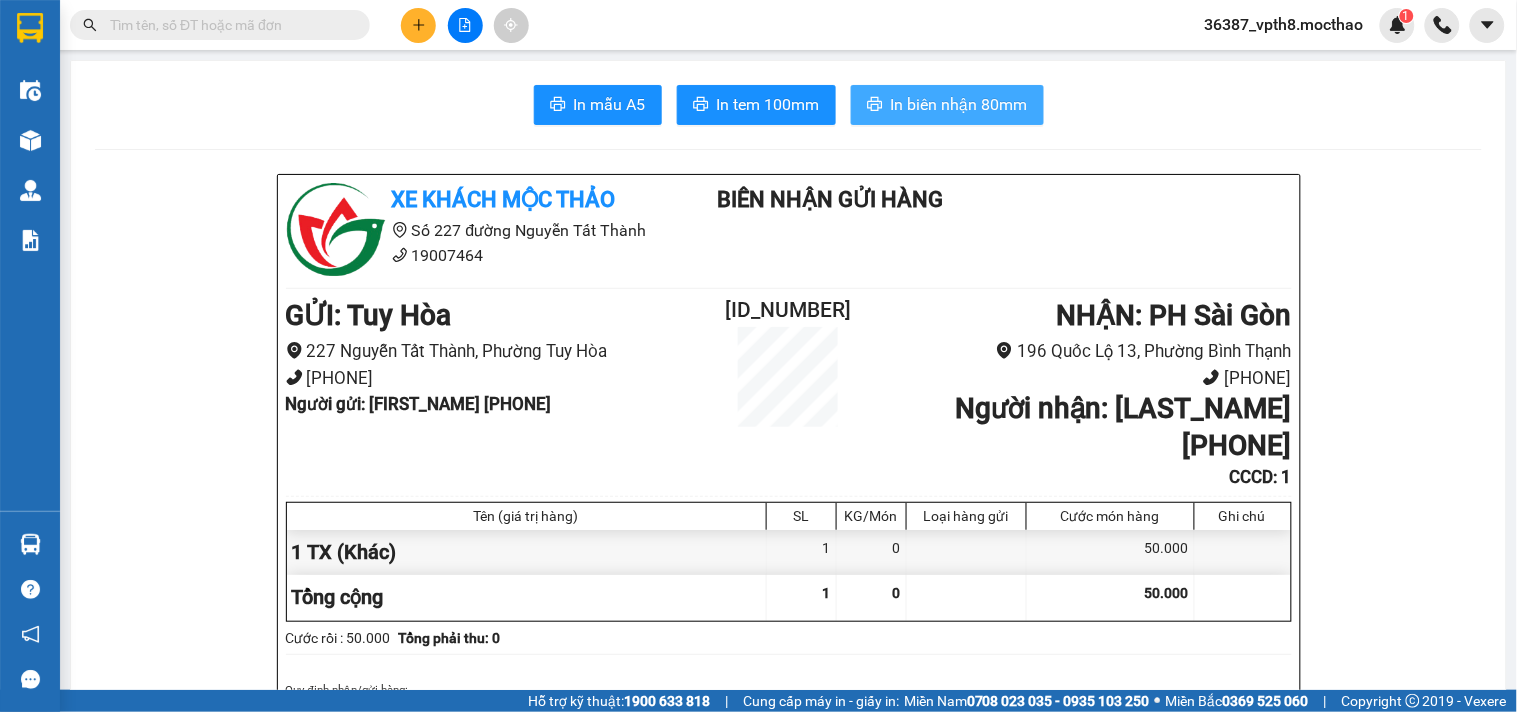click on "In biên nhận 80mm" at bounding box center (959, 104) 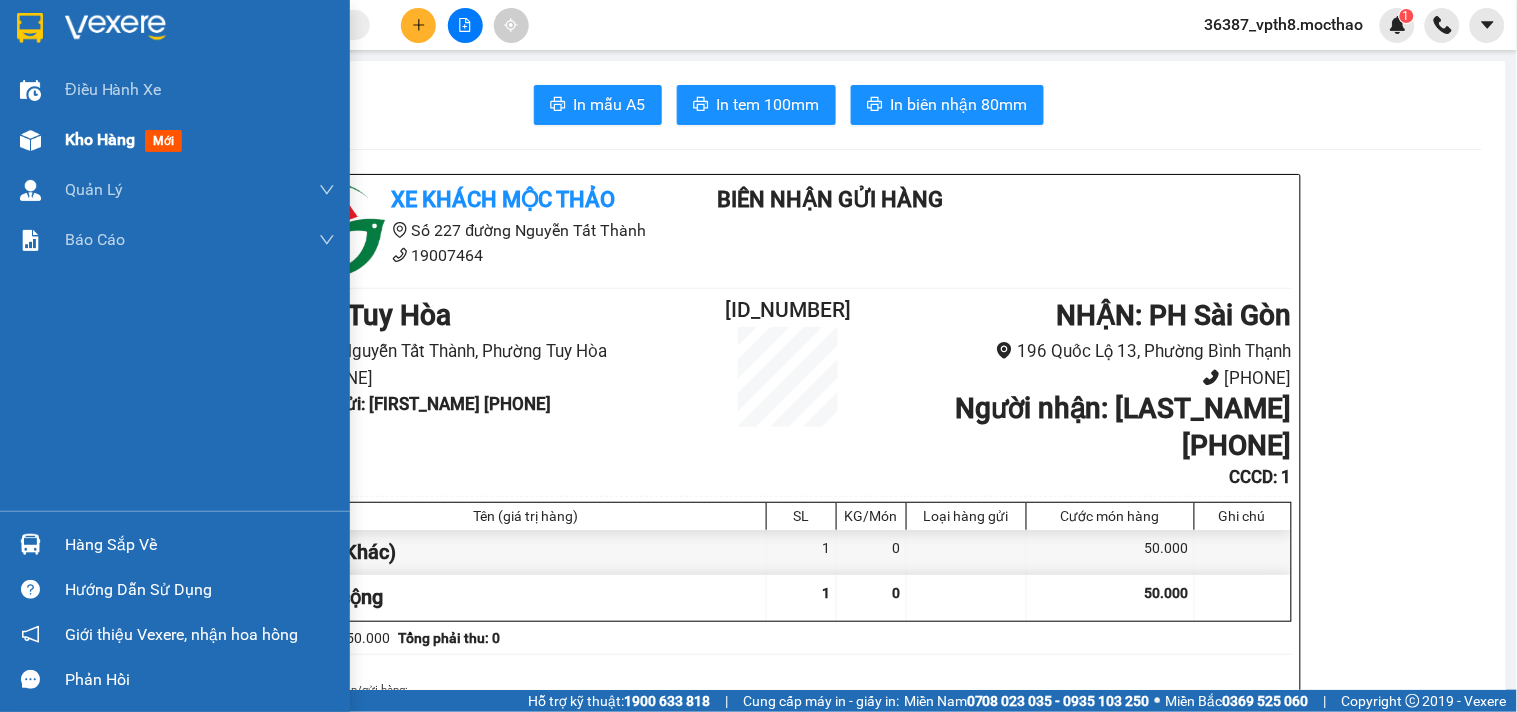 click on "Kho hàng" at bounding box center (100, 139) 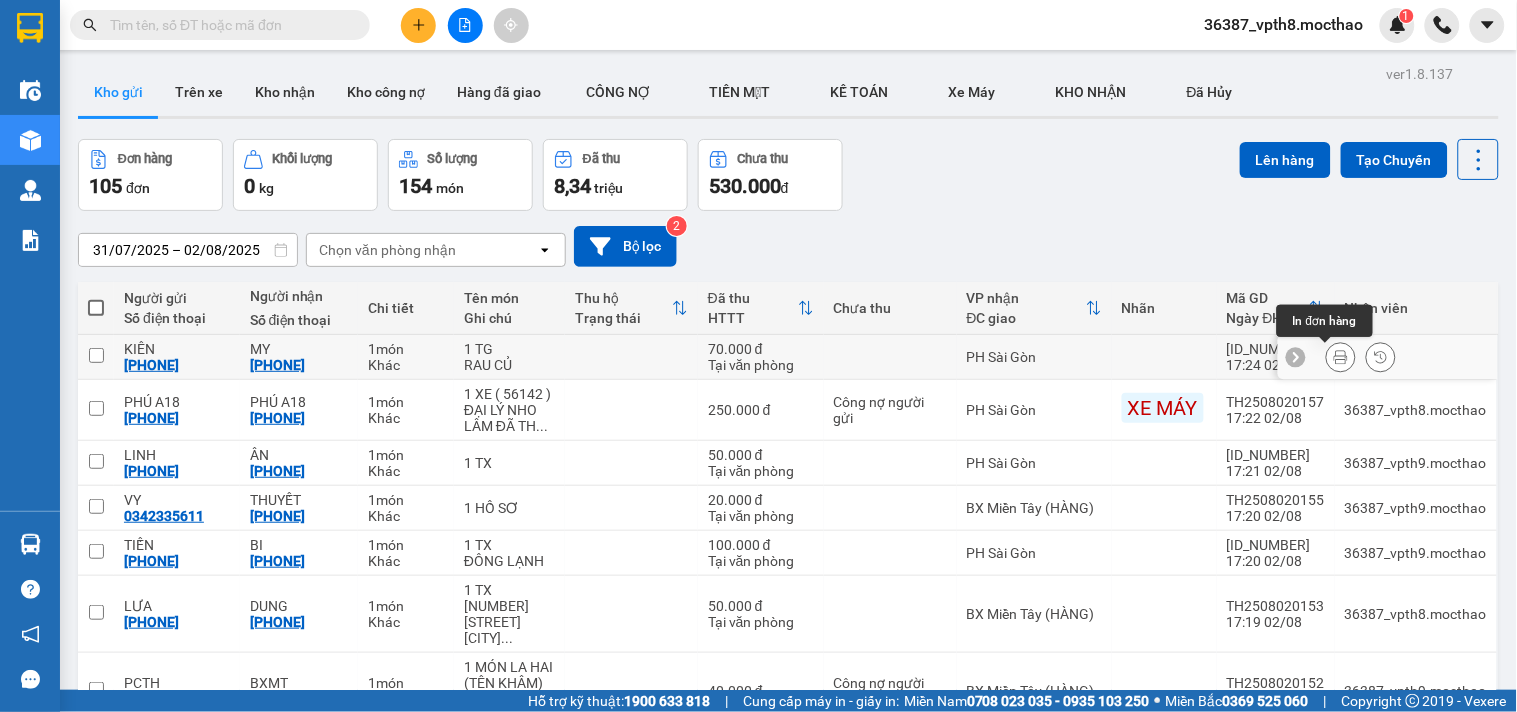 click at bounding box center [1341, 357] 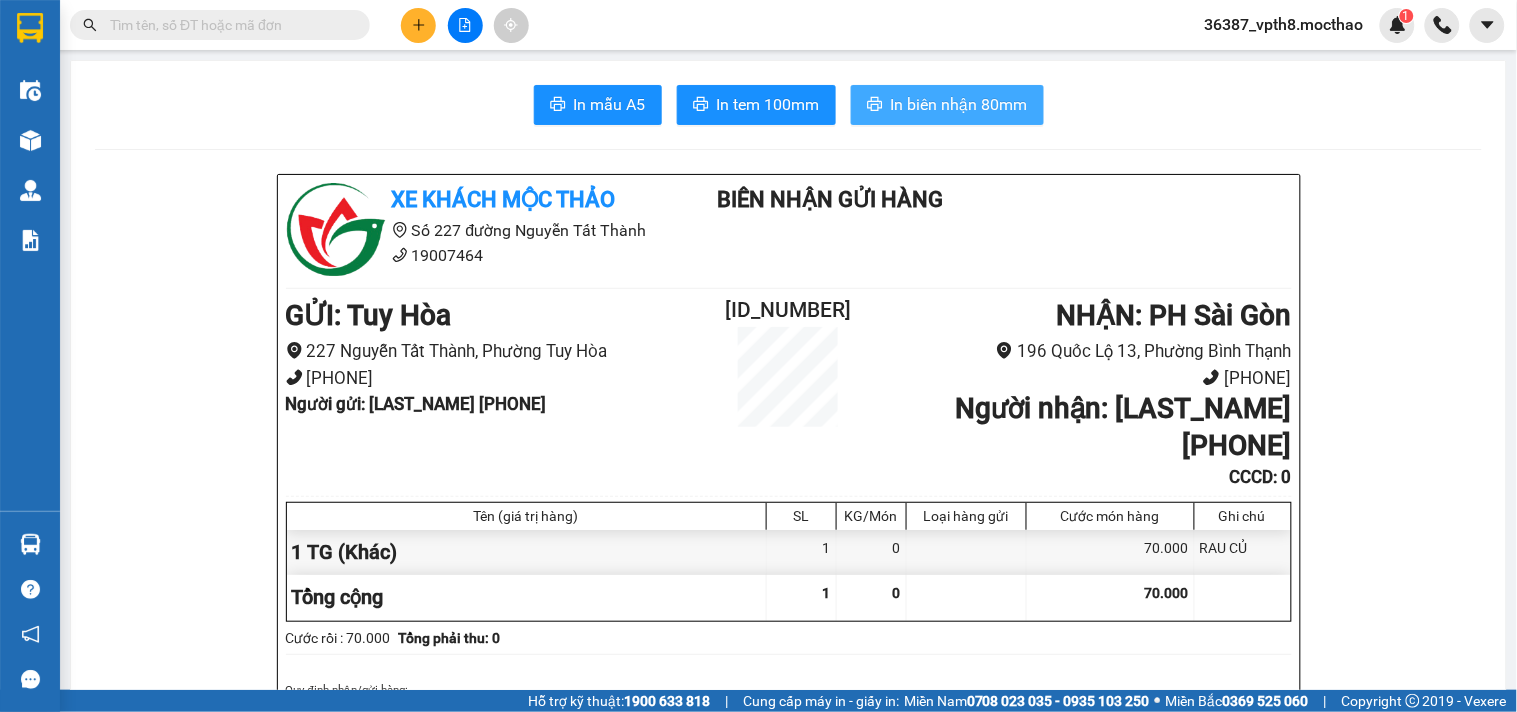 click on "In biên nhận 80mm" at bounding box center [959, 104] 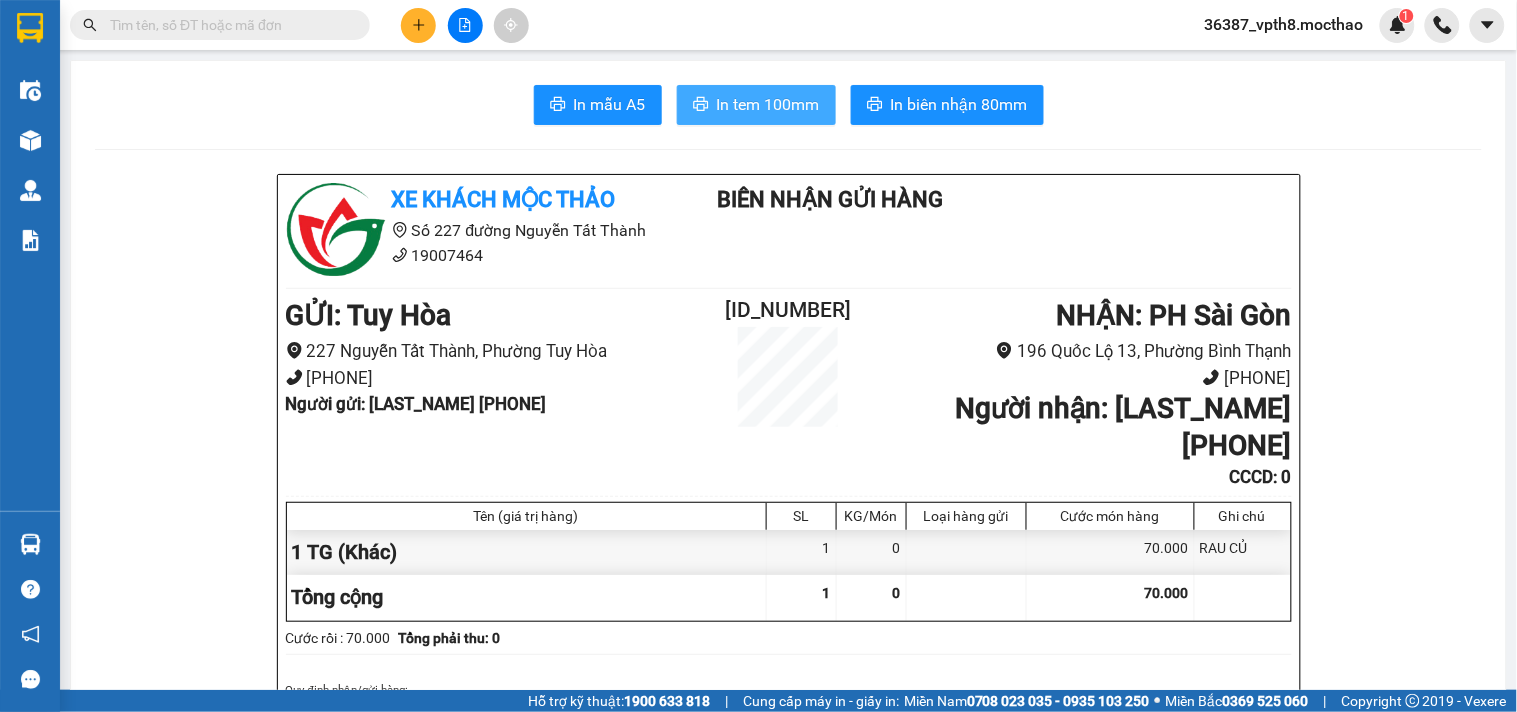 click on "In tem 100mm" at bounding box center (768, 104) 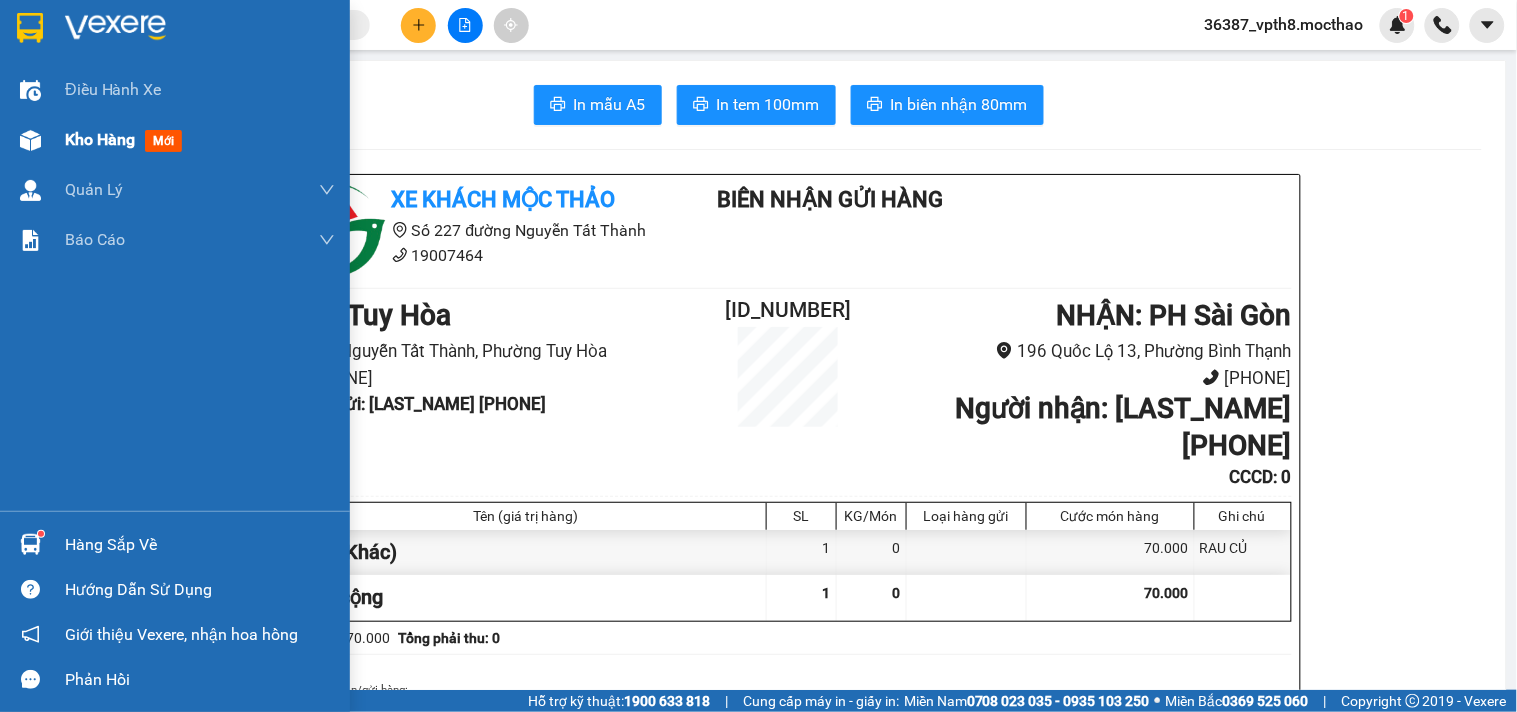 click on "Kho hàng mới" at bounding box center (175, 140) 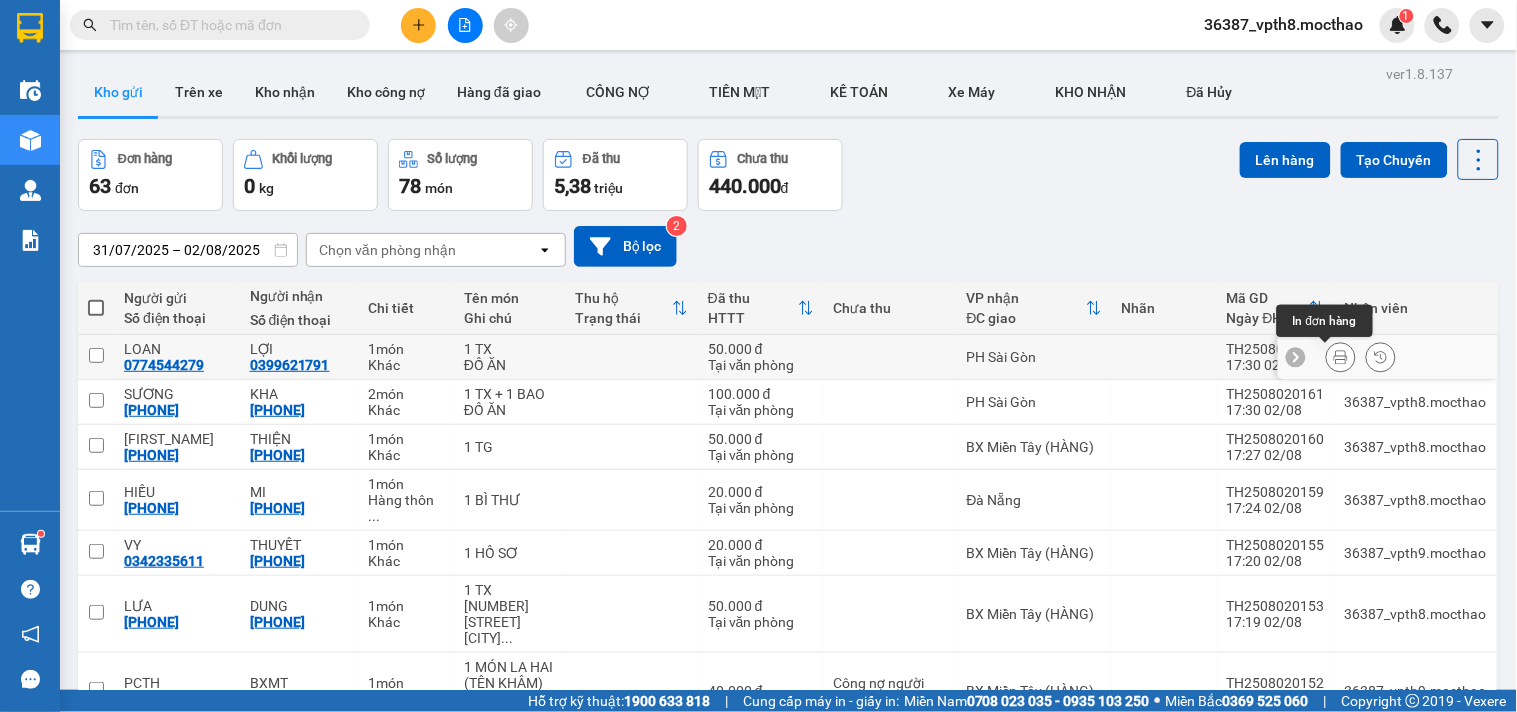 click 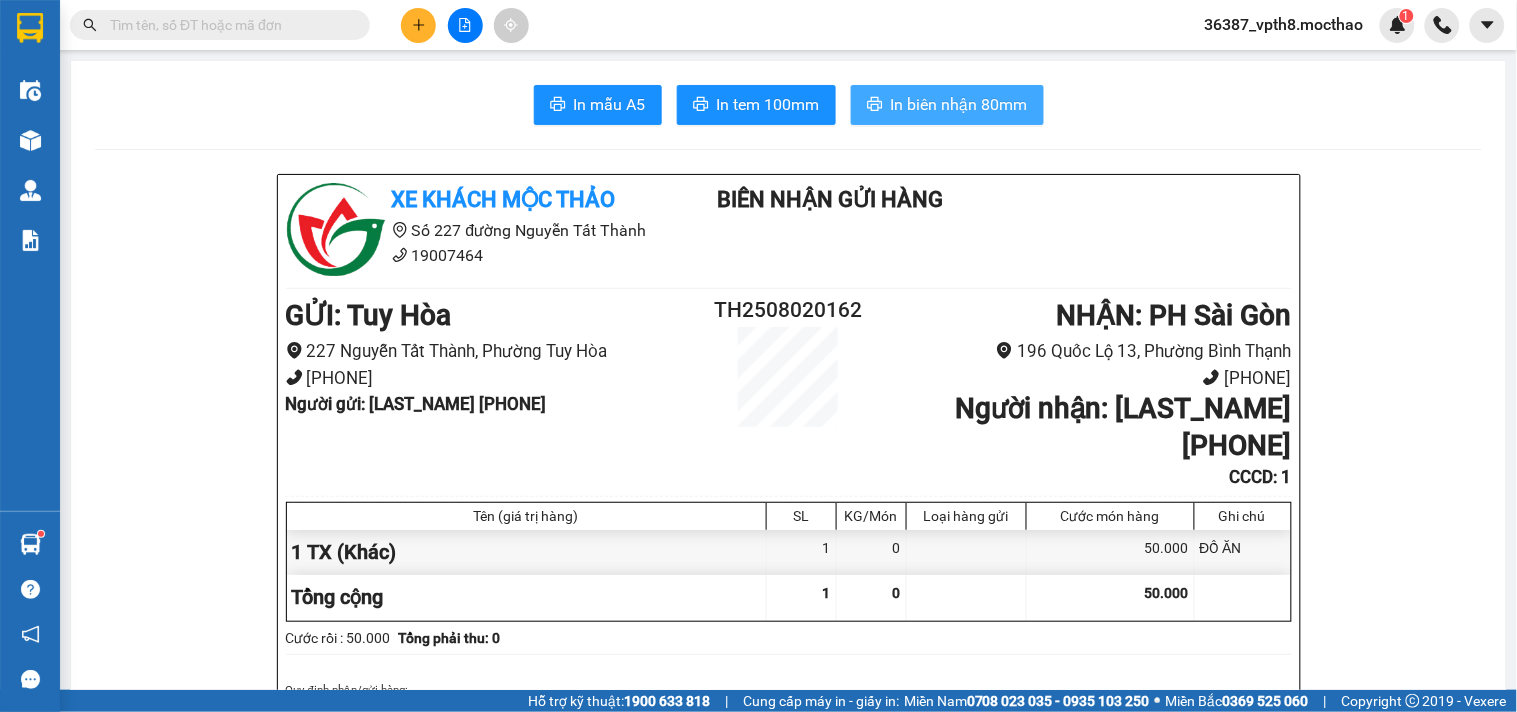 click on "In biên nhận 80mm" at bounding box center [959, 104] 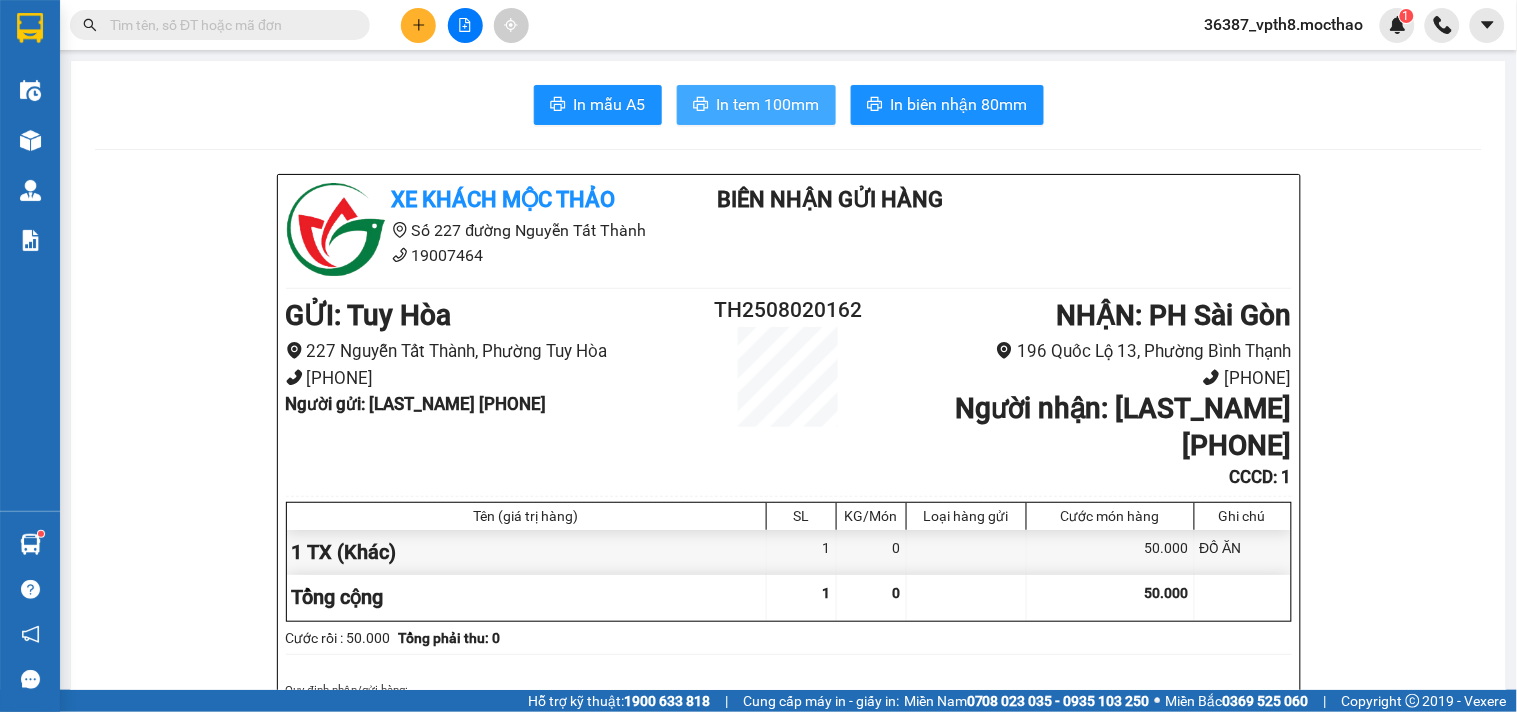click on "In tem 100mm" at bounding box center (768, 104) 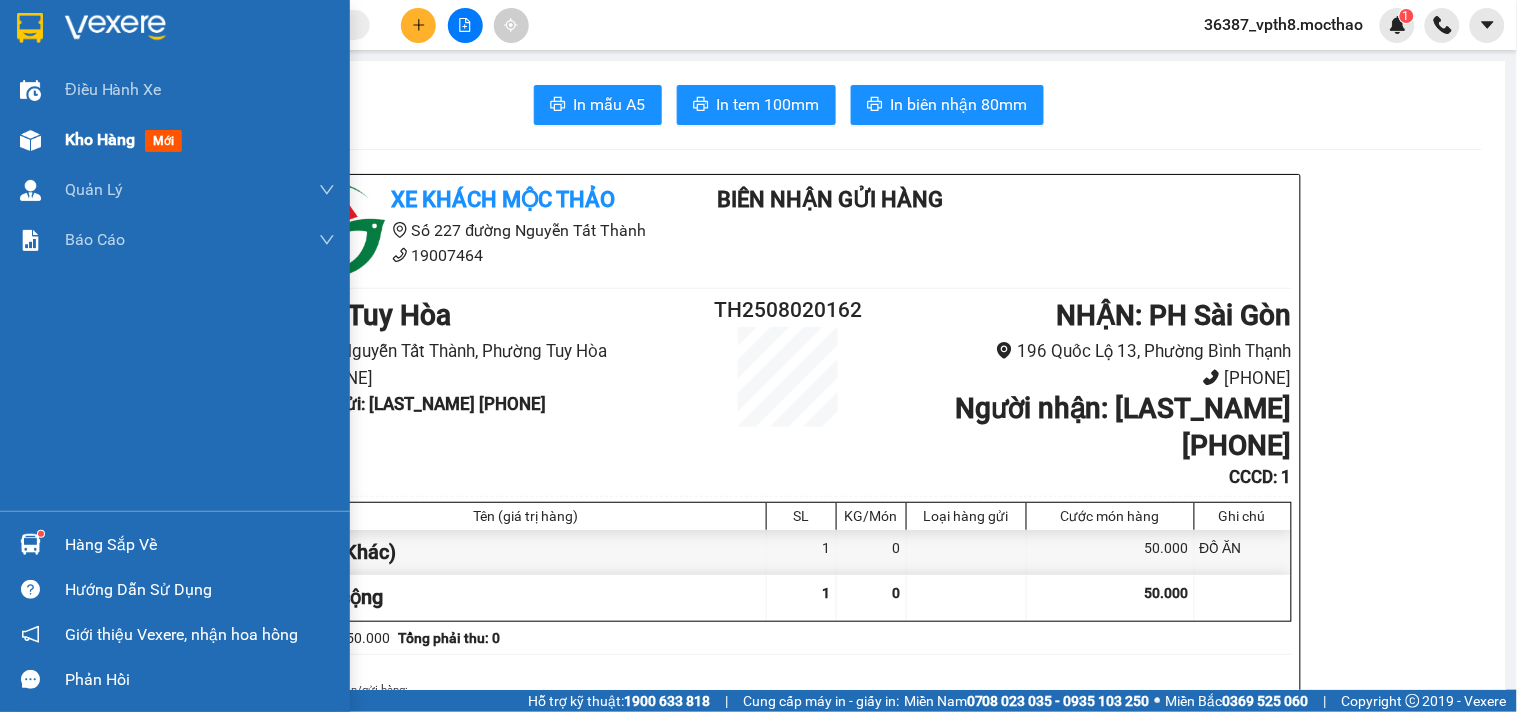 click on "Kho hàng" at bounding box center (100, 139) 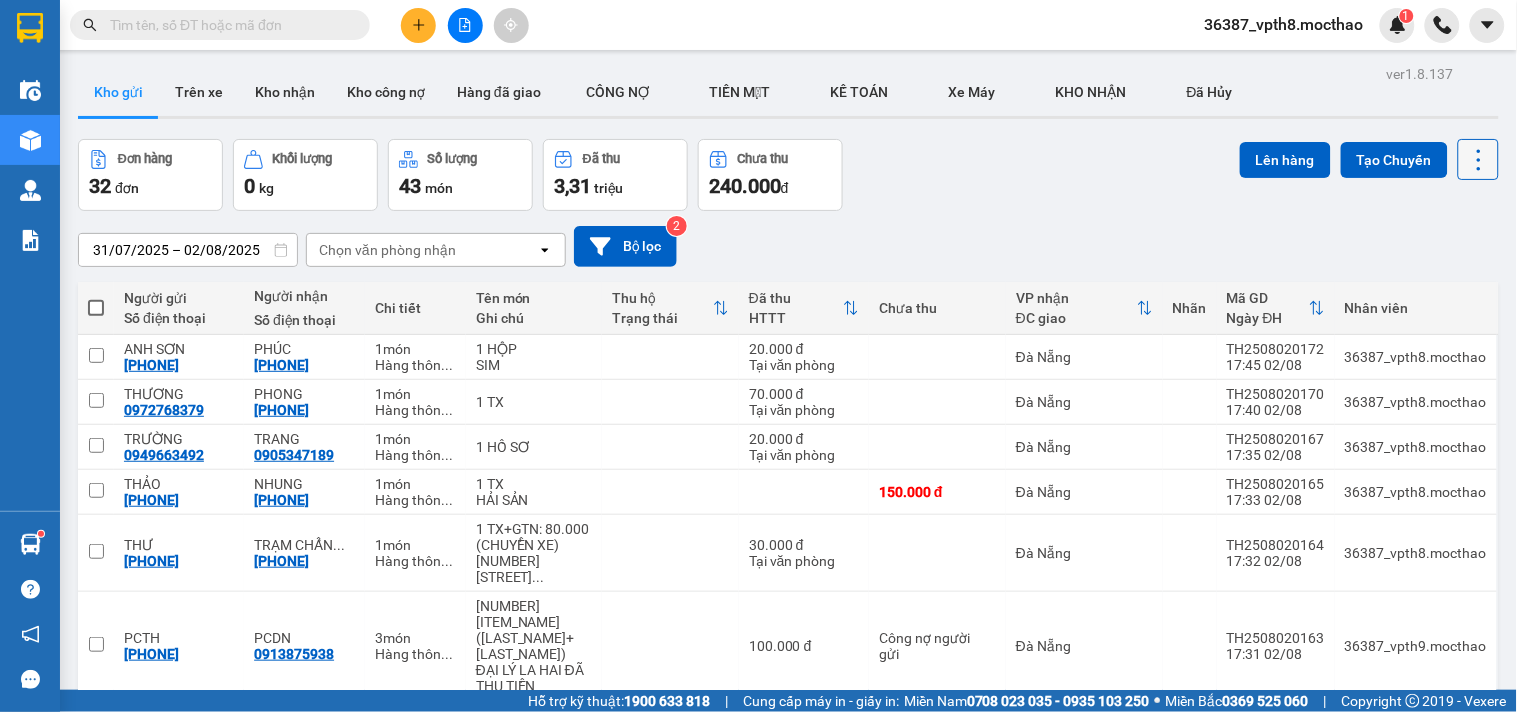 click 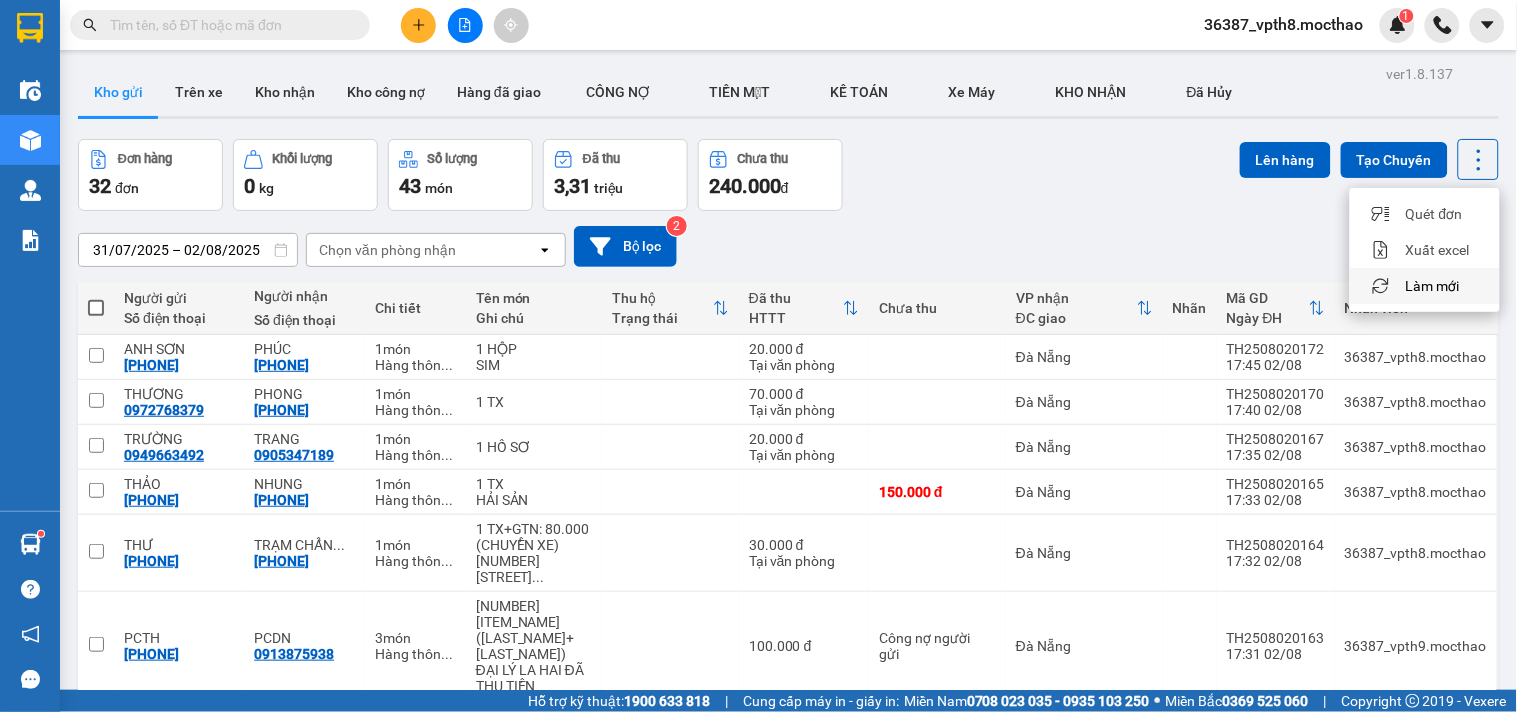click on "Làm mới" at bounding box center (1425, 286) 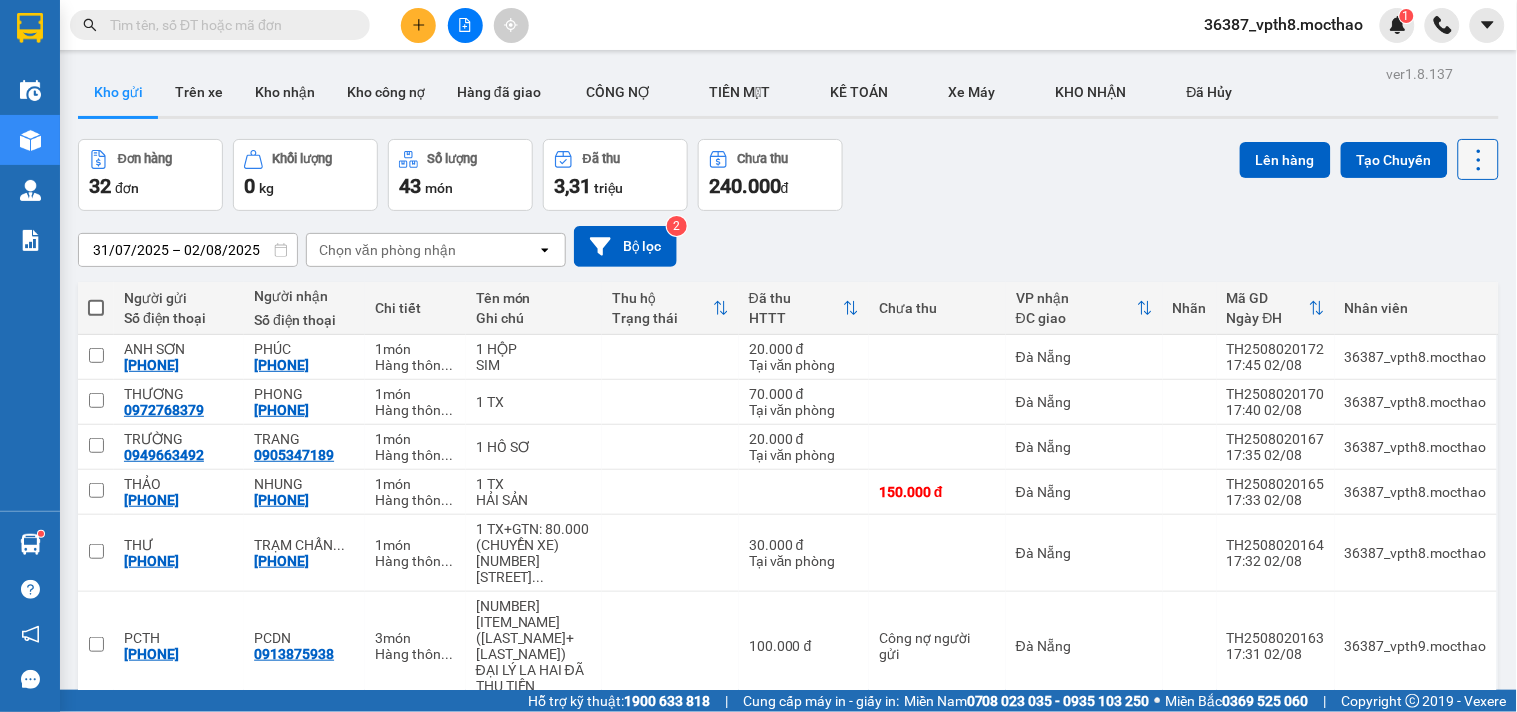 click 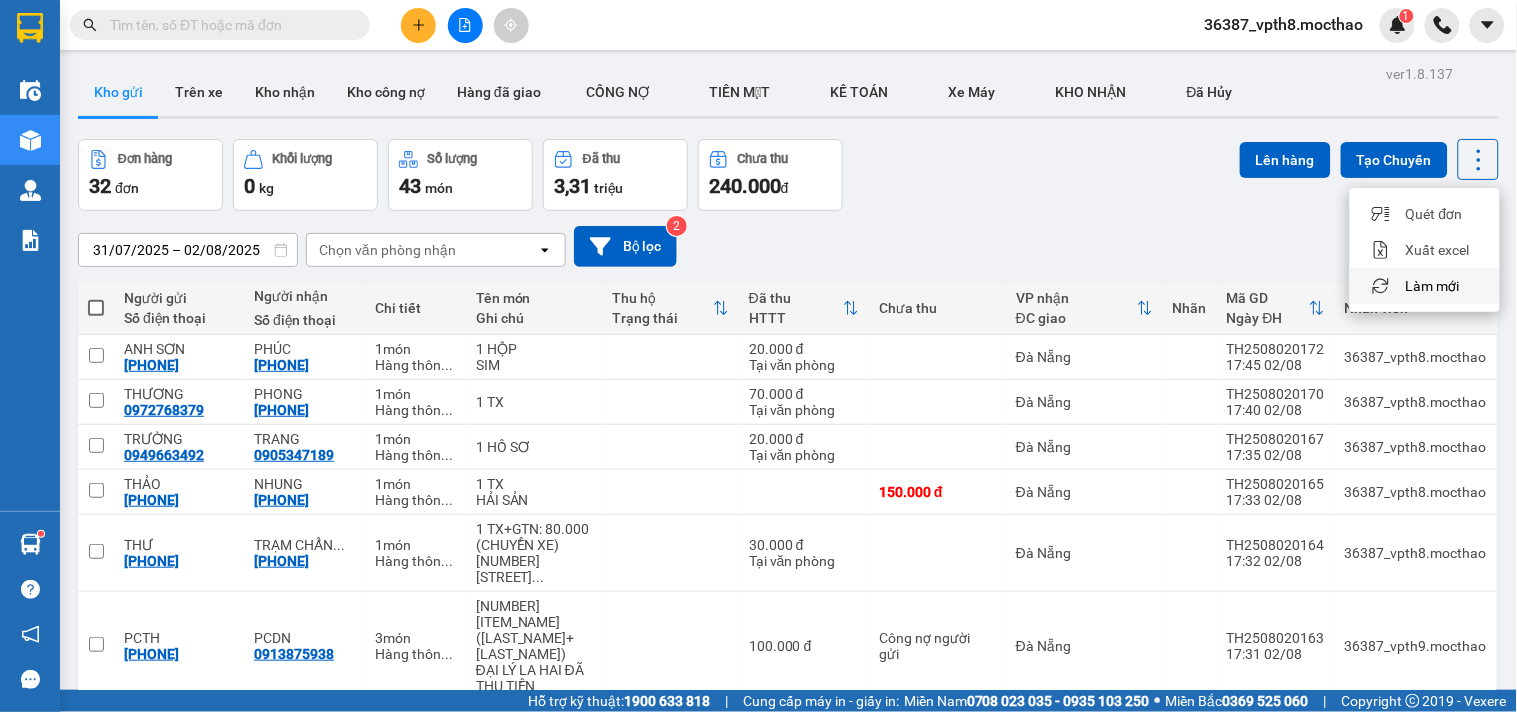 click on "Làm mới" at bounding box center (1433, 286) 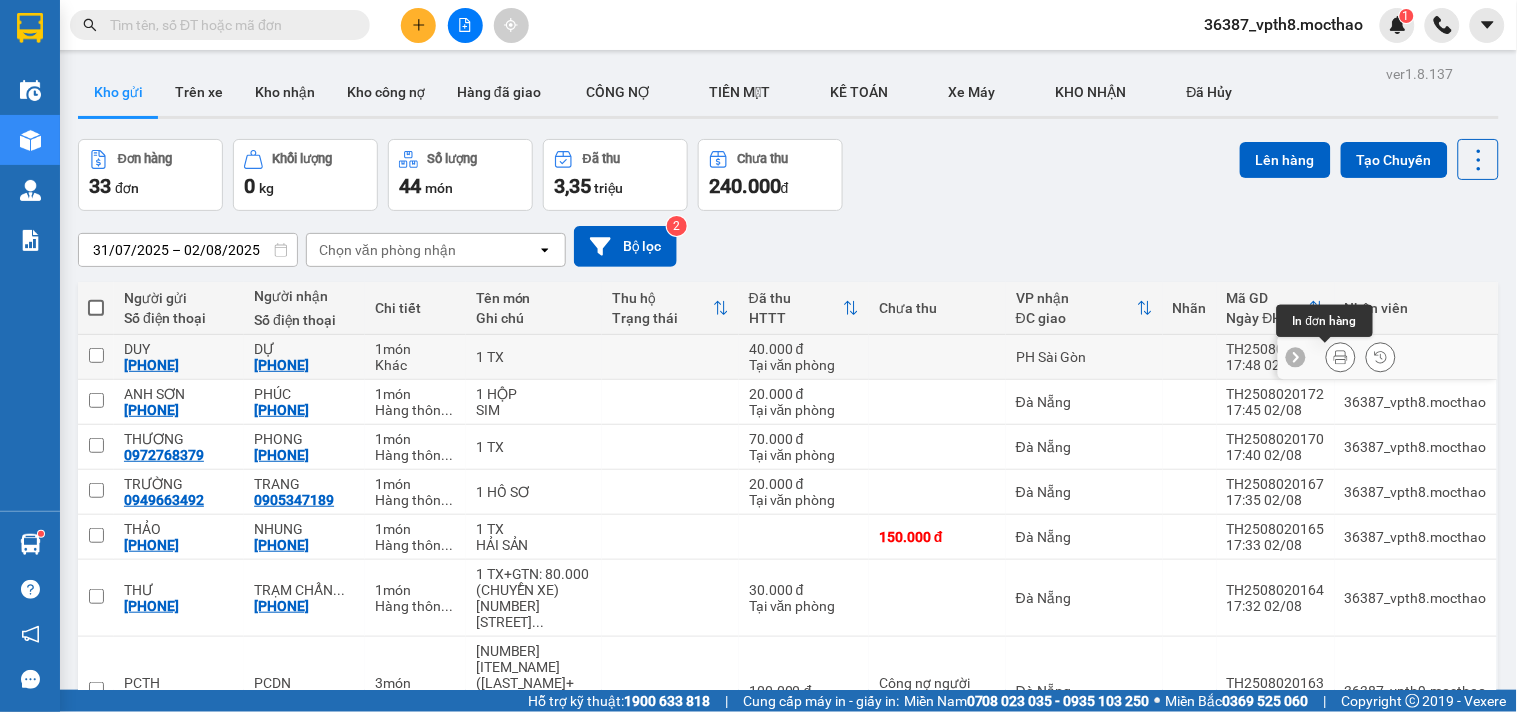 click 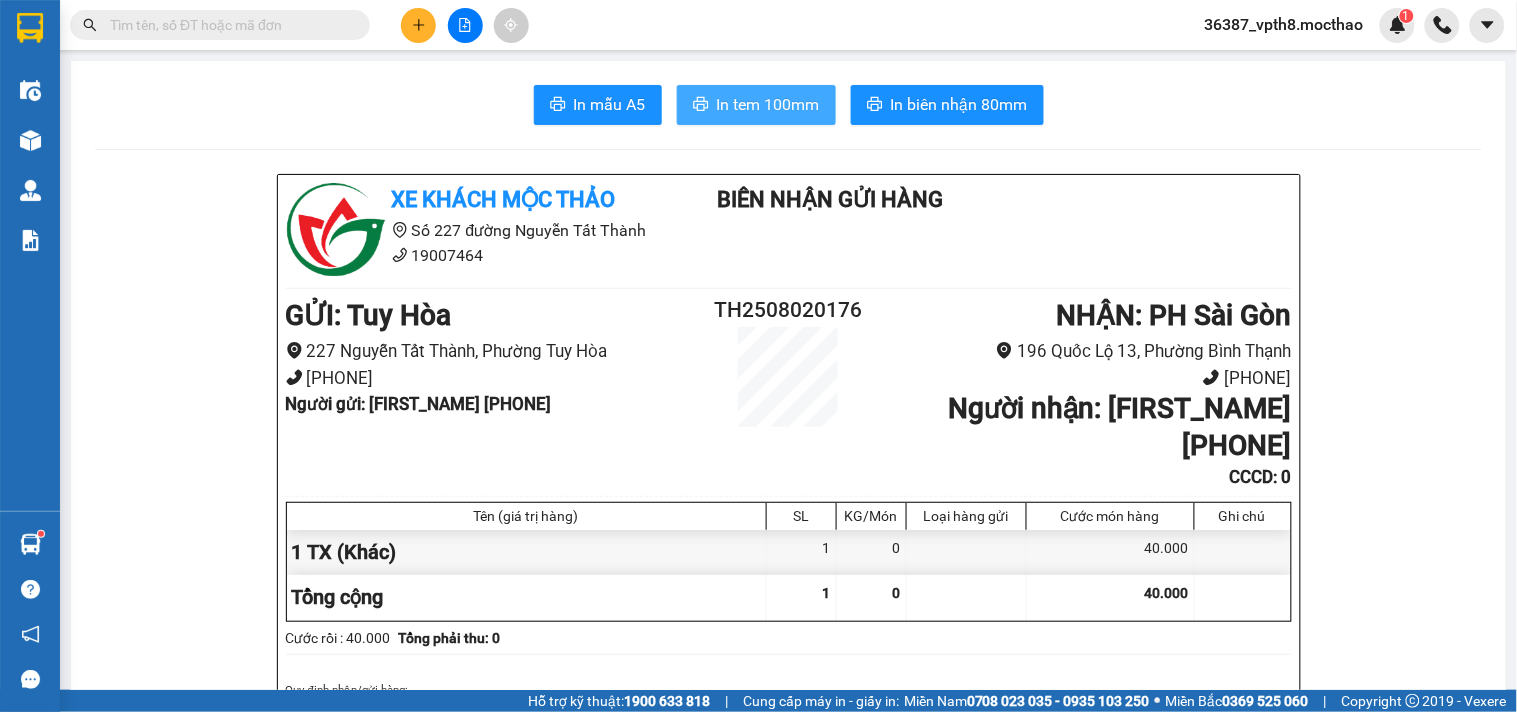 click on "In tem 100mm" at bounding box center [768, 104] 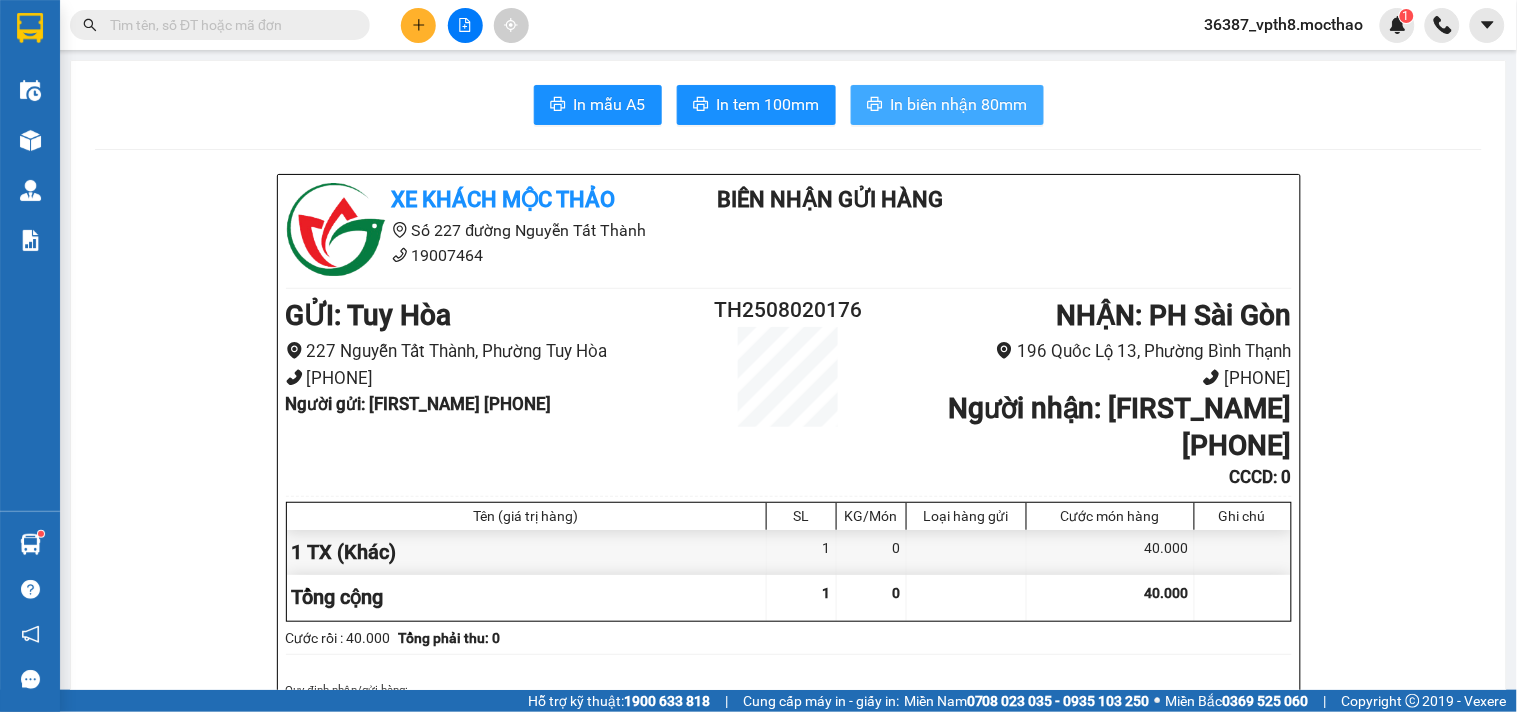 click on "In biên nhận 80mm" at bounding box center [959, 104] 